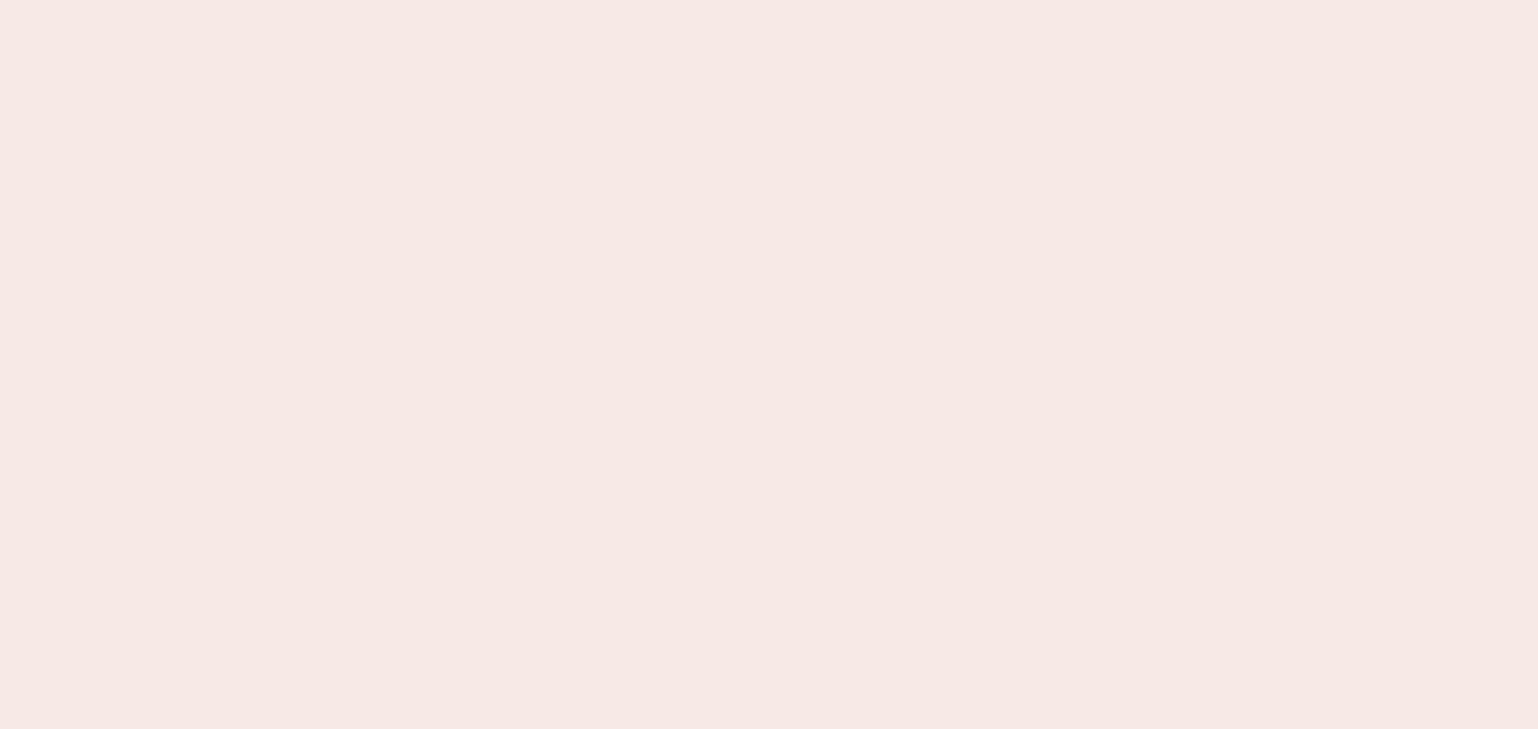 scroll, scrollTop: 0, scrollLeft: 0, axis: both 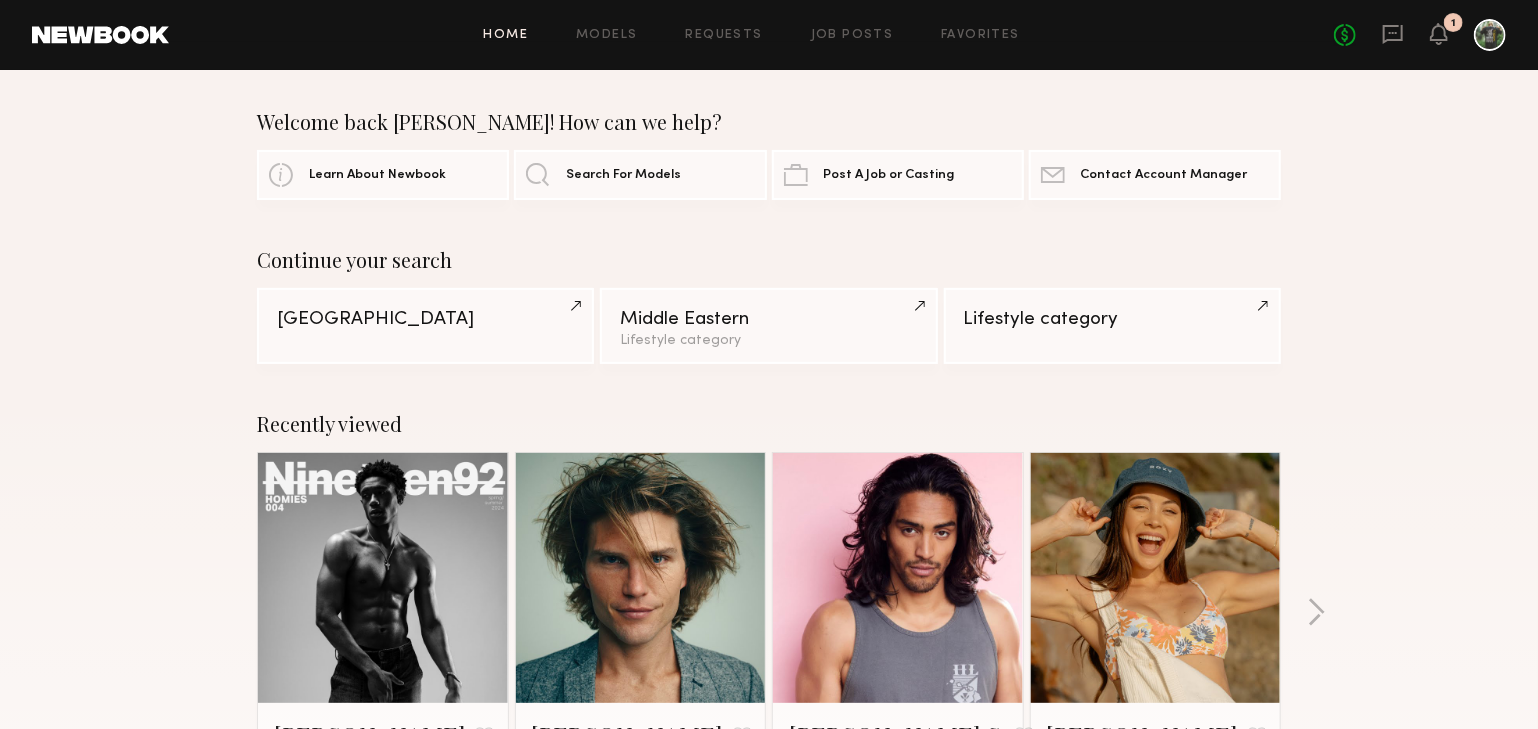 click on "No fees up to $5,000 1" 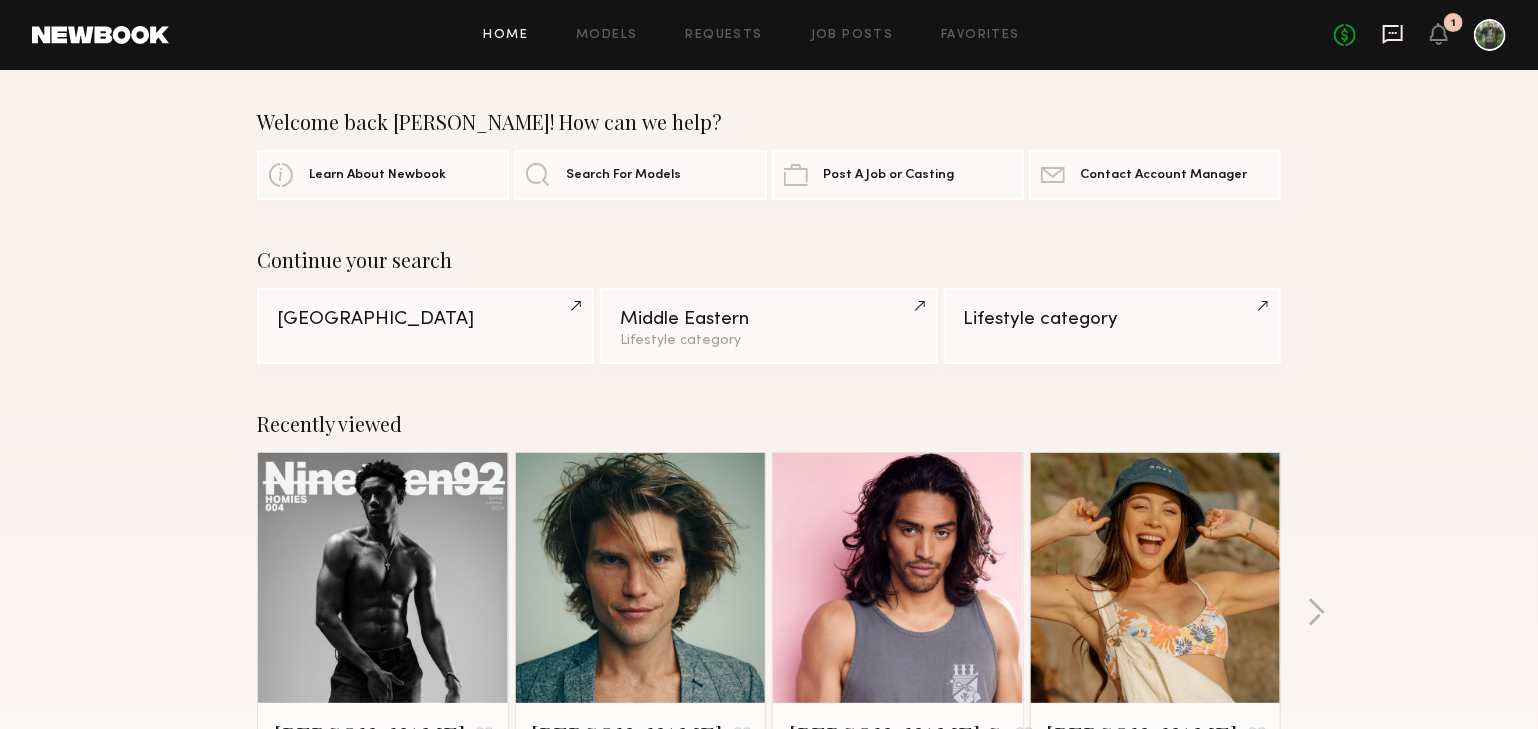 click on "No fees up to $5,000 1" 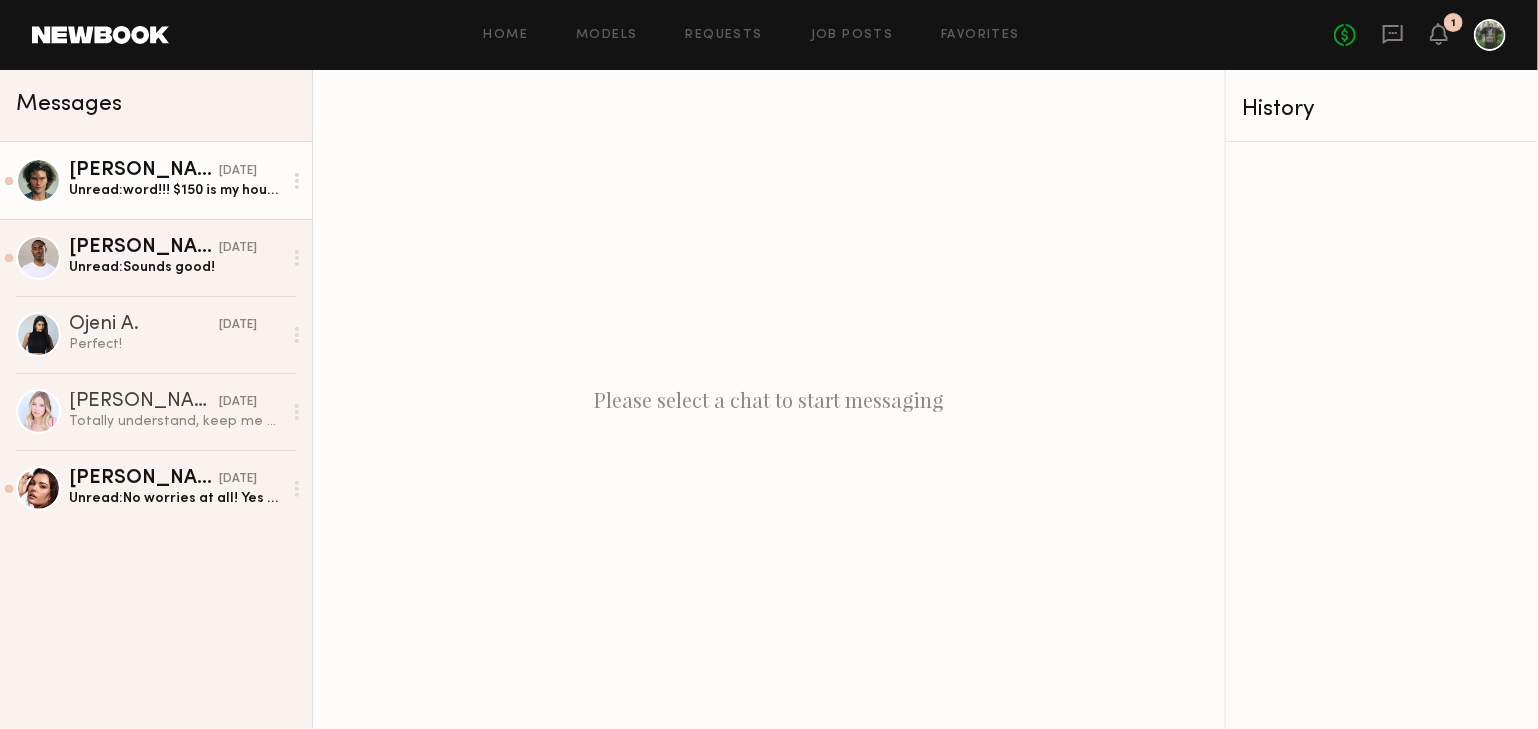 click on "Unread:  word!!!
$150 is my hourly rate, my liege! but i’m down for $100 an hour if brand is cool and photographer is sliiiiick" 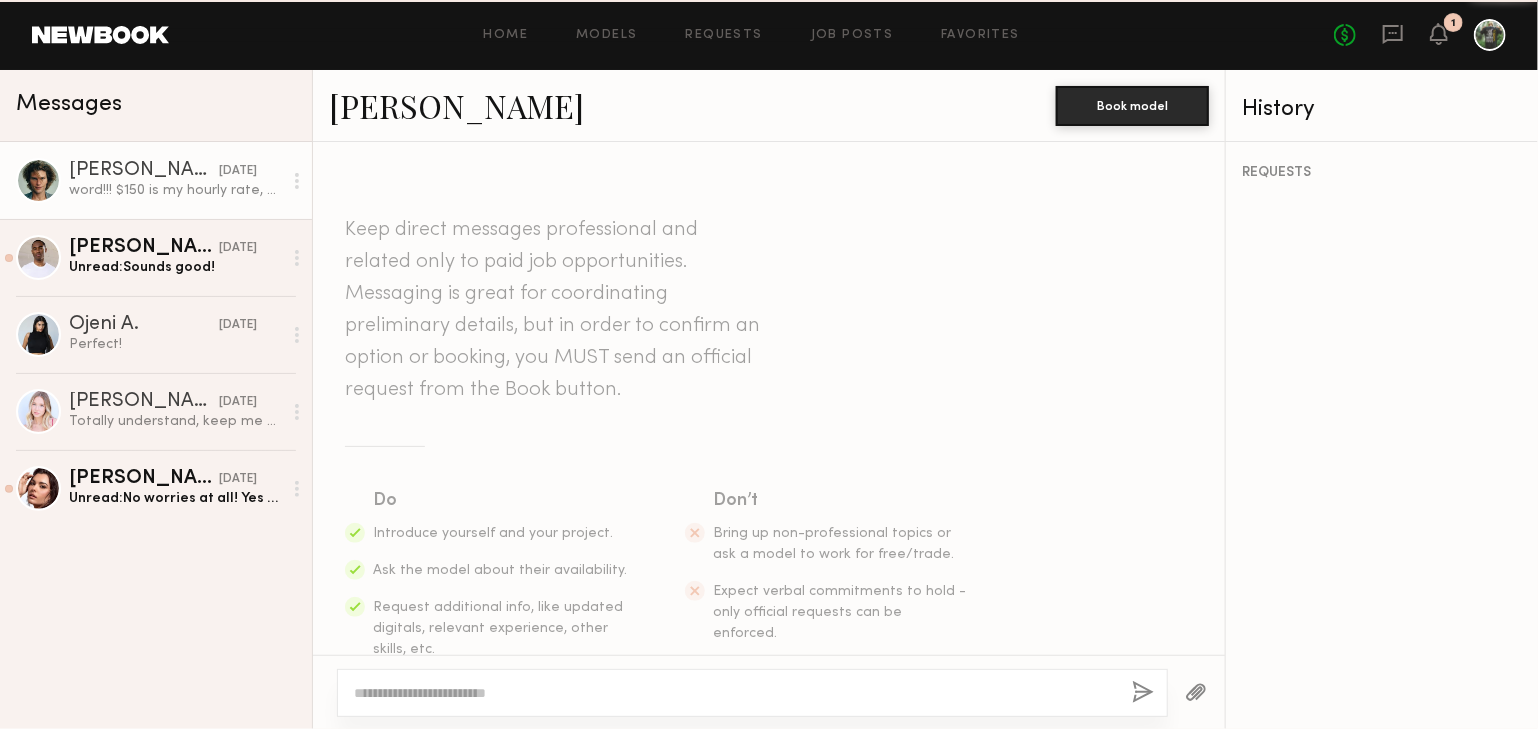 scroll, scrollTop: 808, scrollLeft: 0, axis: vertical 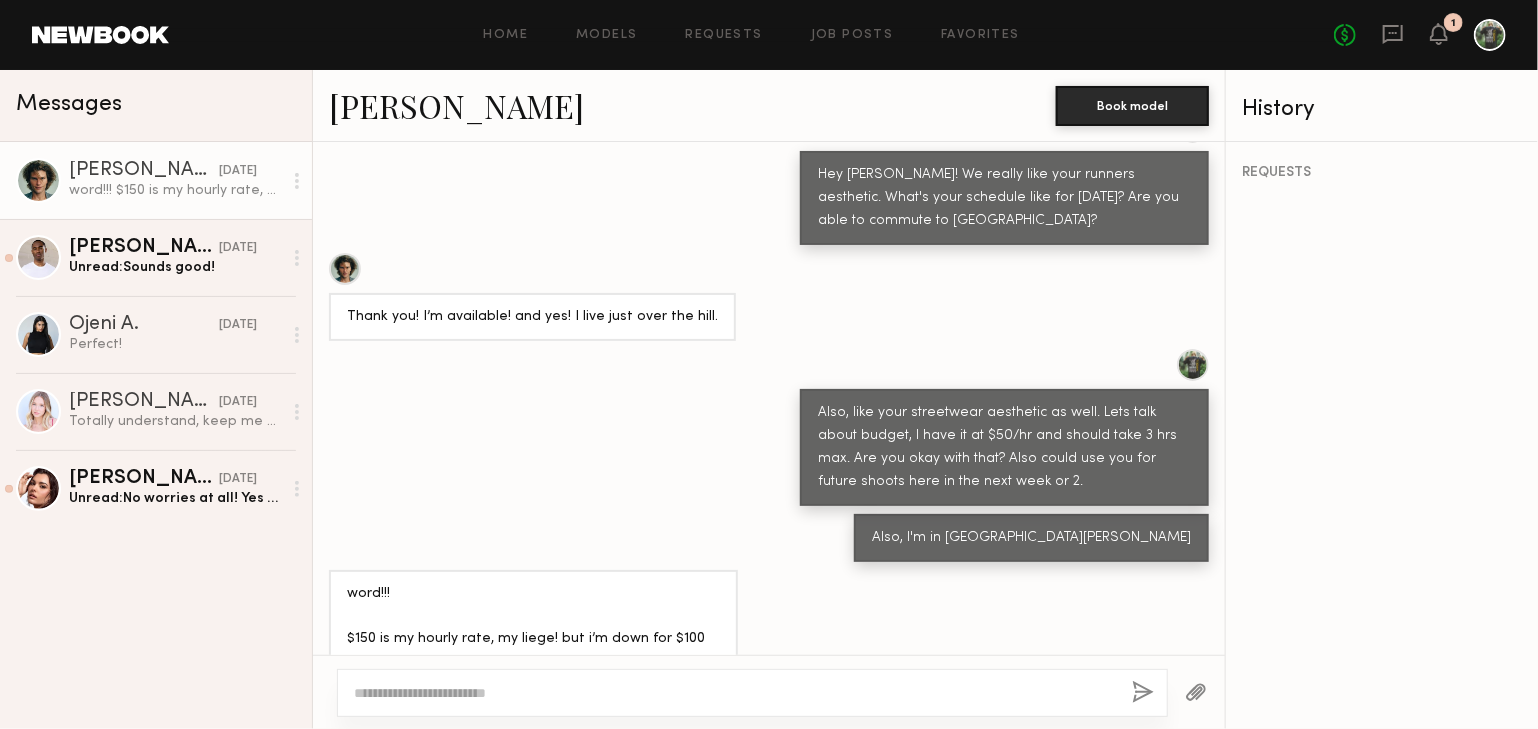 click 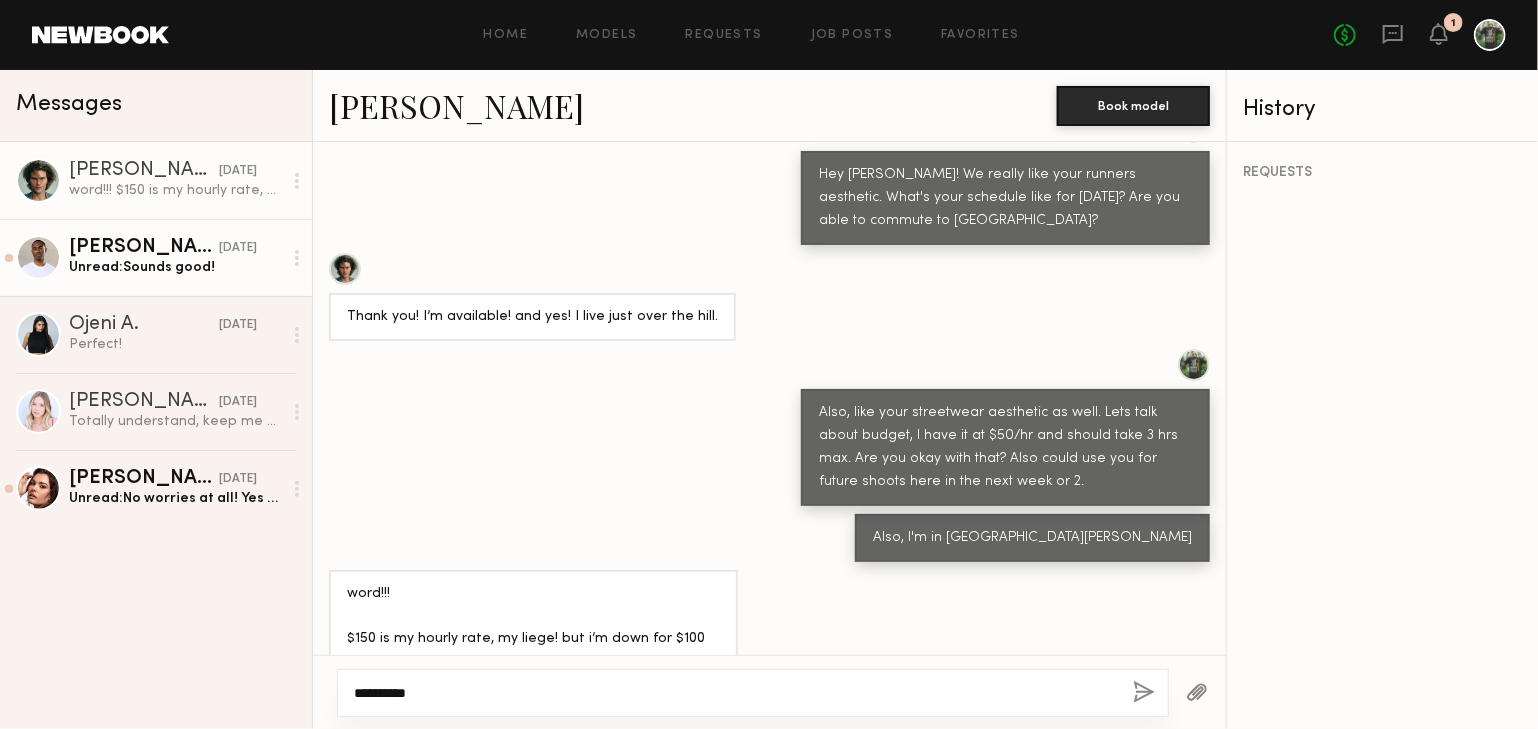 type on "**********" 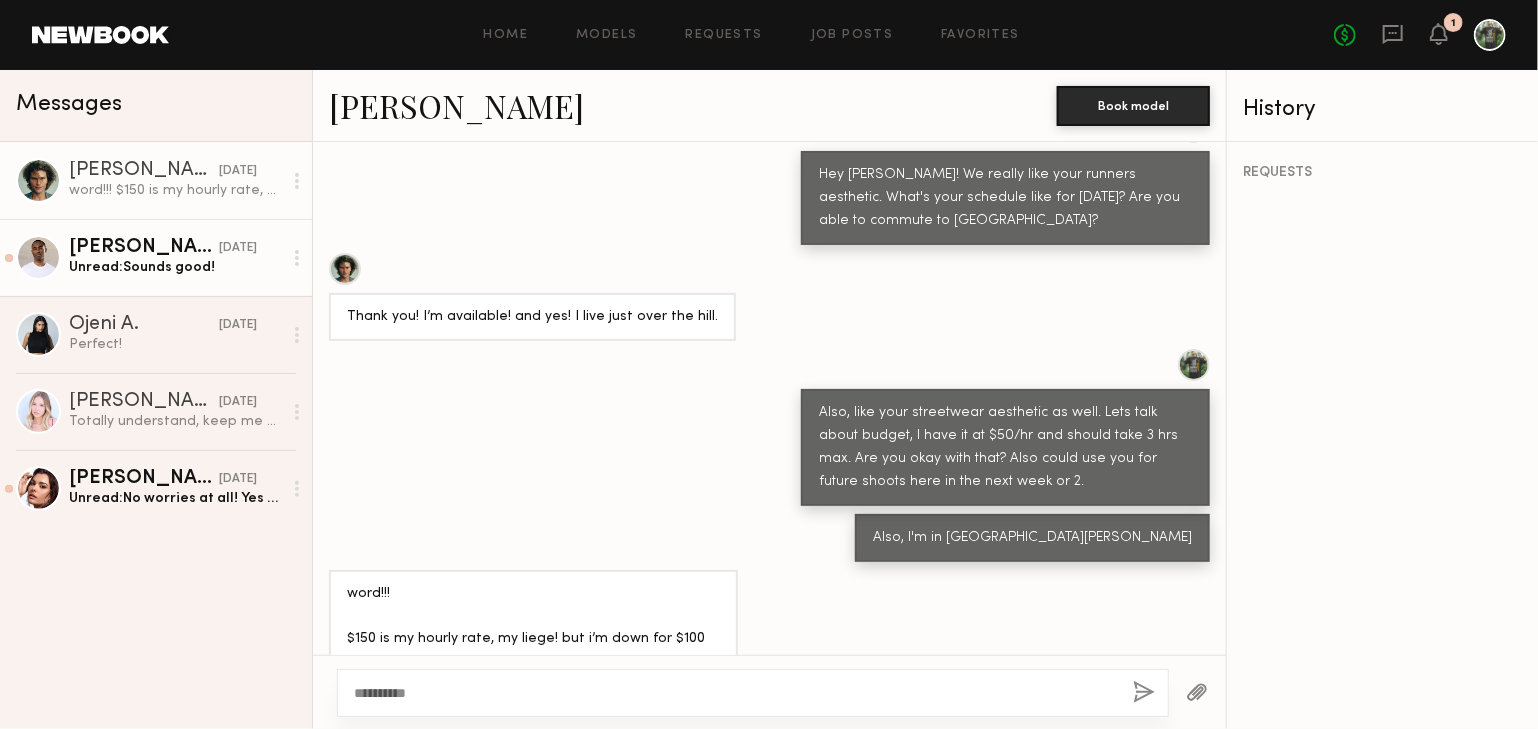 click on "Unread:  Sounds good!" 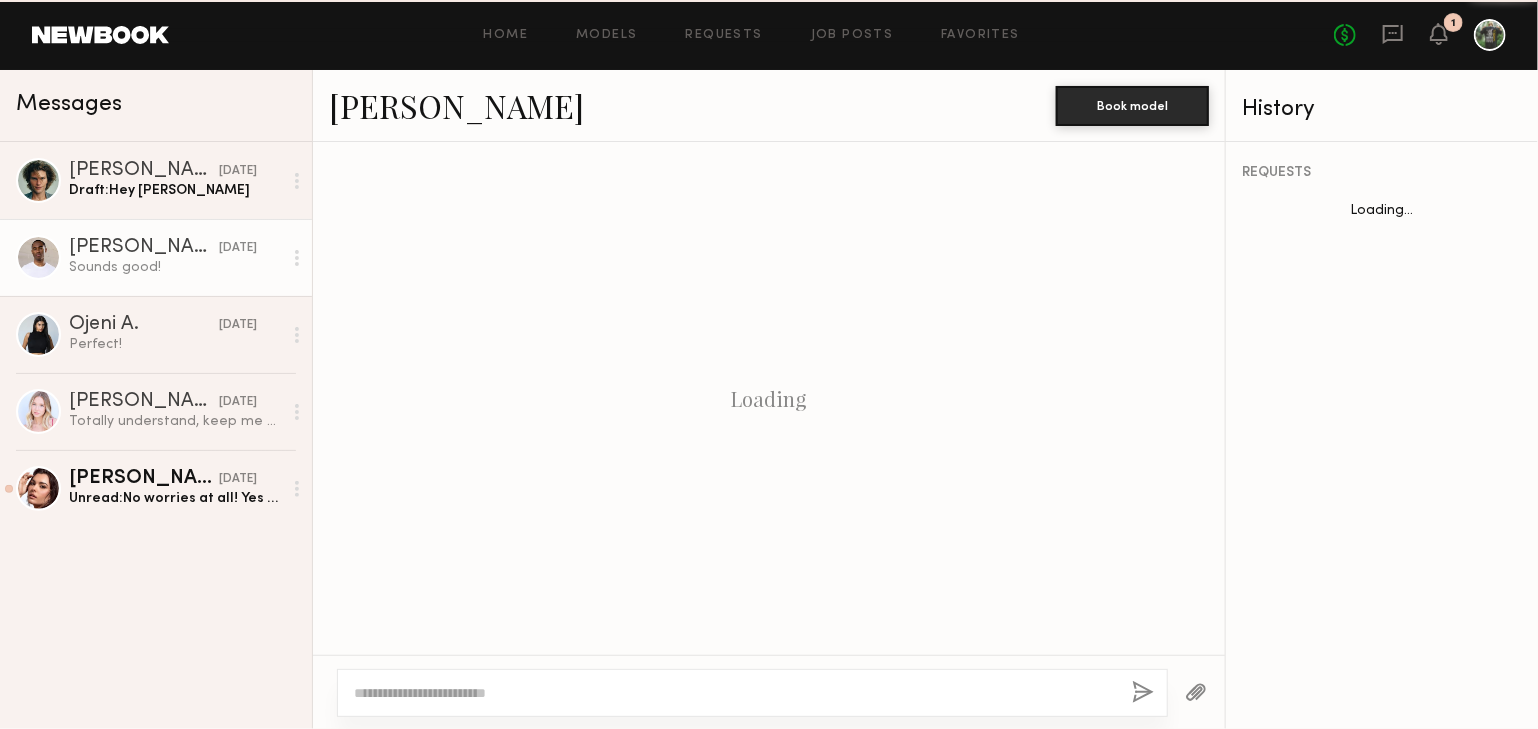 scroll, scrollTop: 1332, scrollLeft: 0, axis: vertical 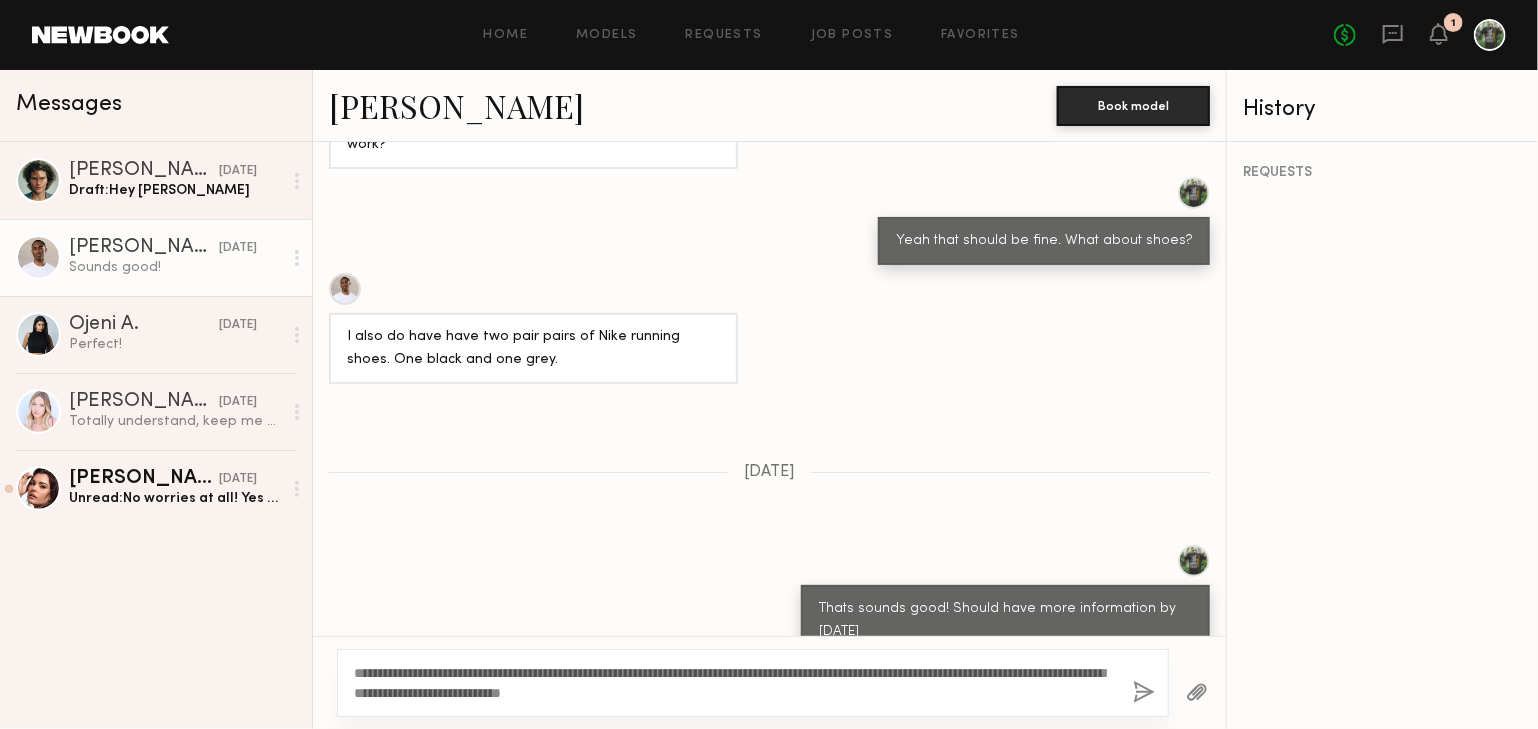 type on "**********" 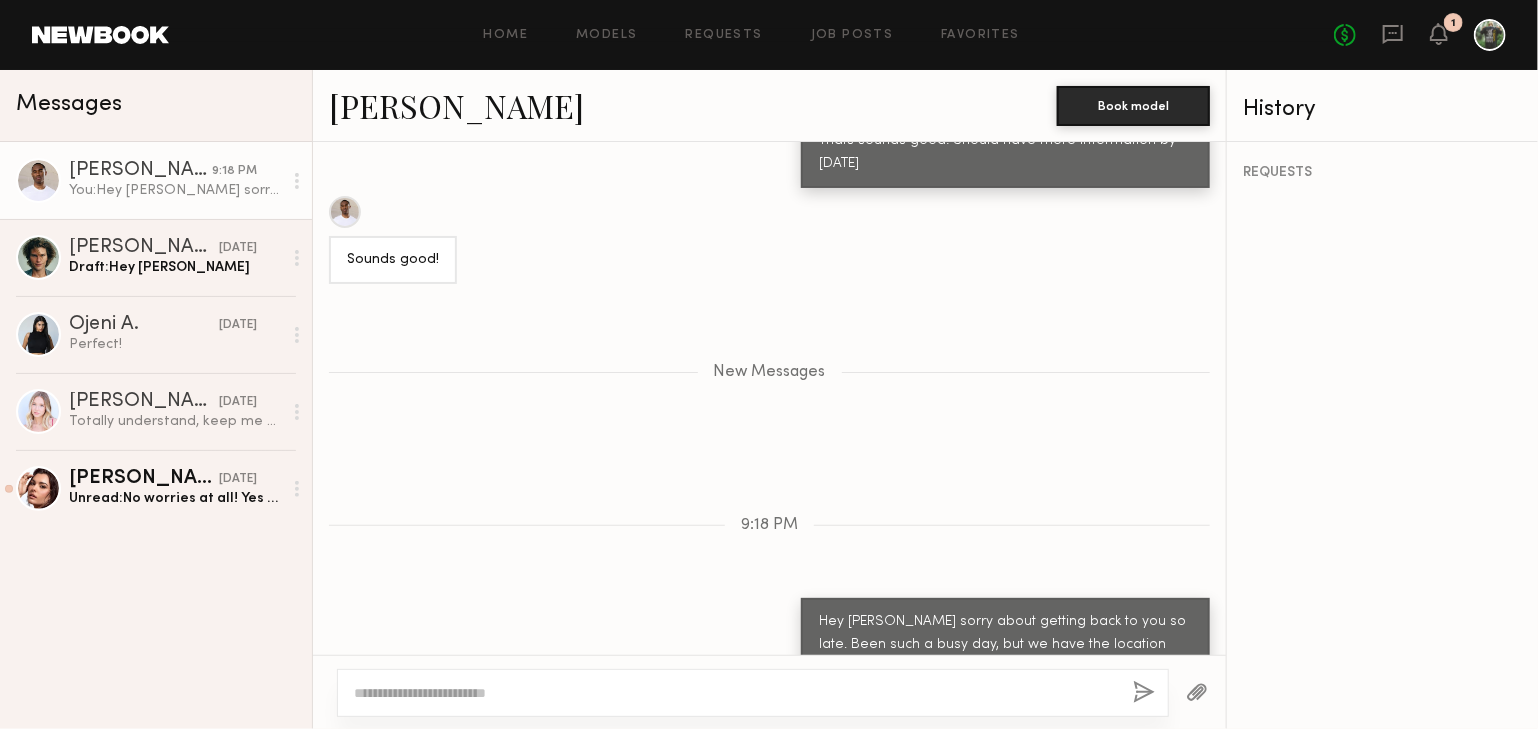 scroll, scrollTop: 1924, scrollLeft: 0, axis: vertical 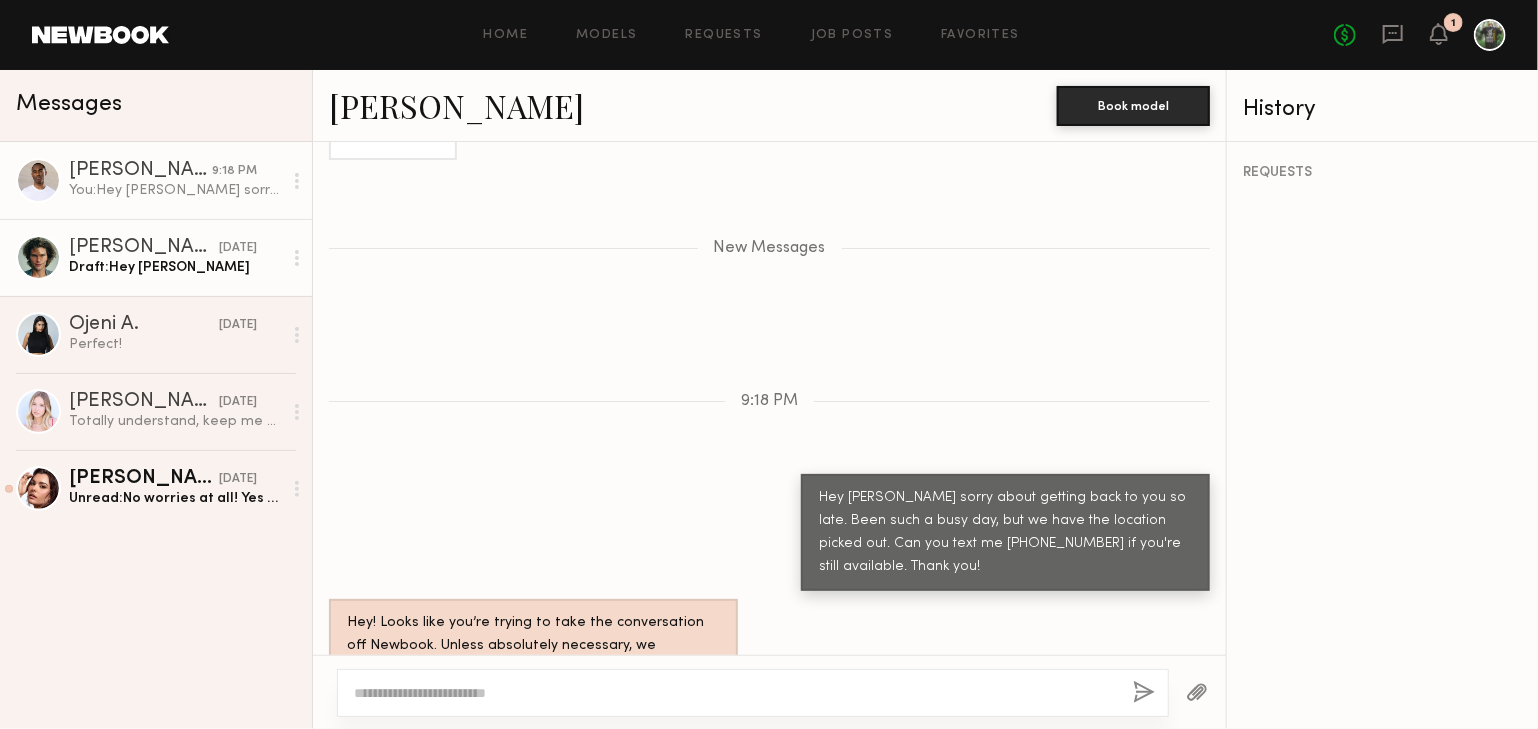 click on "Draft:  Hey Daniel" 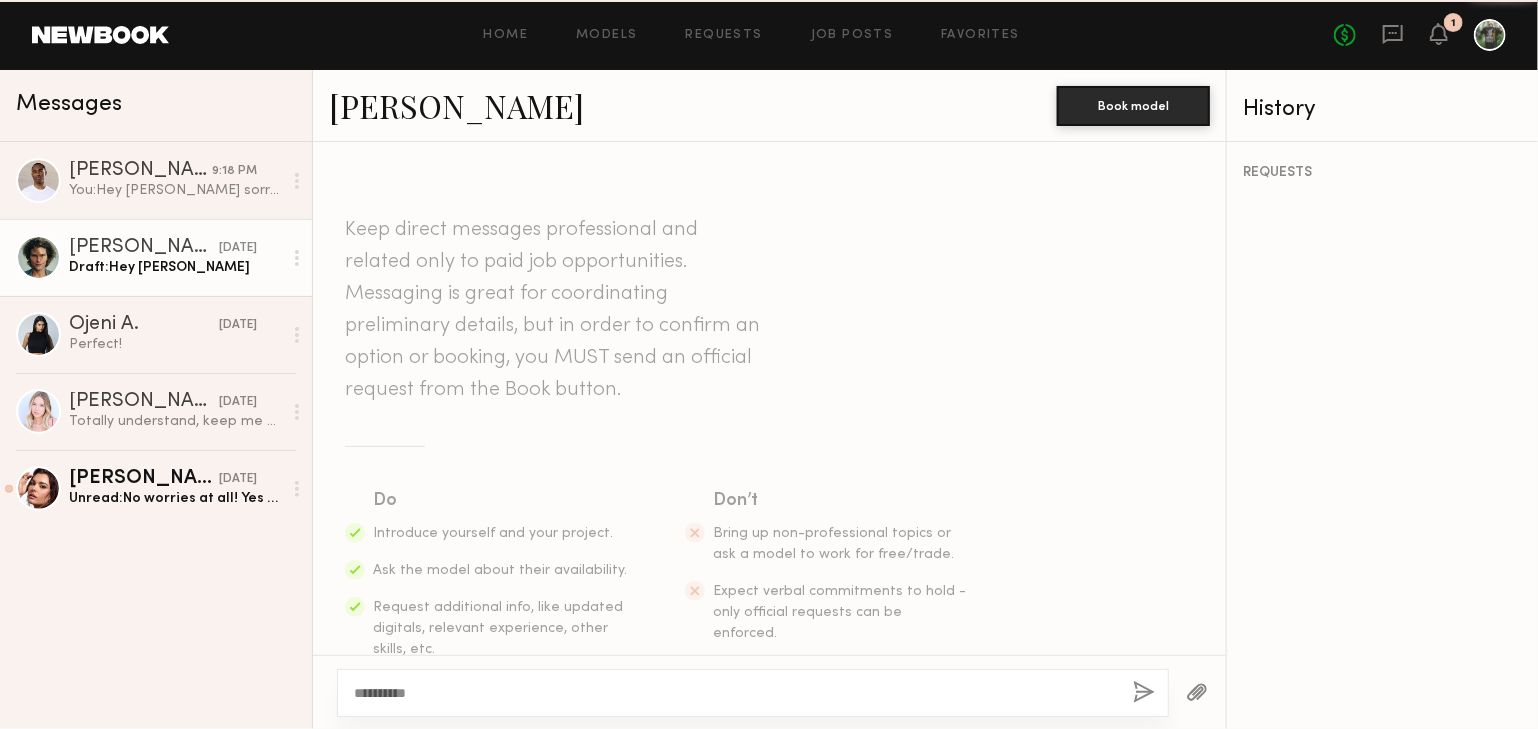 scroll, scrollTop: 808, scrollLeft: 0, axis: vertical 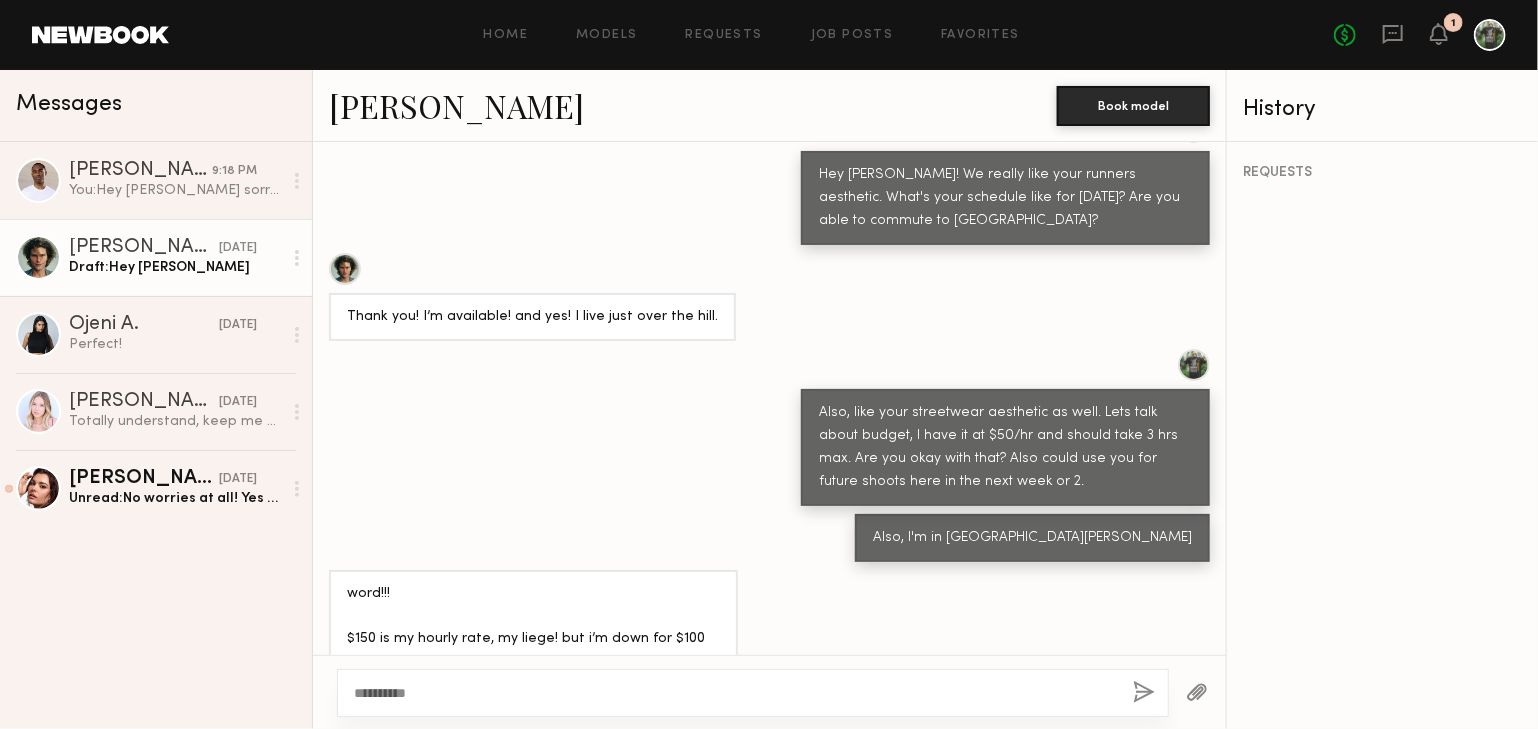click on "**********" 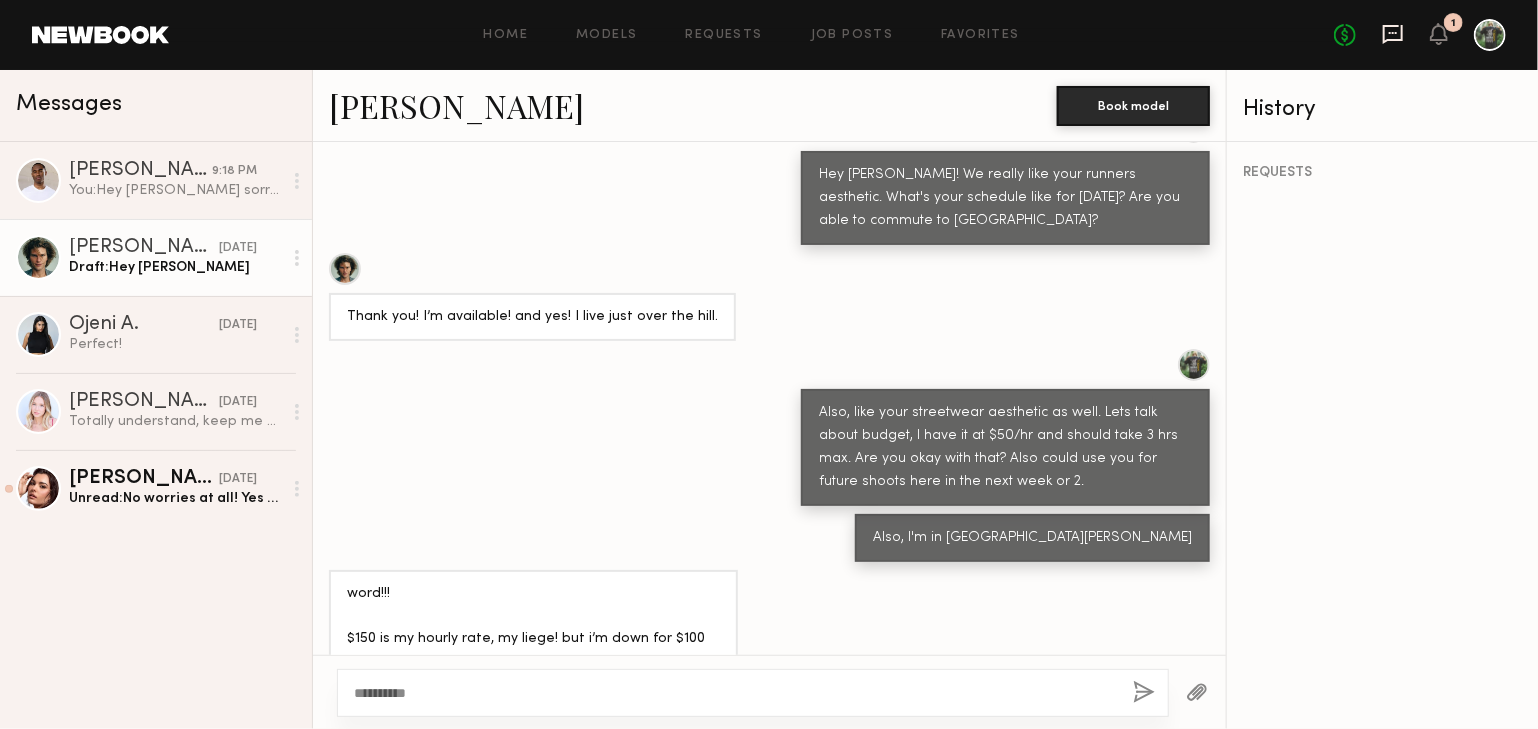 click 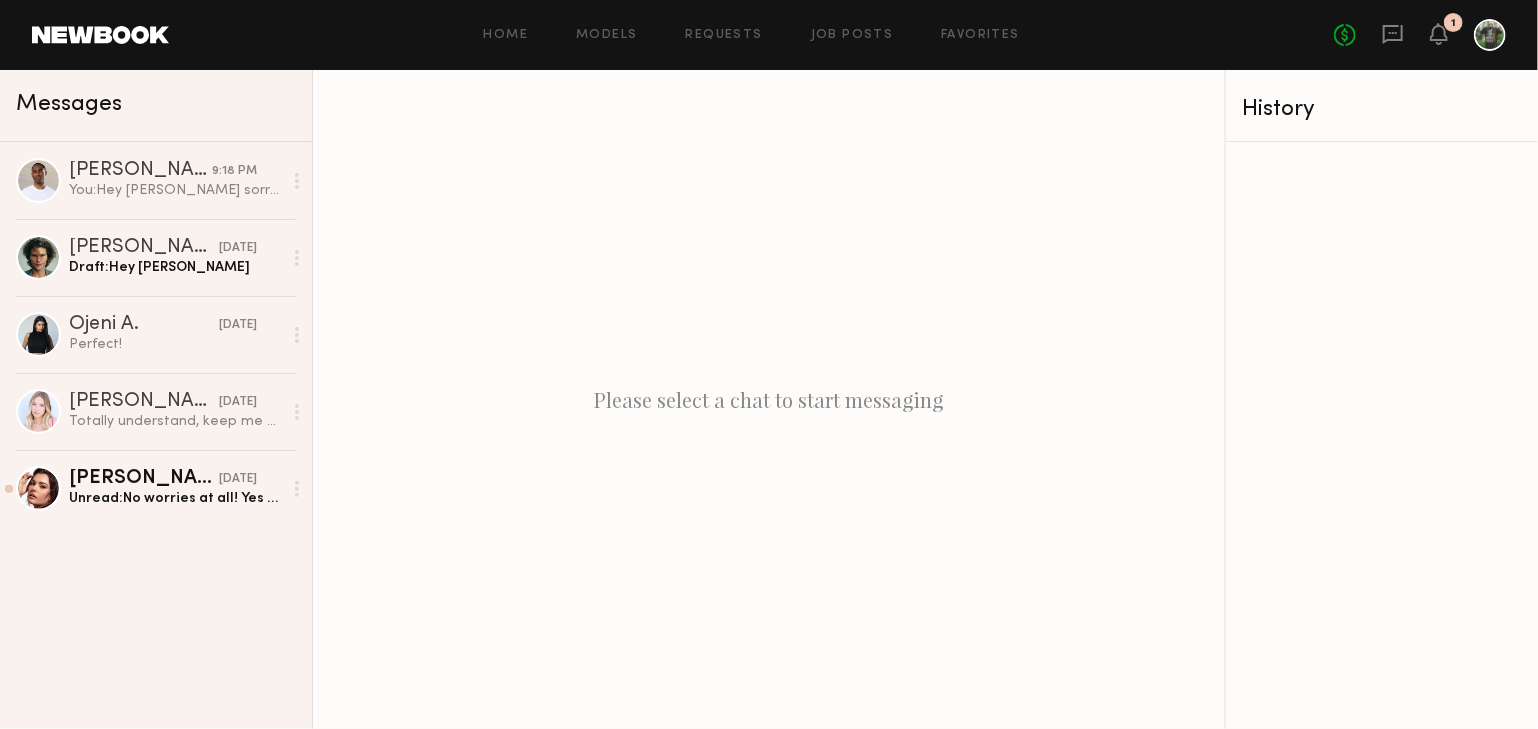 click on "Home Models Requests Job Posts Favorites Sign Out No fees up to $5,000 1" 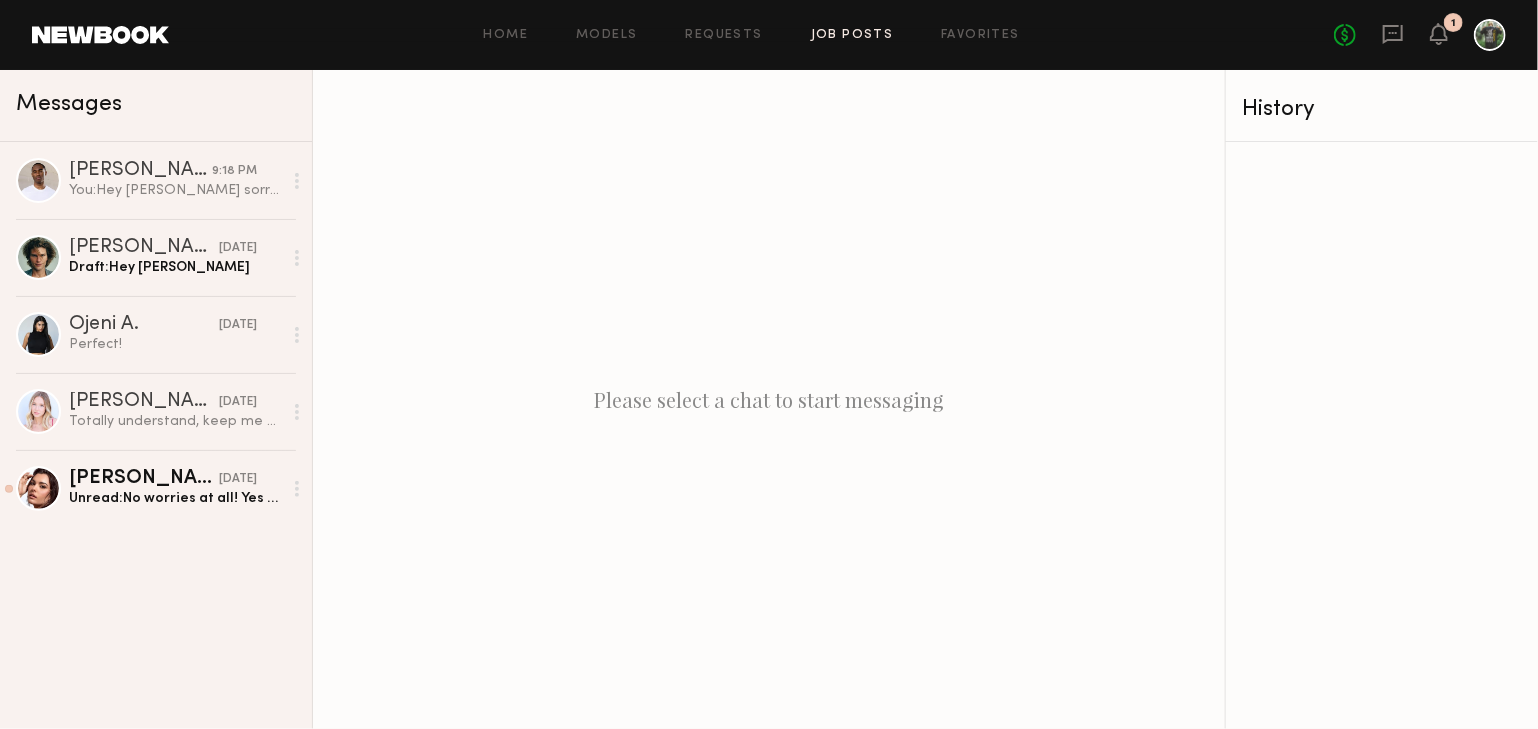 click on "Job Posts" 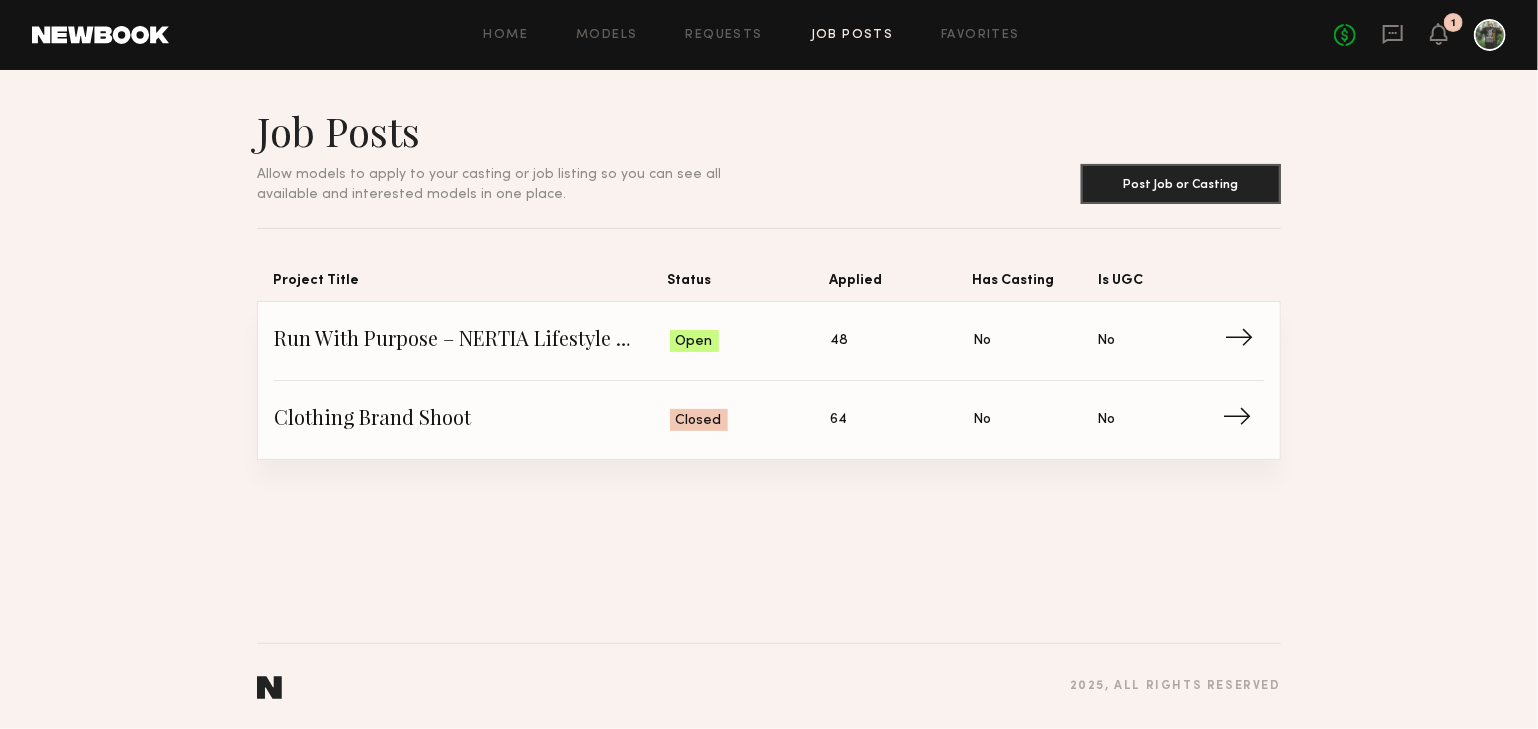 click on "→" 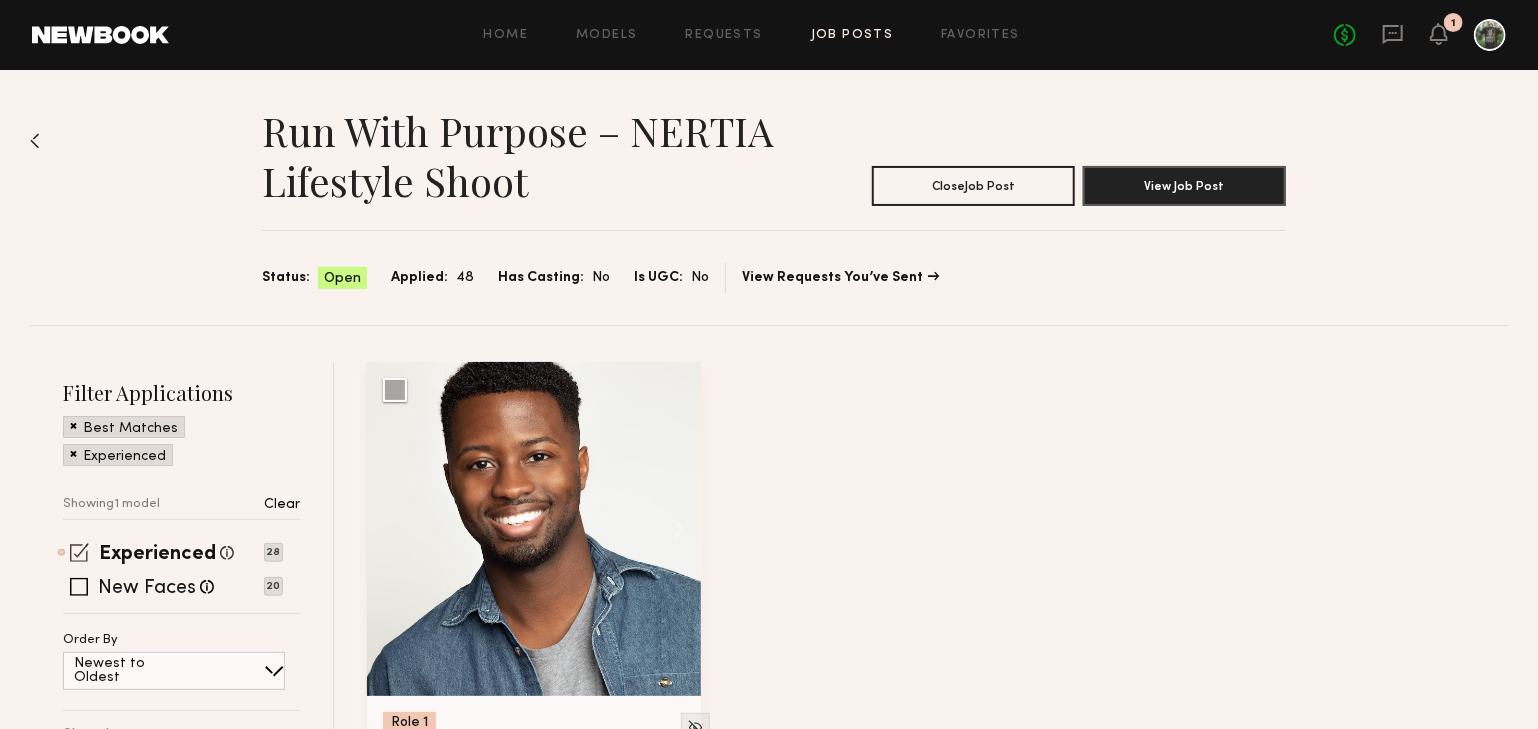 click on "Experienced Talent we’ve deemed to have ample paid, professional modeling experience 28" 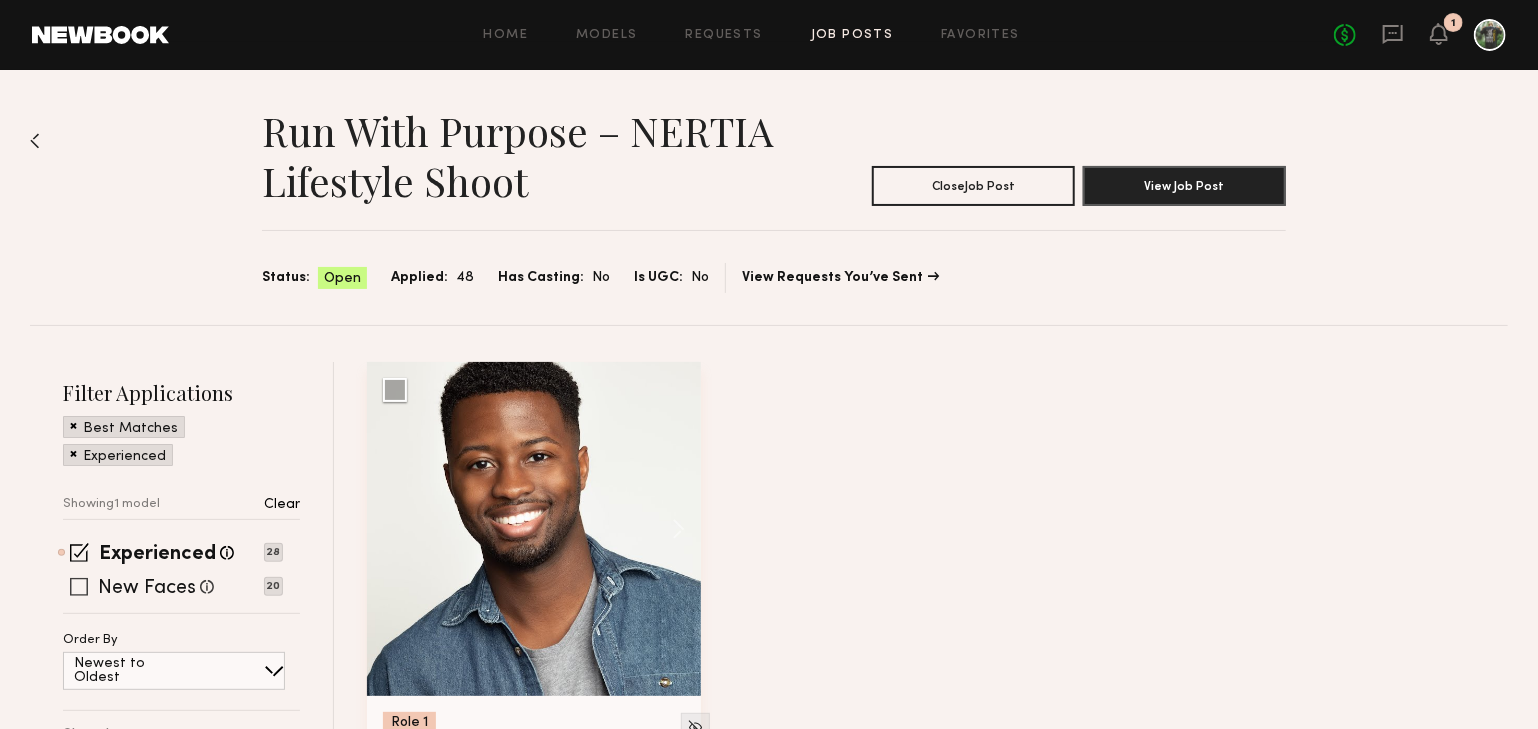 click 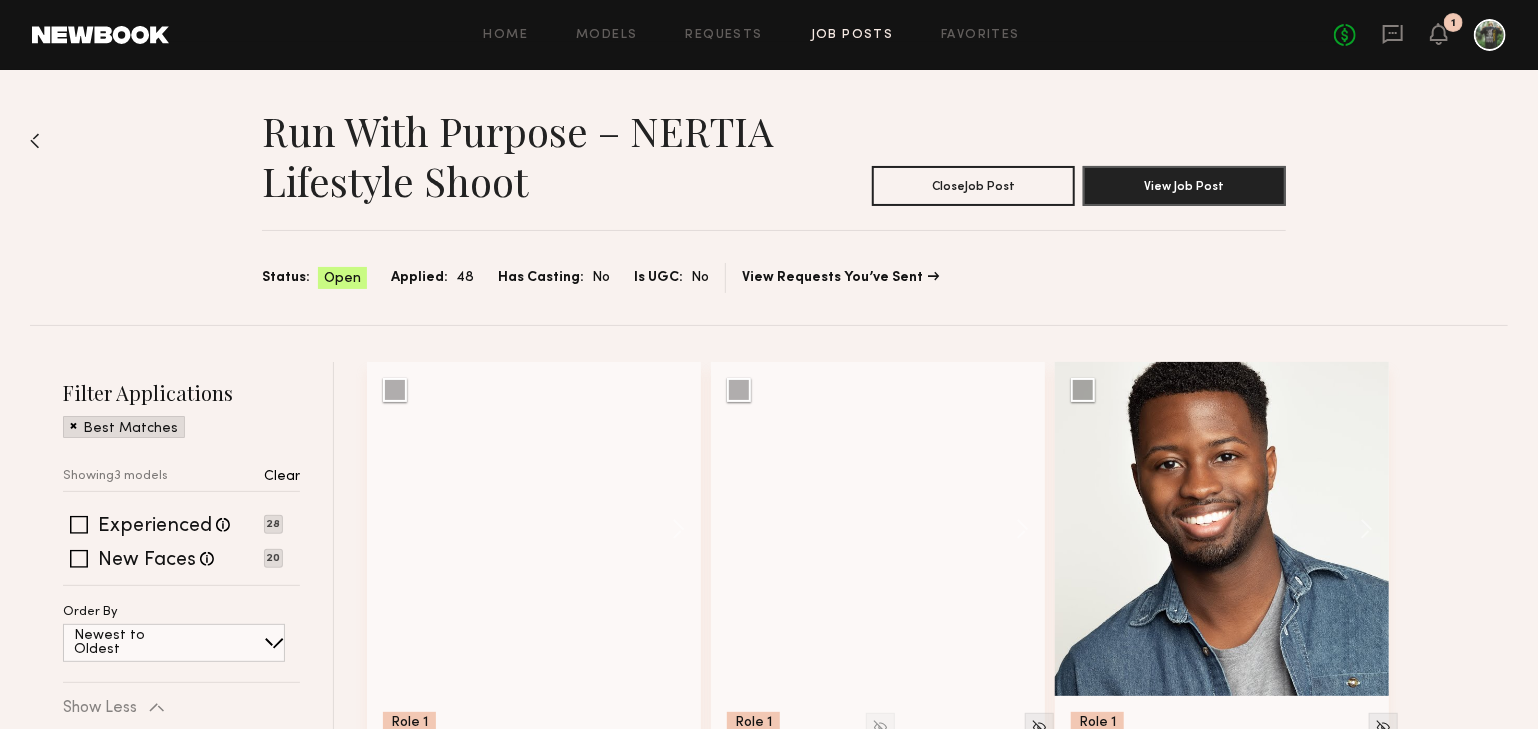 click 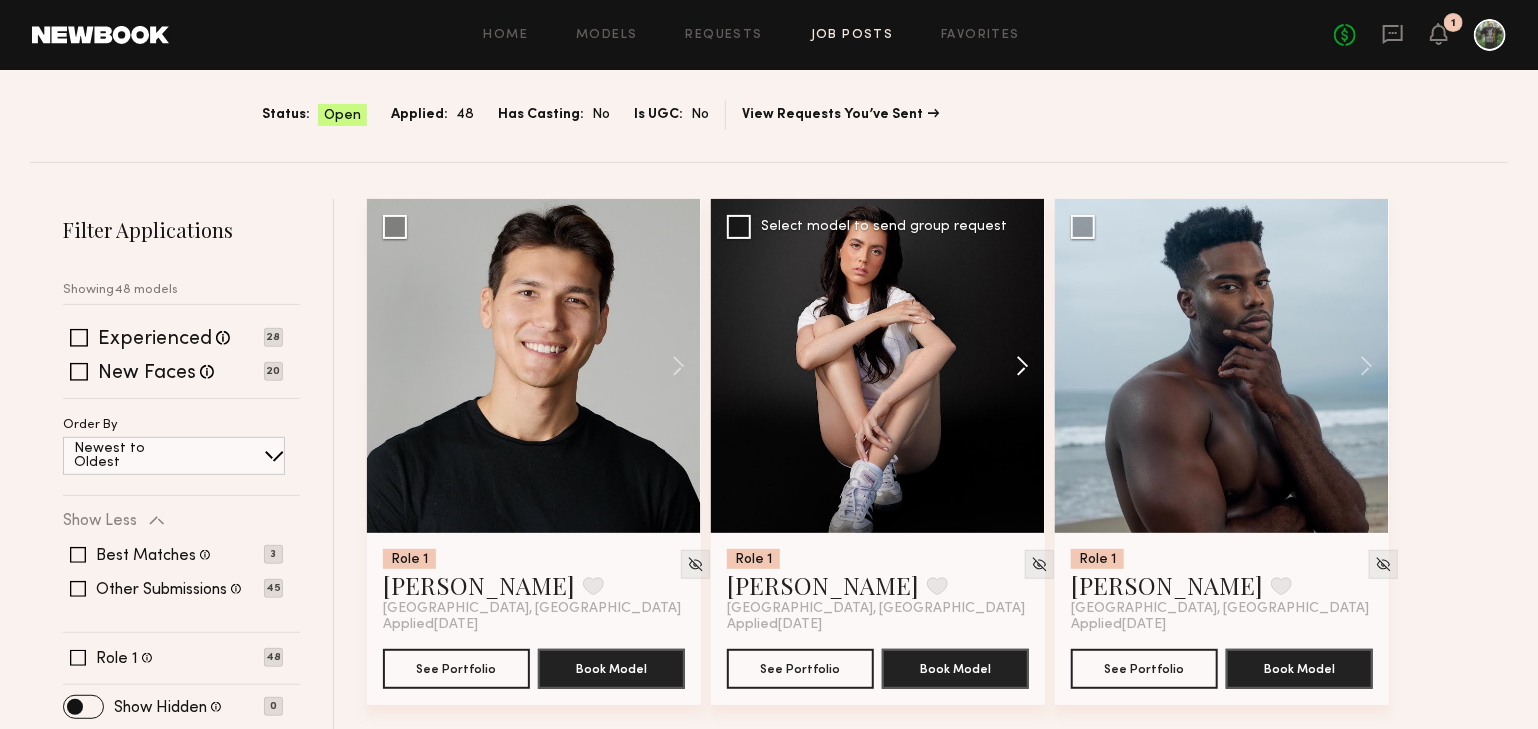 scroll, scrollTop: 168, scrollLeft: 0, axis: vertical 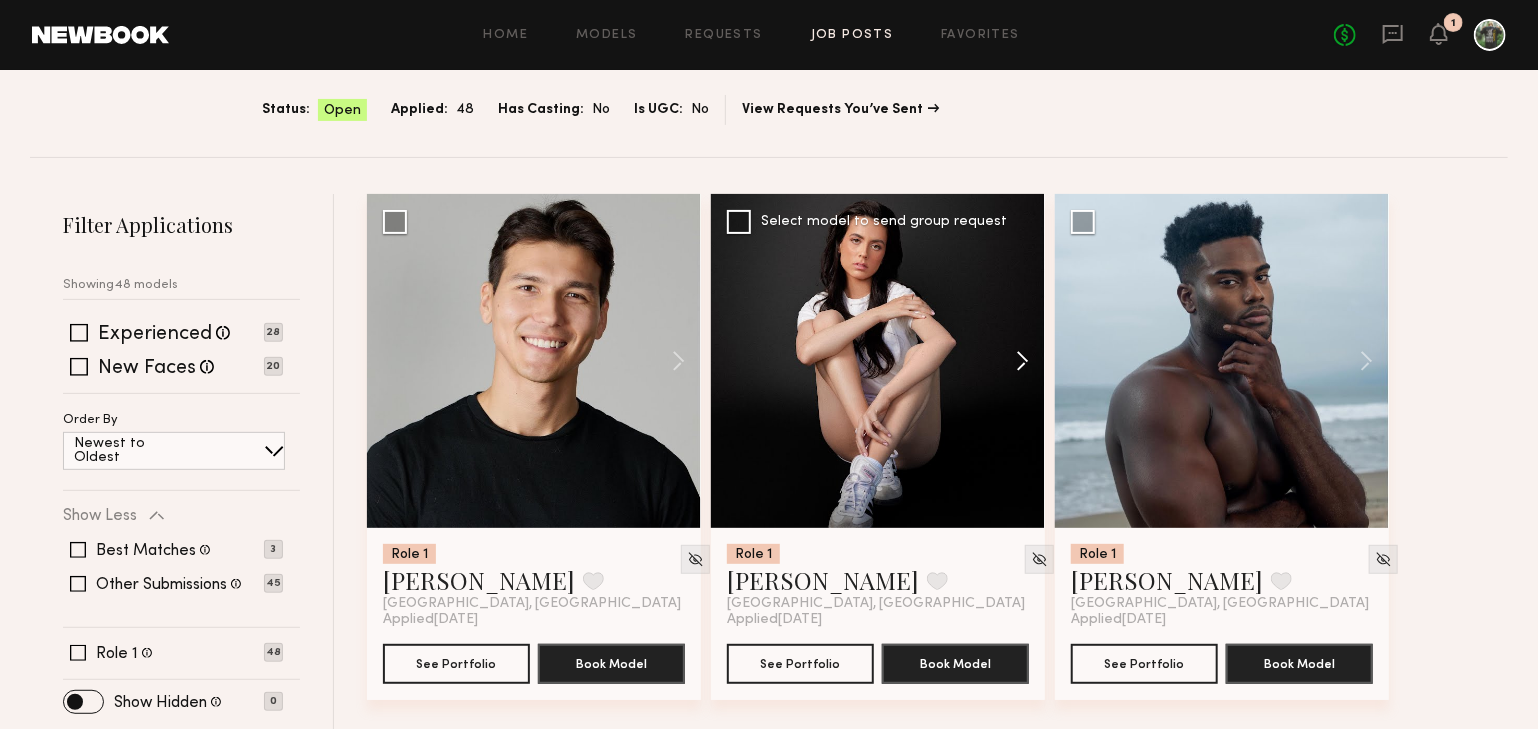 click 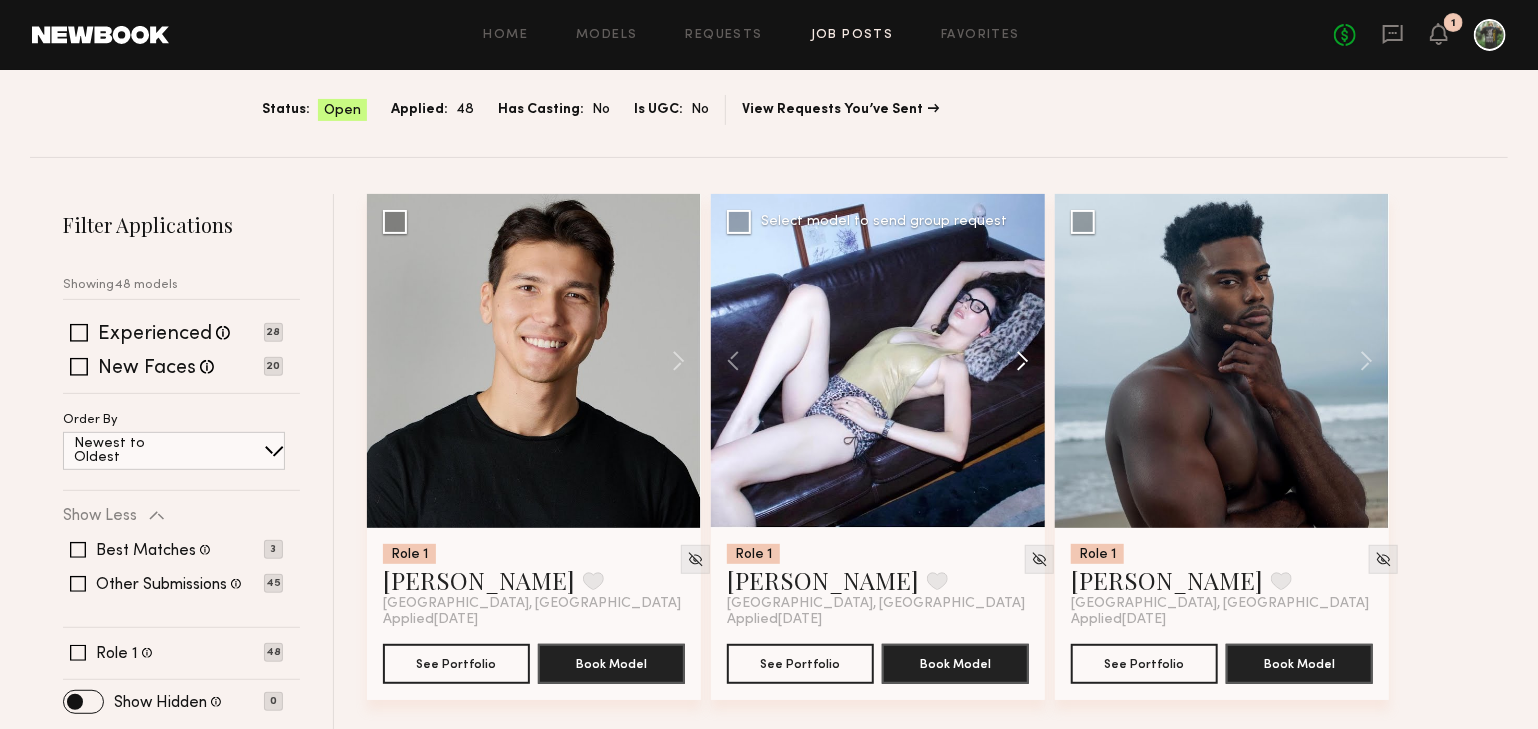 click 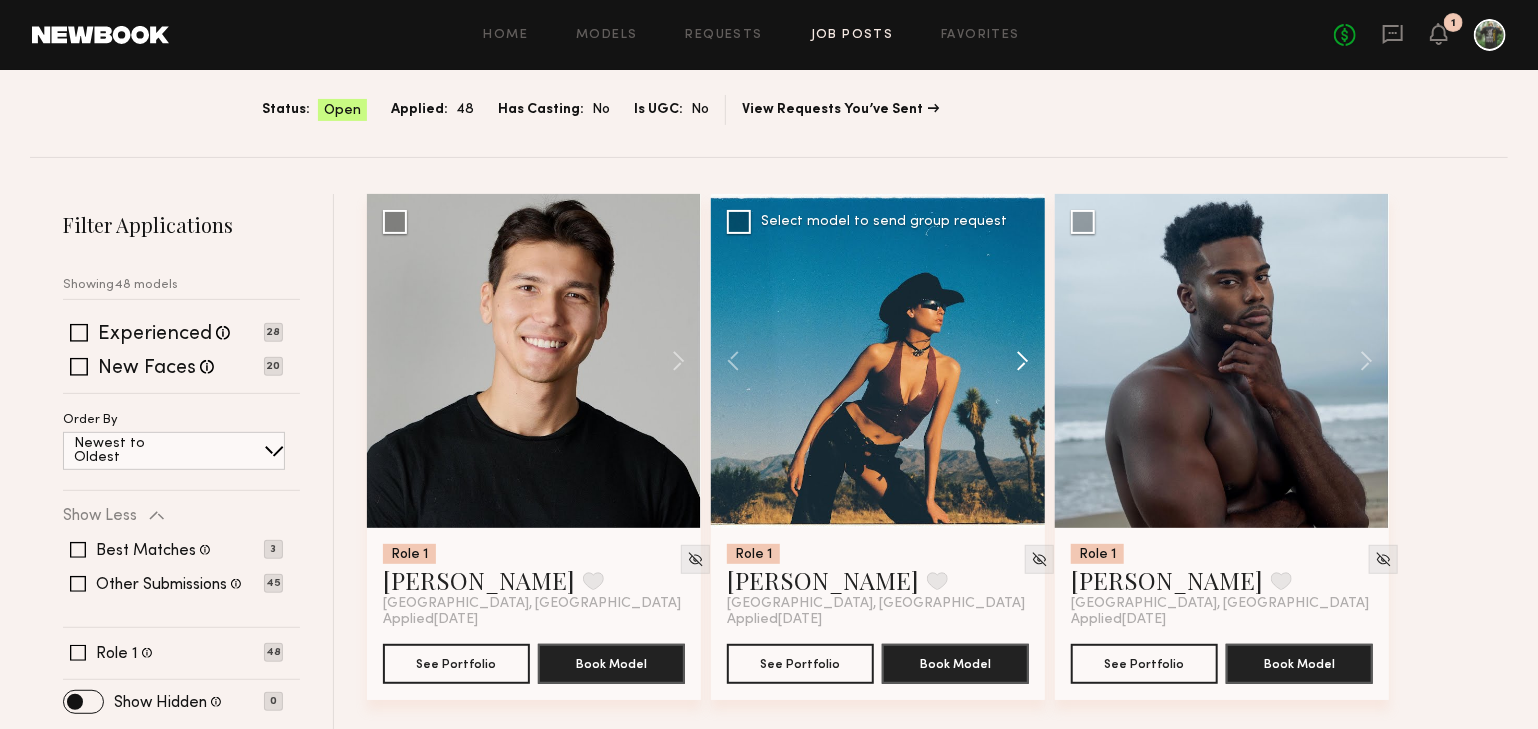 click 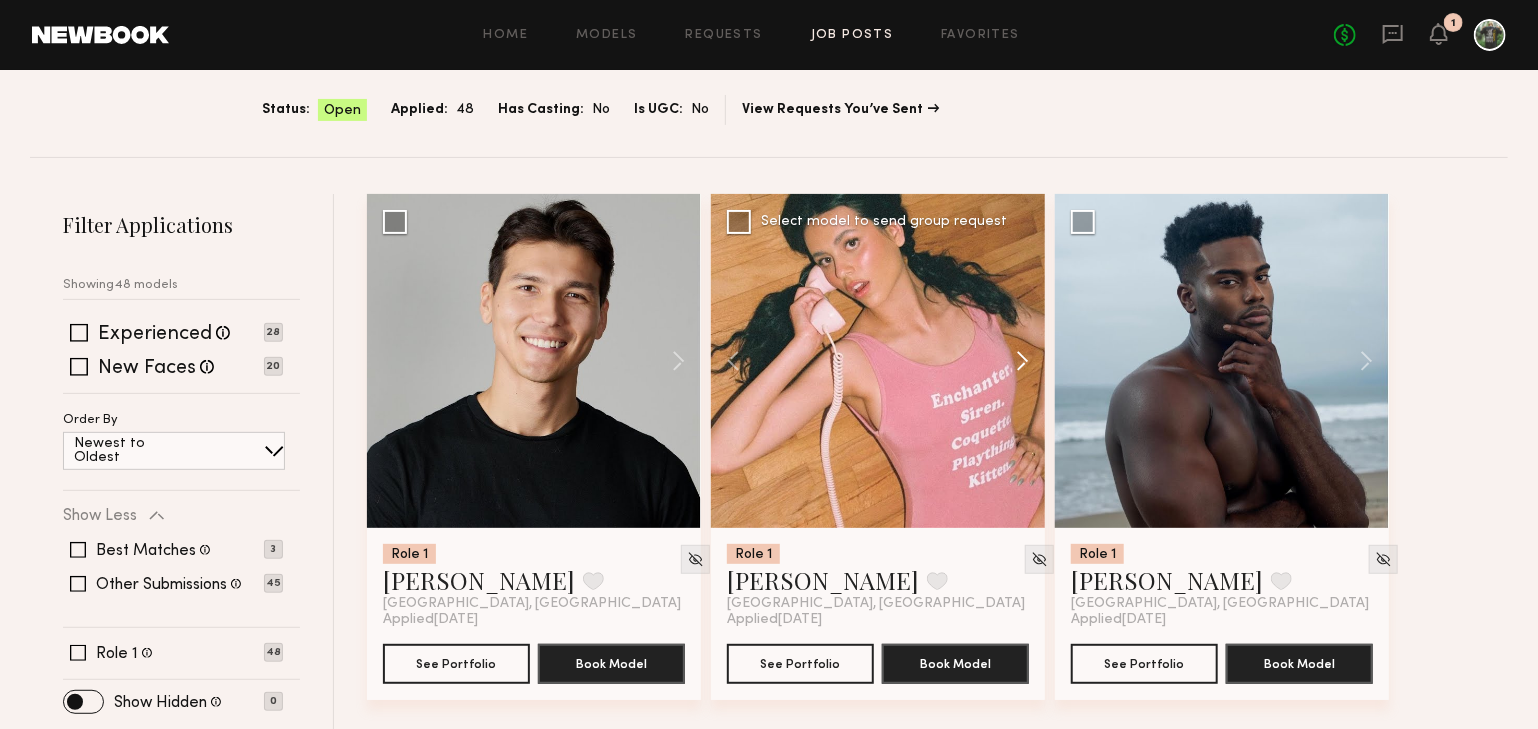 click 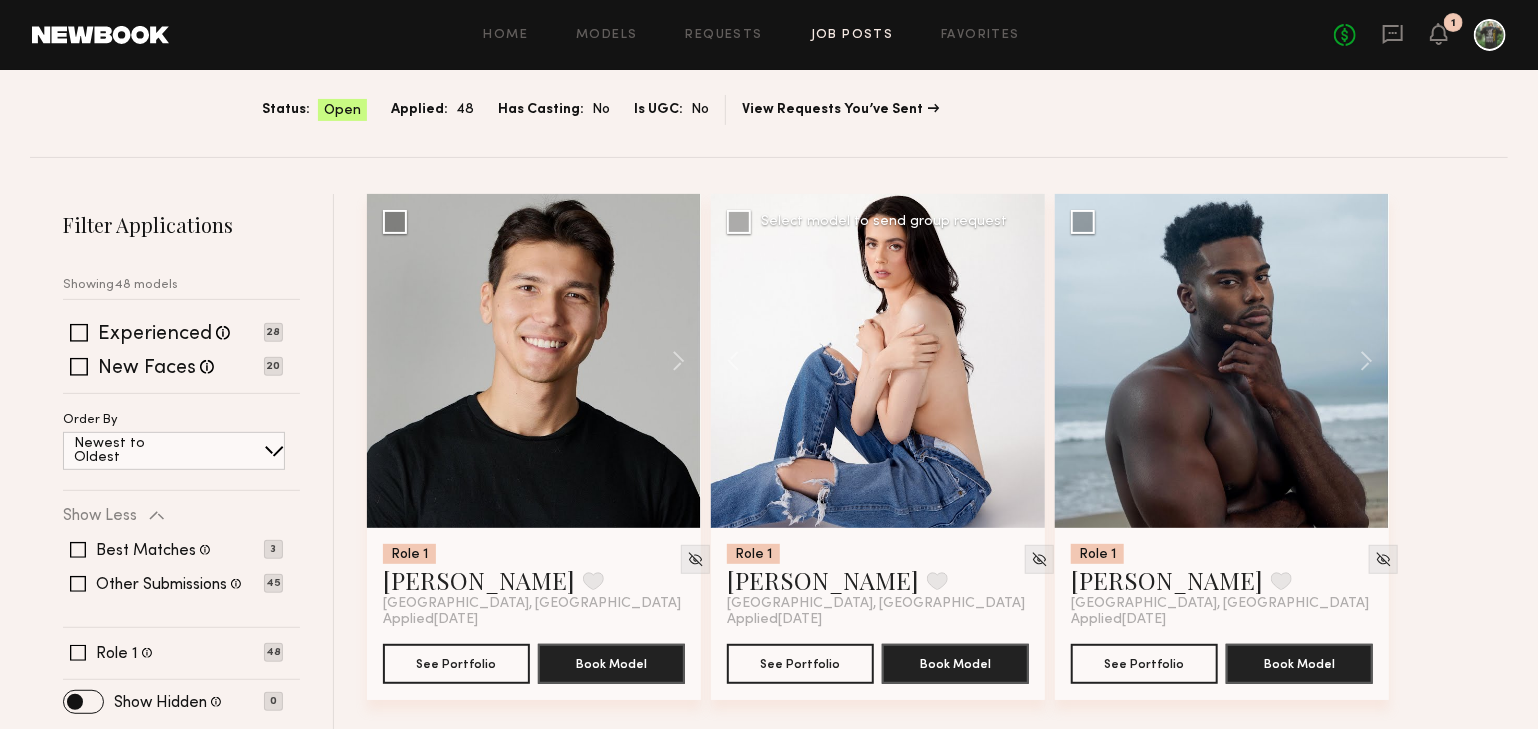 click 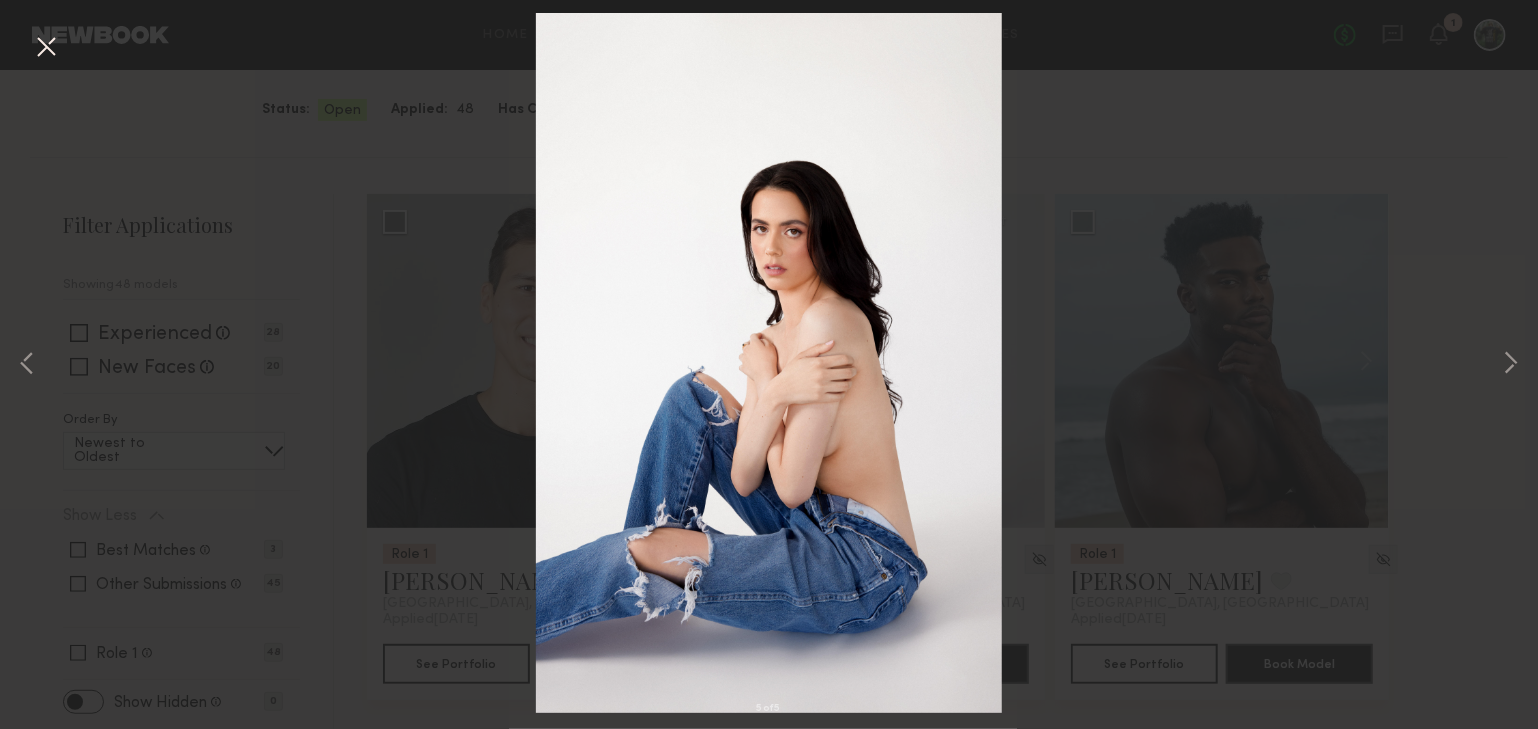 click on "5  of  5" at bounding box center (769, 364) 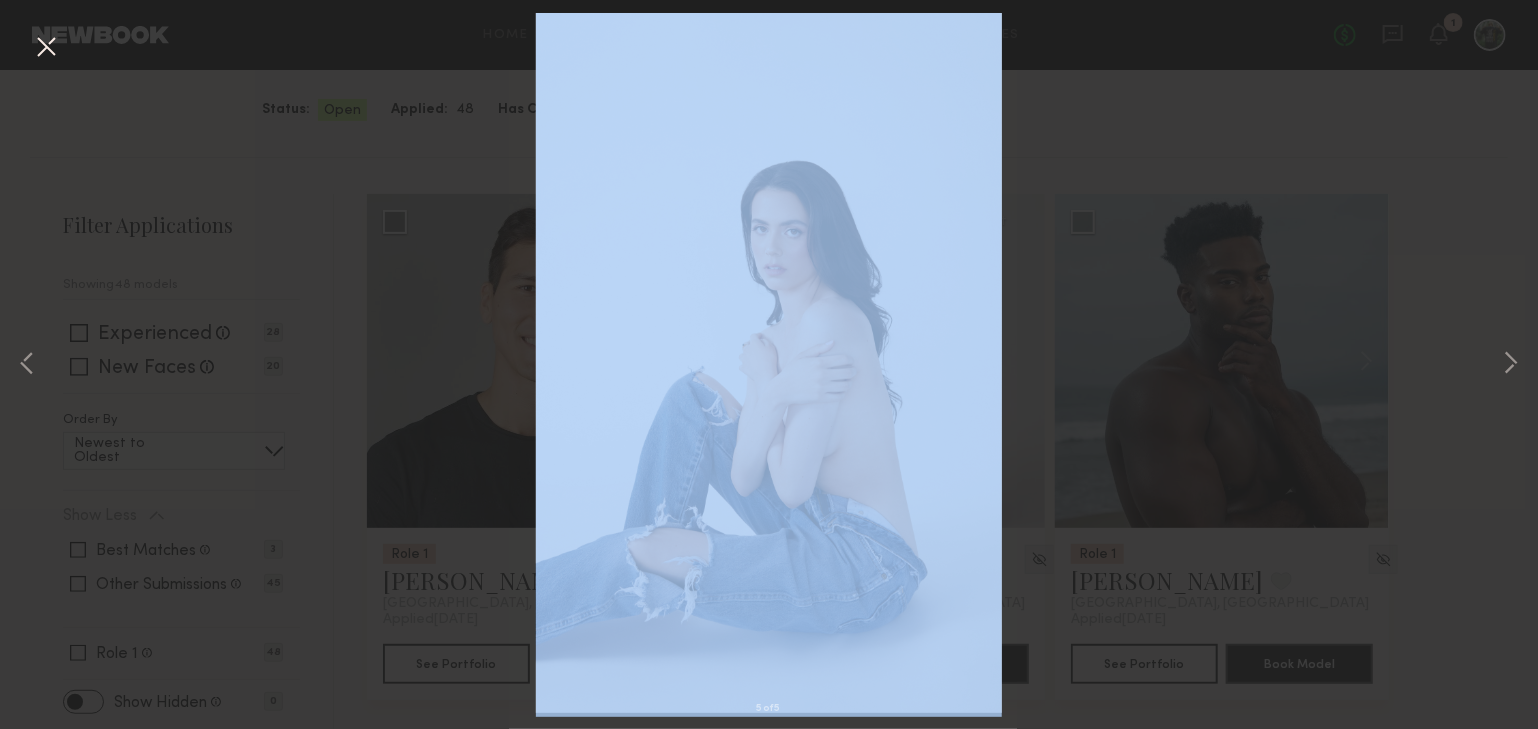 click on "5  of  5" at bounding box center (769, 364) 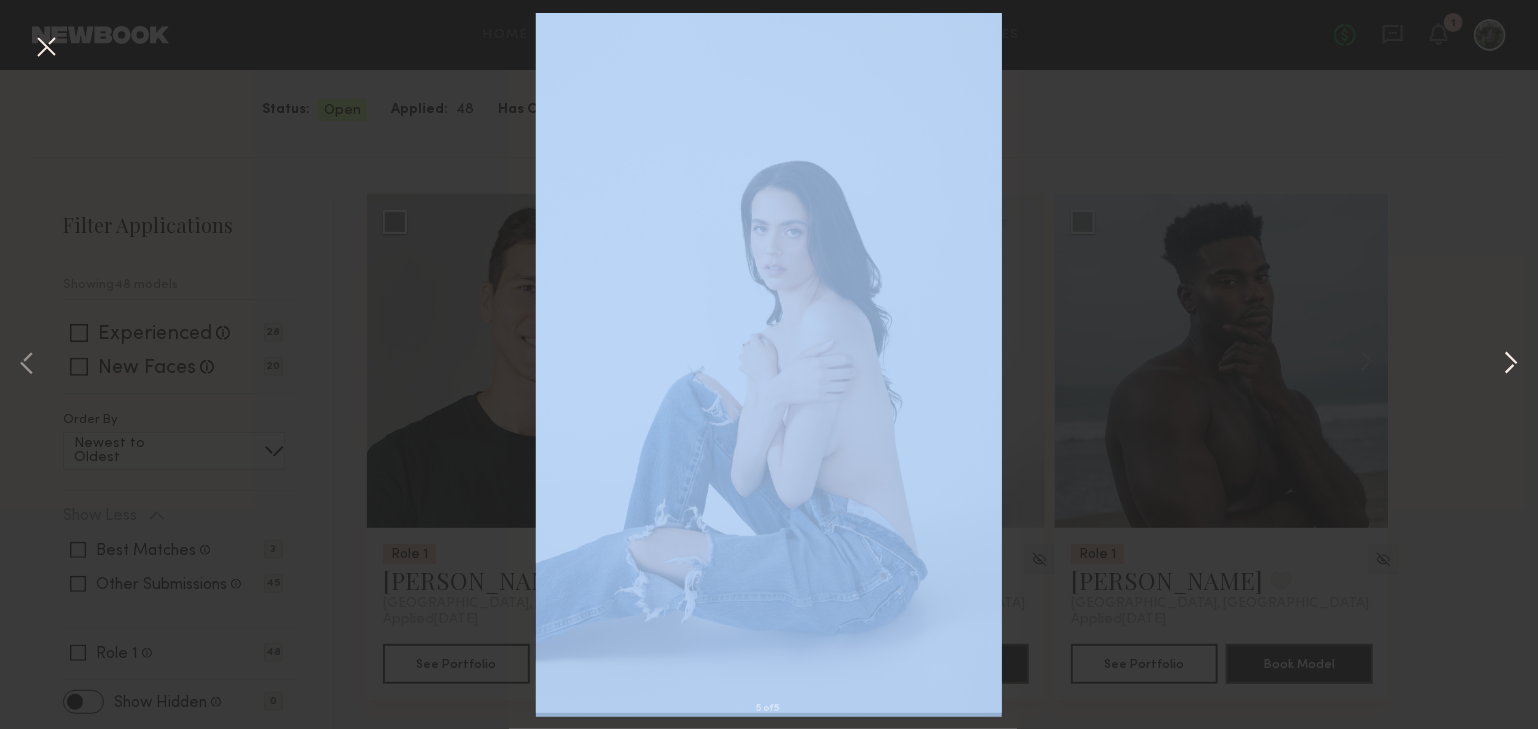 click at bounding box center (1511, 364) 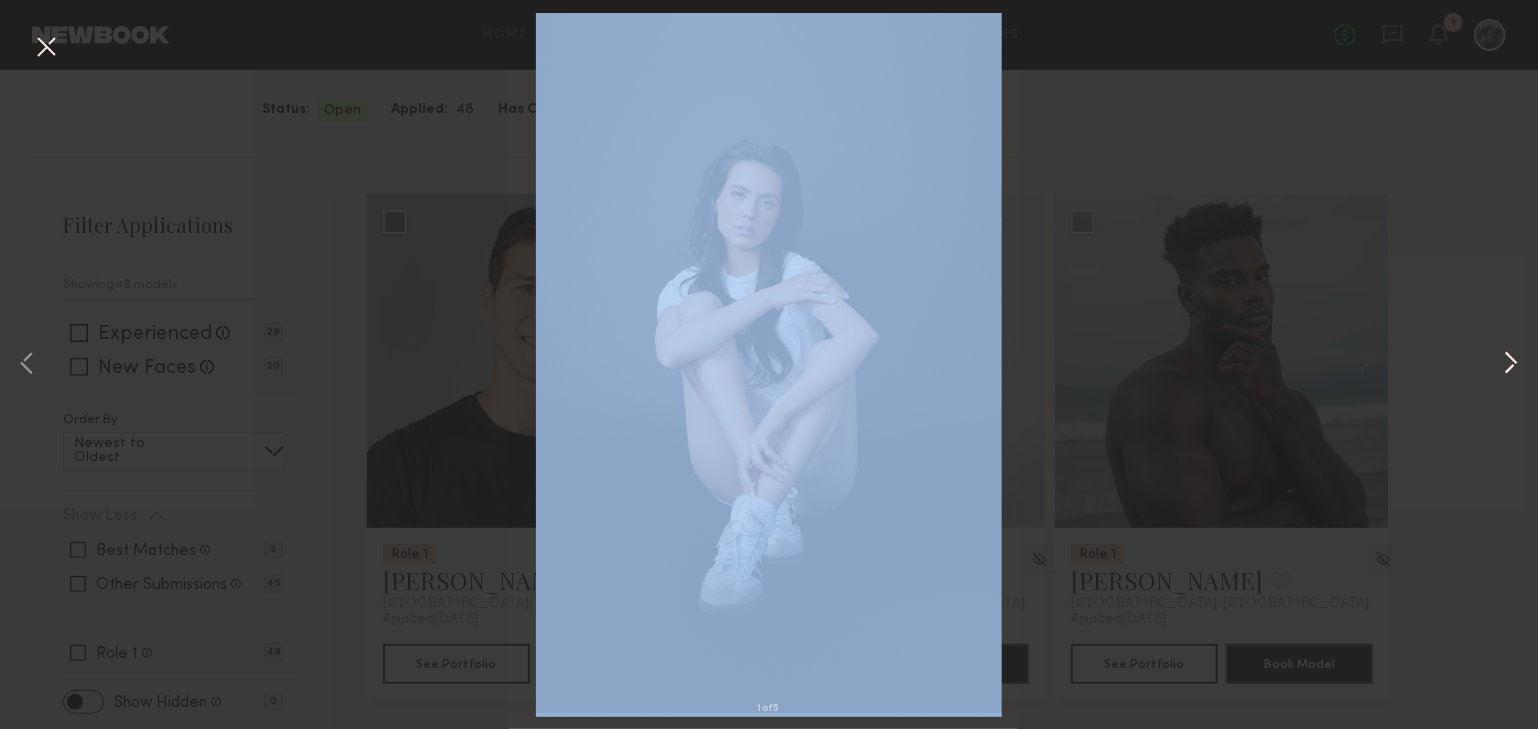 click at bounding box center (1511, 364) 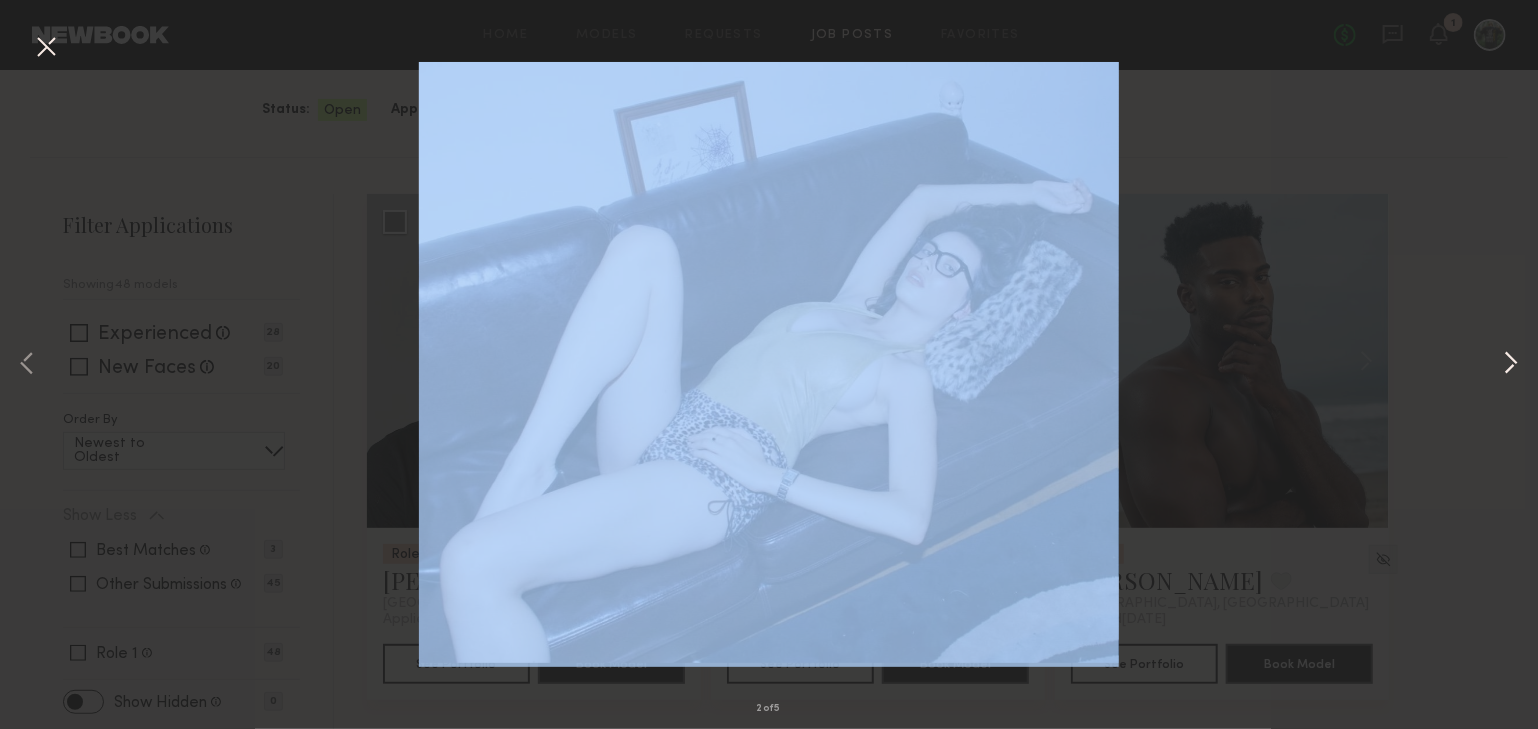 click at bounding box center [1511, 364] 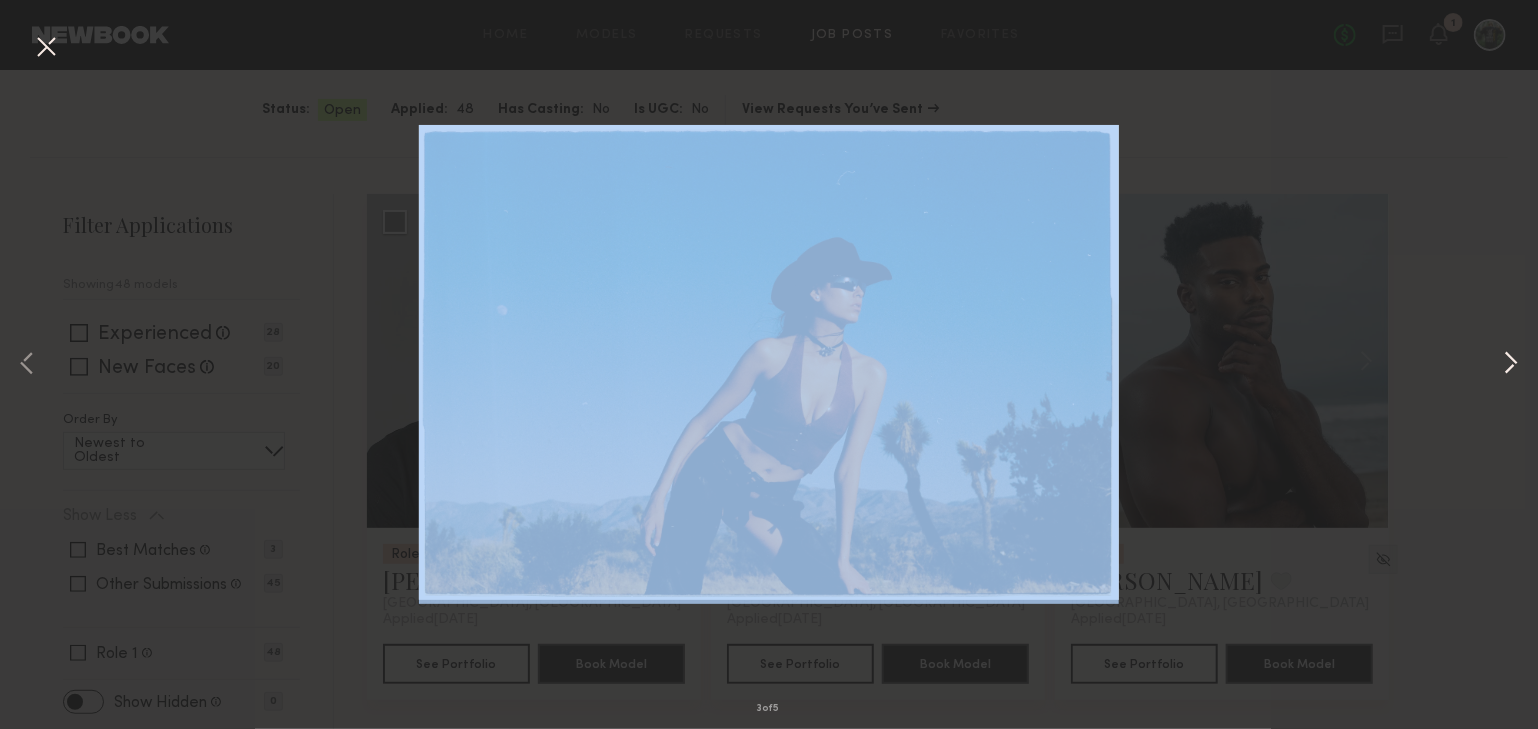 click at bounding box center [1511, 364] 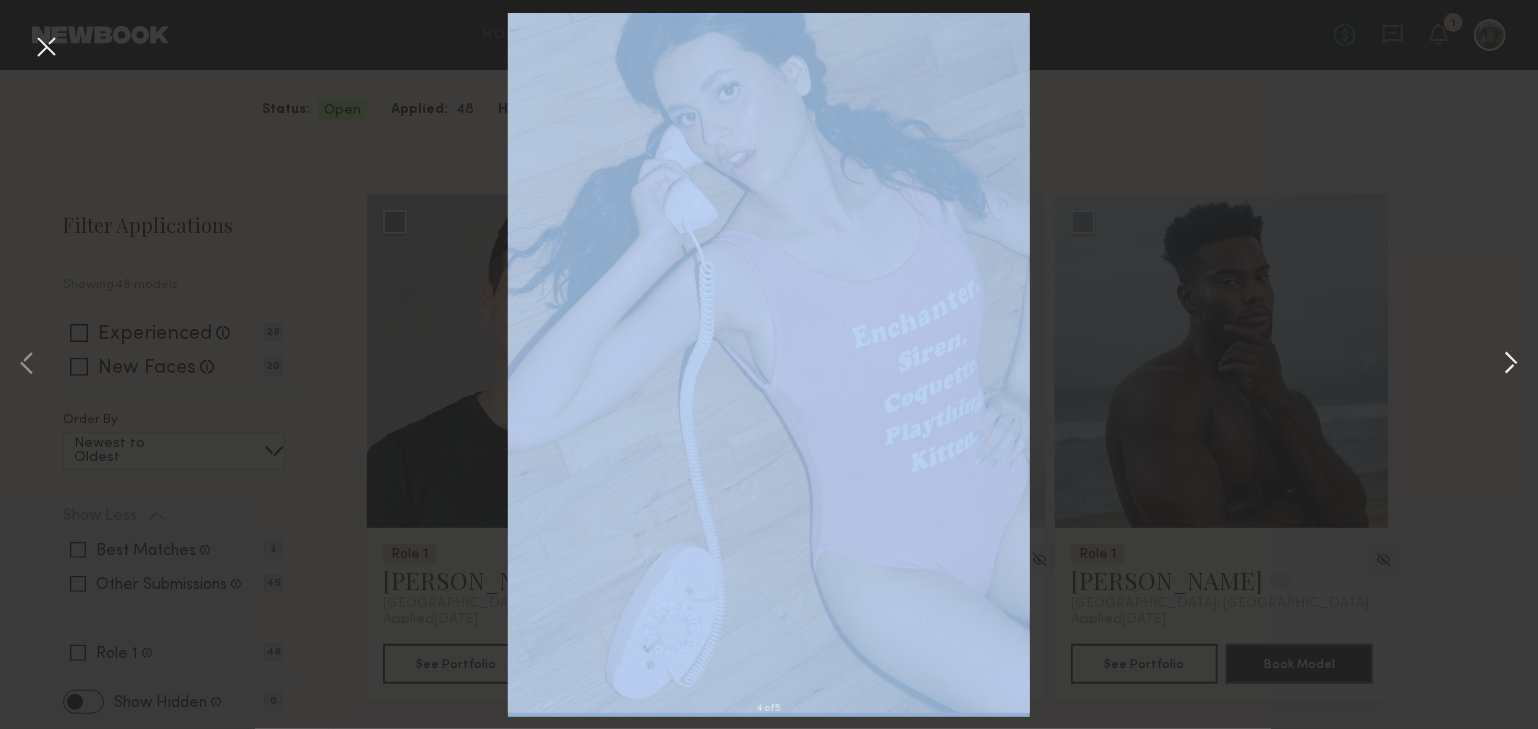 click at bounding box center [1511, 364] 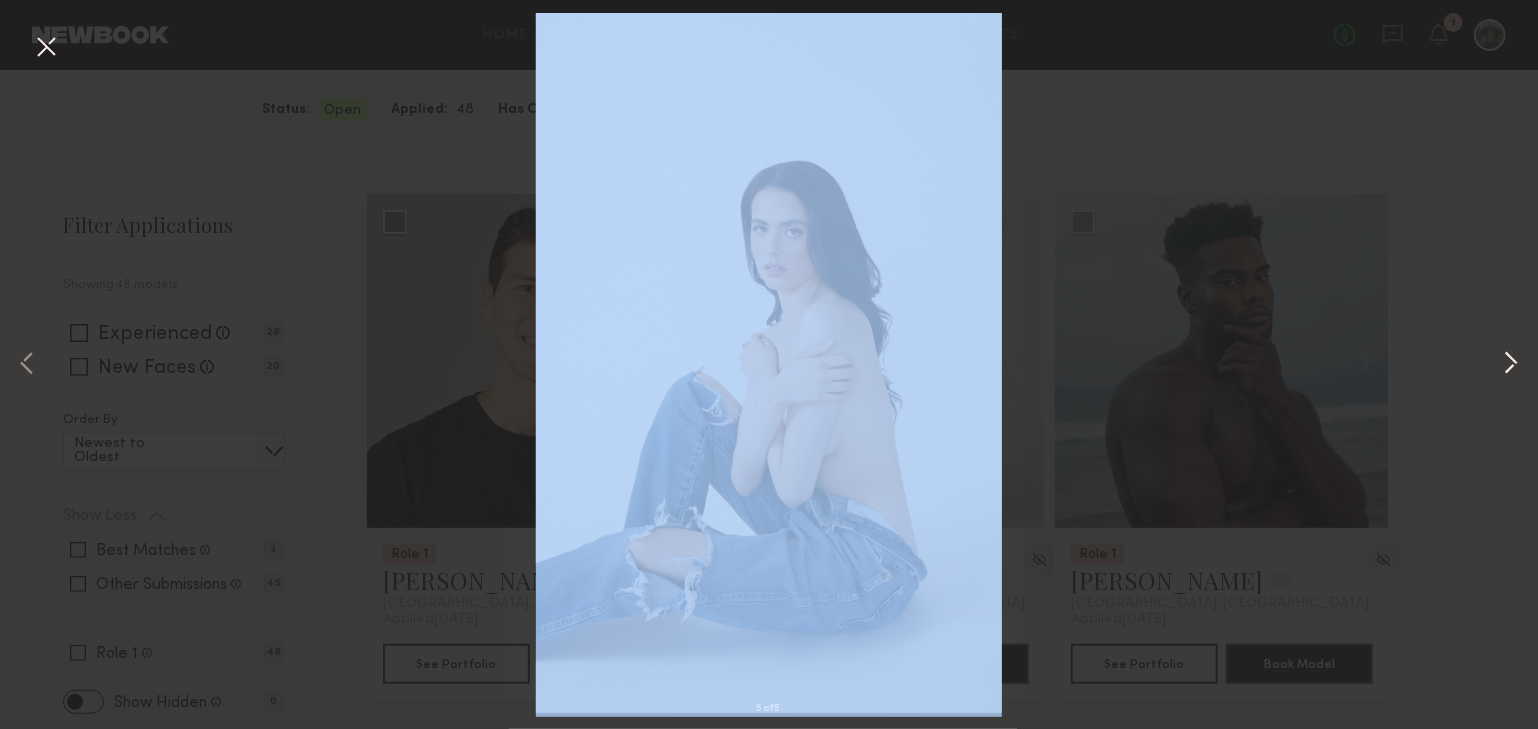 click at bounding box center [1511, 364] 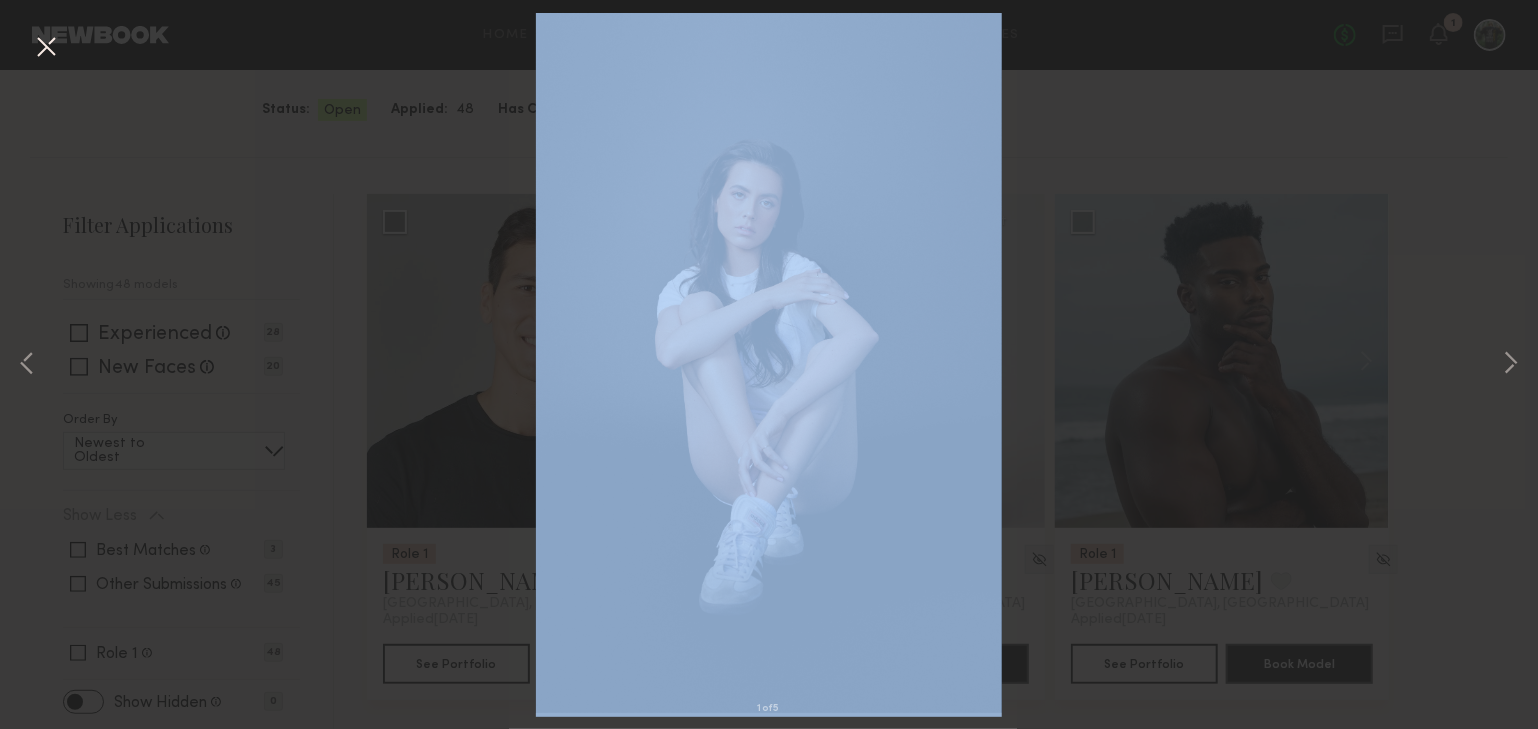 click on "1  of  5" at bounding box center [769, 364] 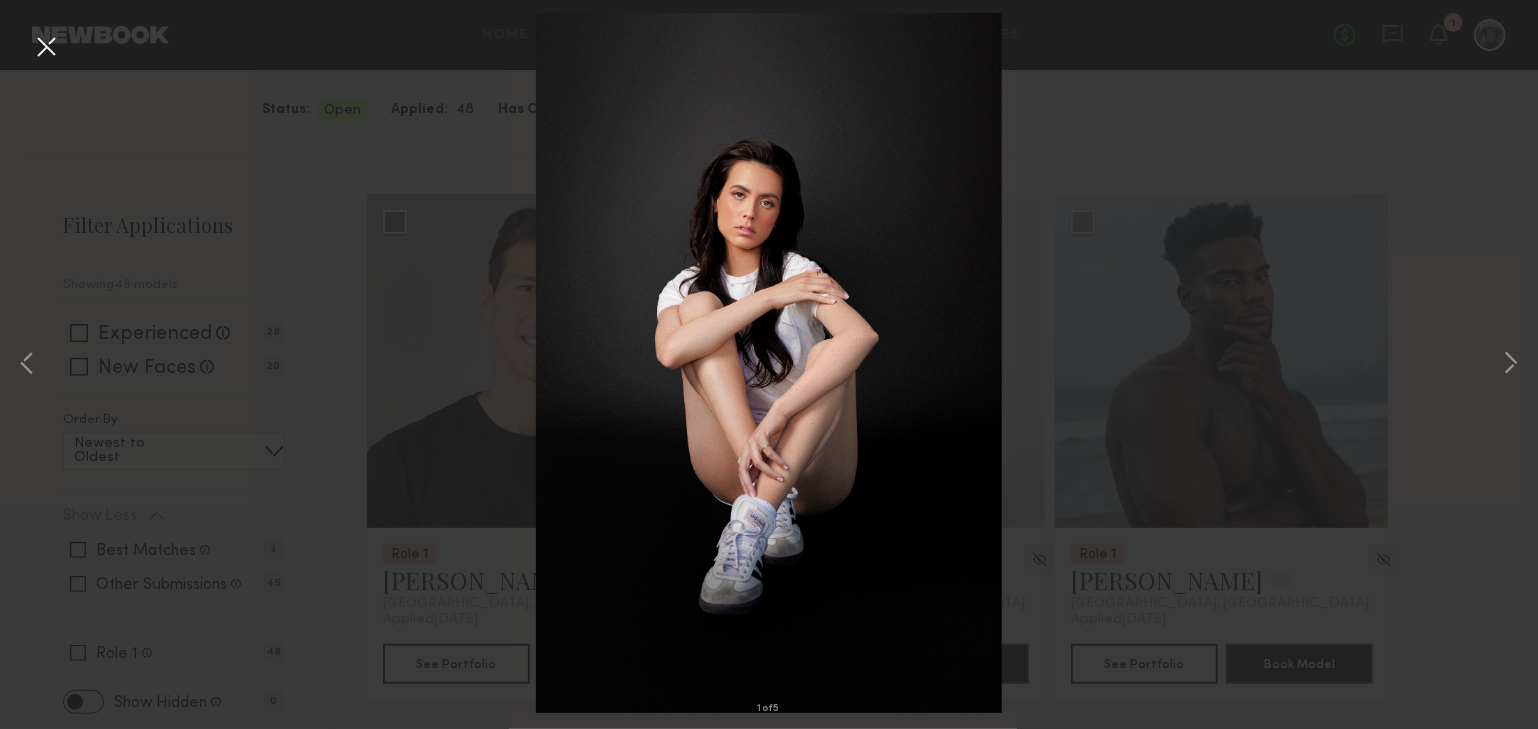click on "1  of  5" at bounding box center (769, 364) 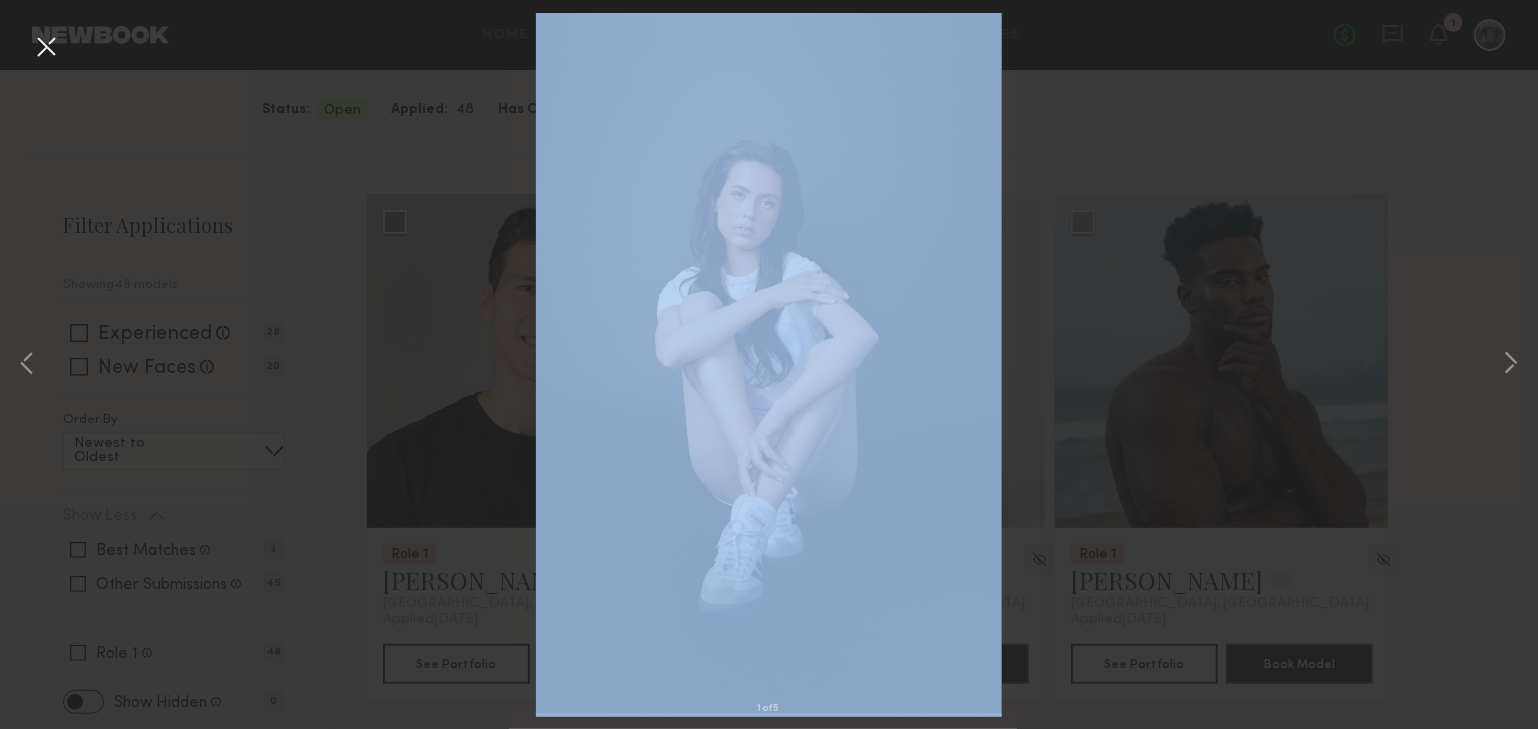 click at bounding box center (46, 48) 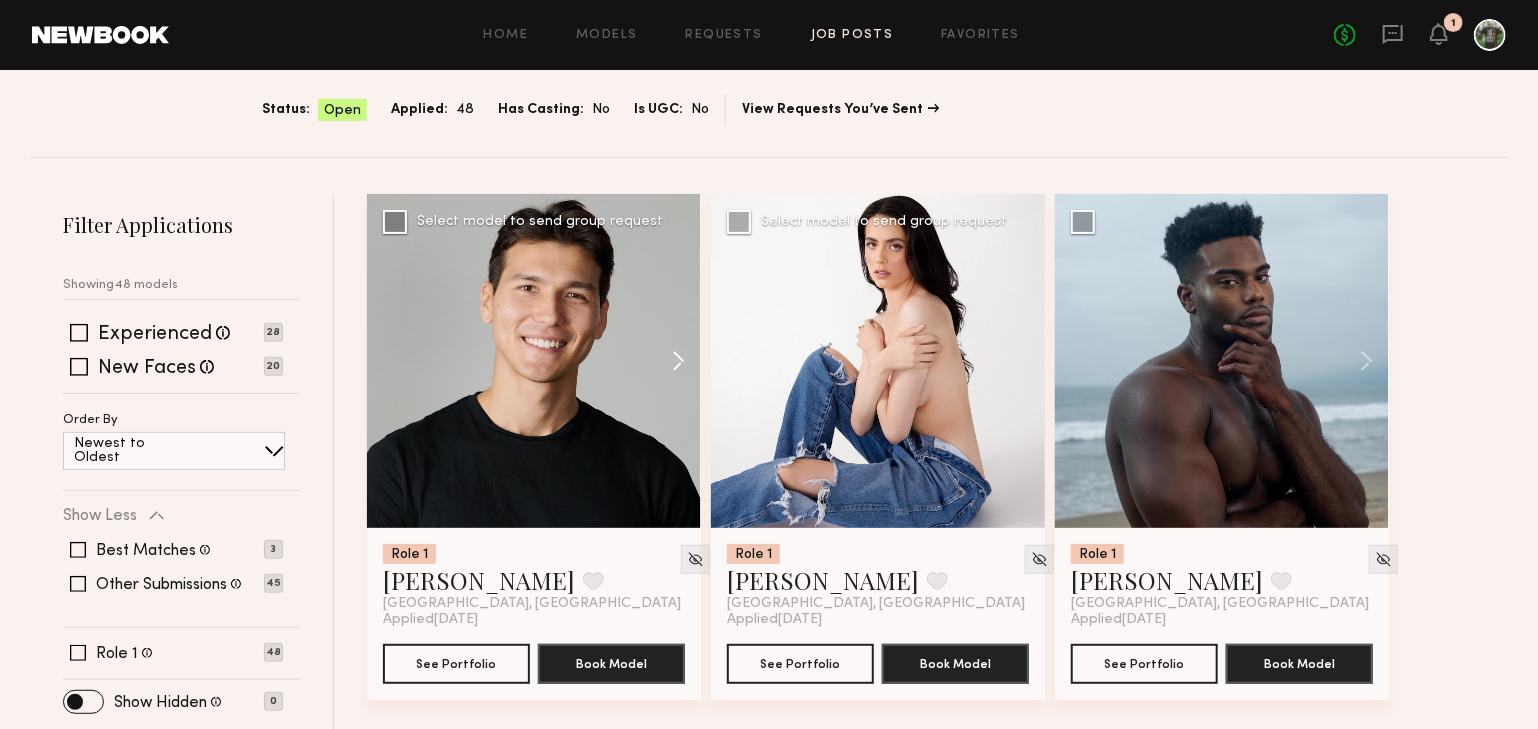 click 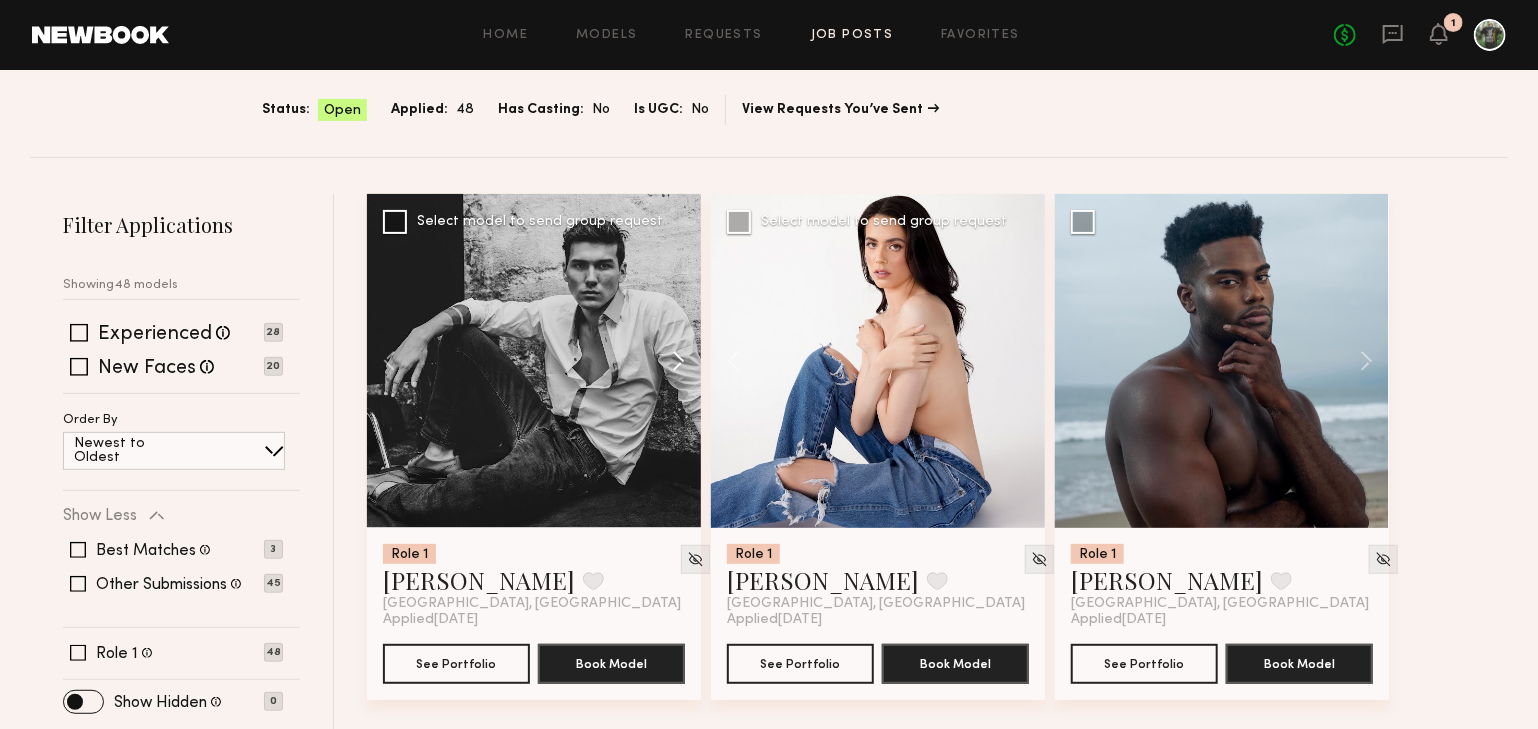 click 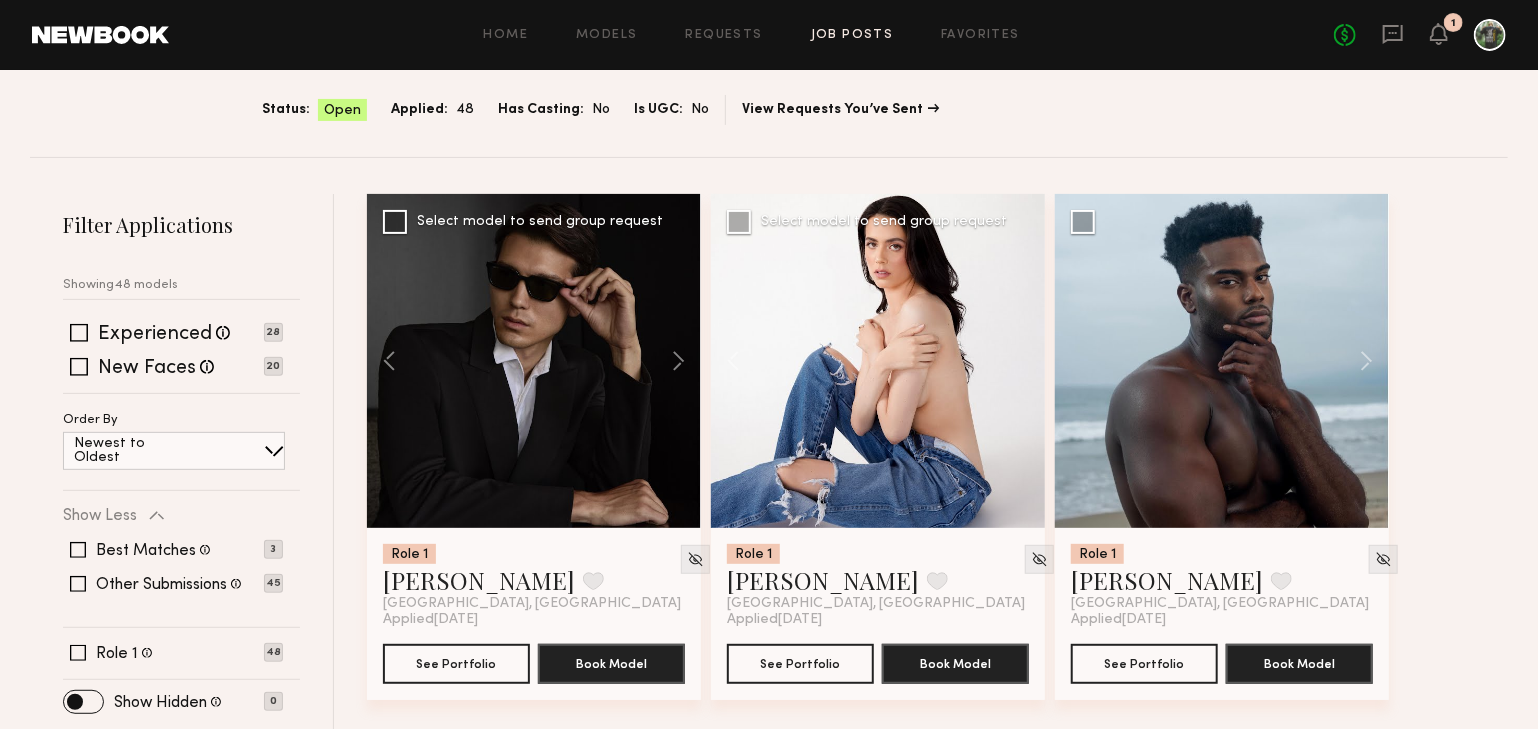 click 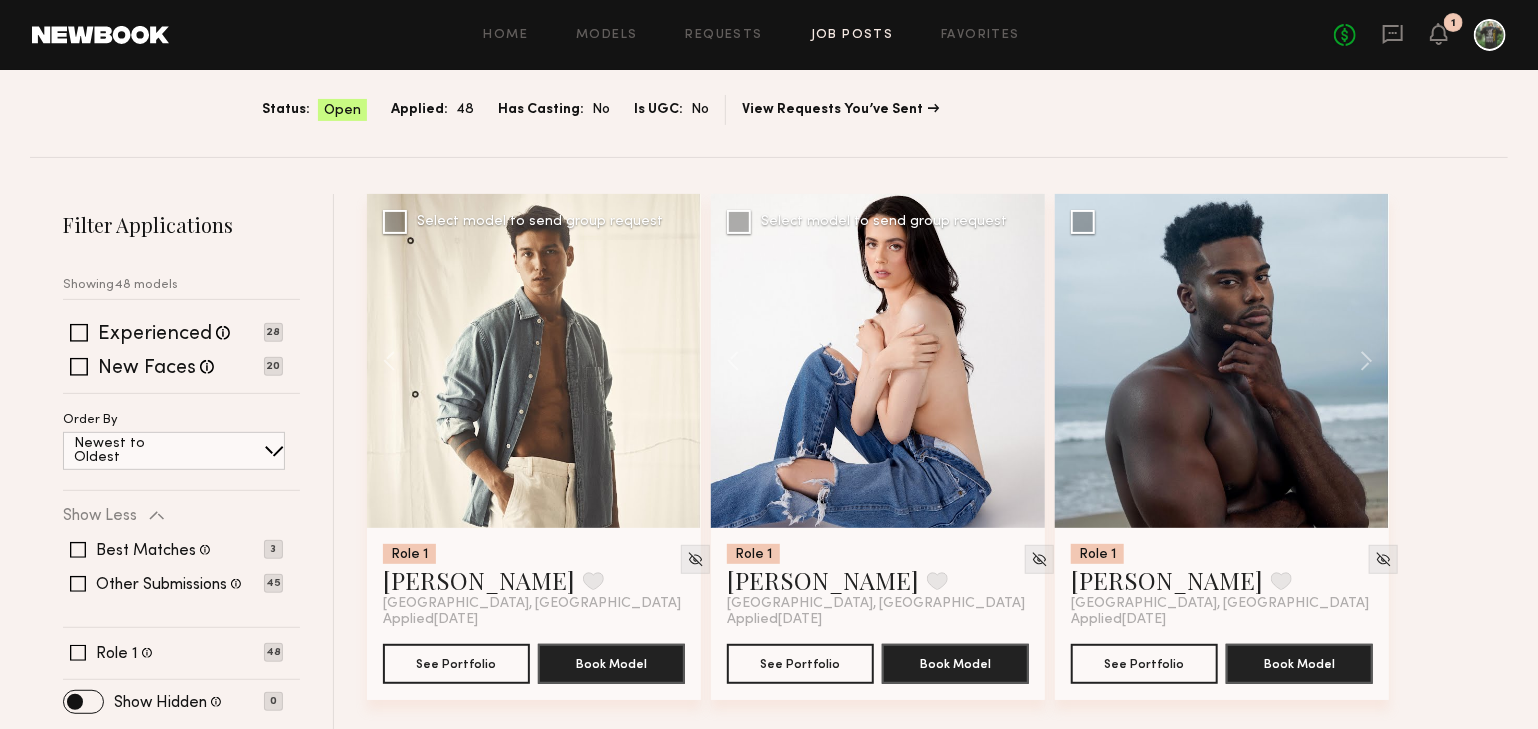 click 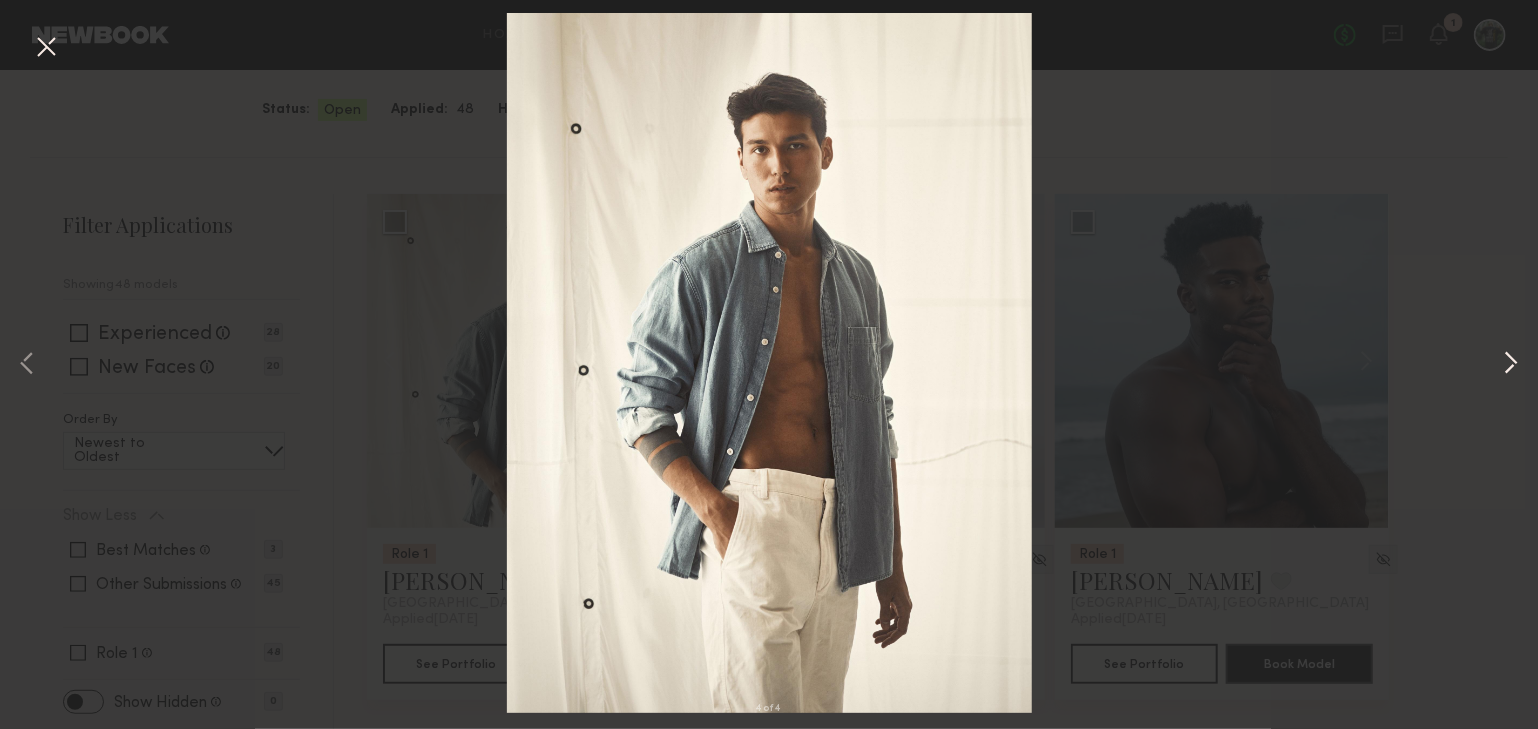 click at bounding box center [1511, 364] 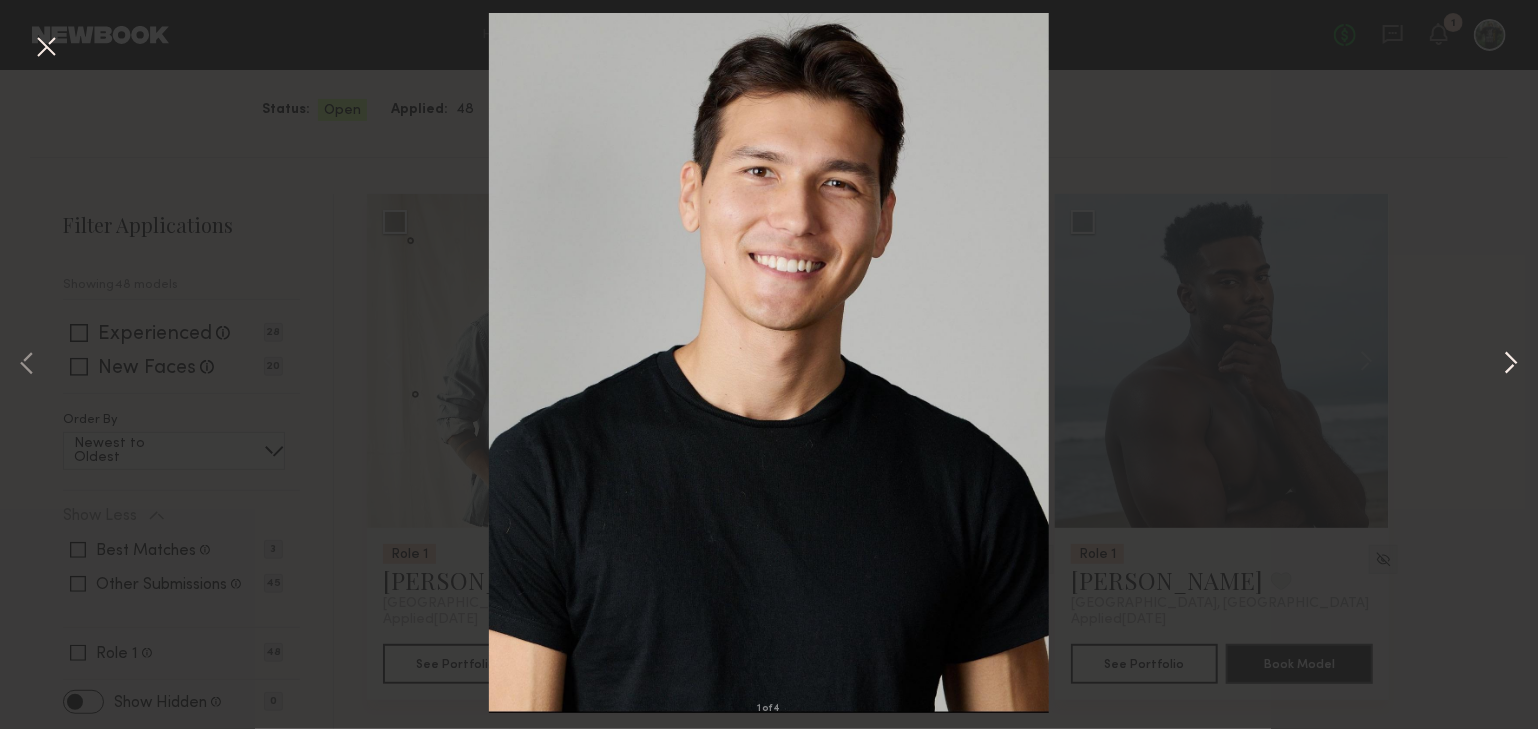 click at bounding box center [1511, 364] 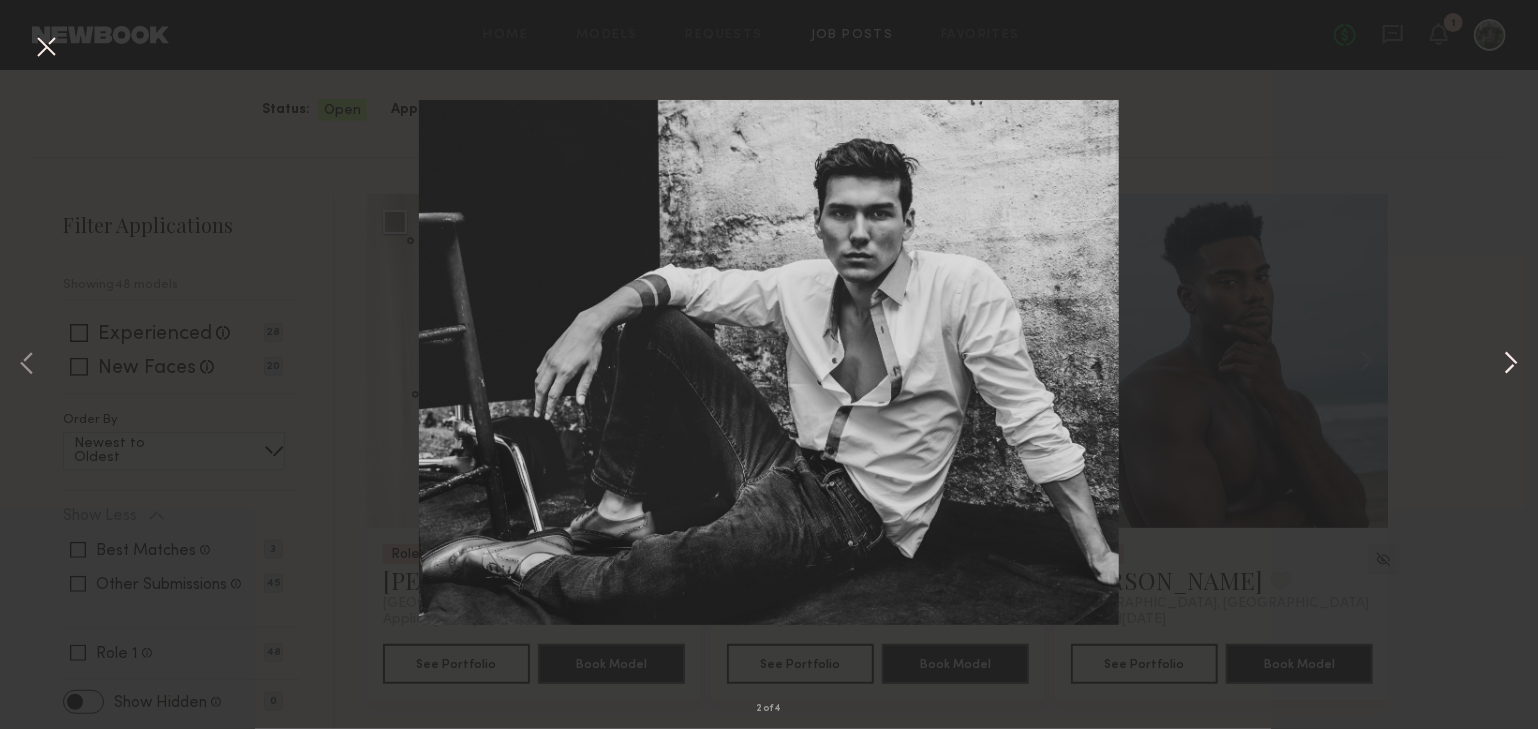 click at bounding box center [1511, 364] 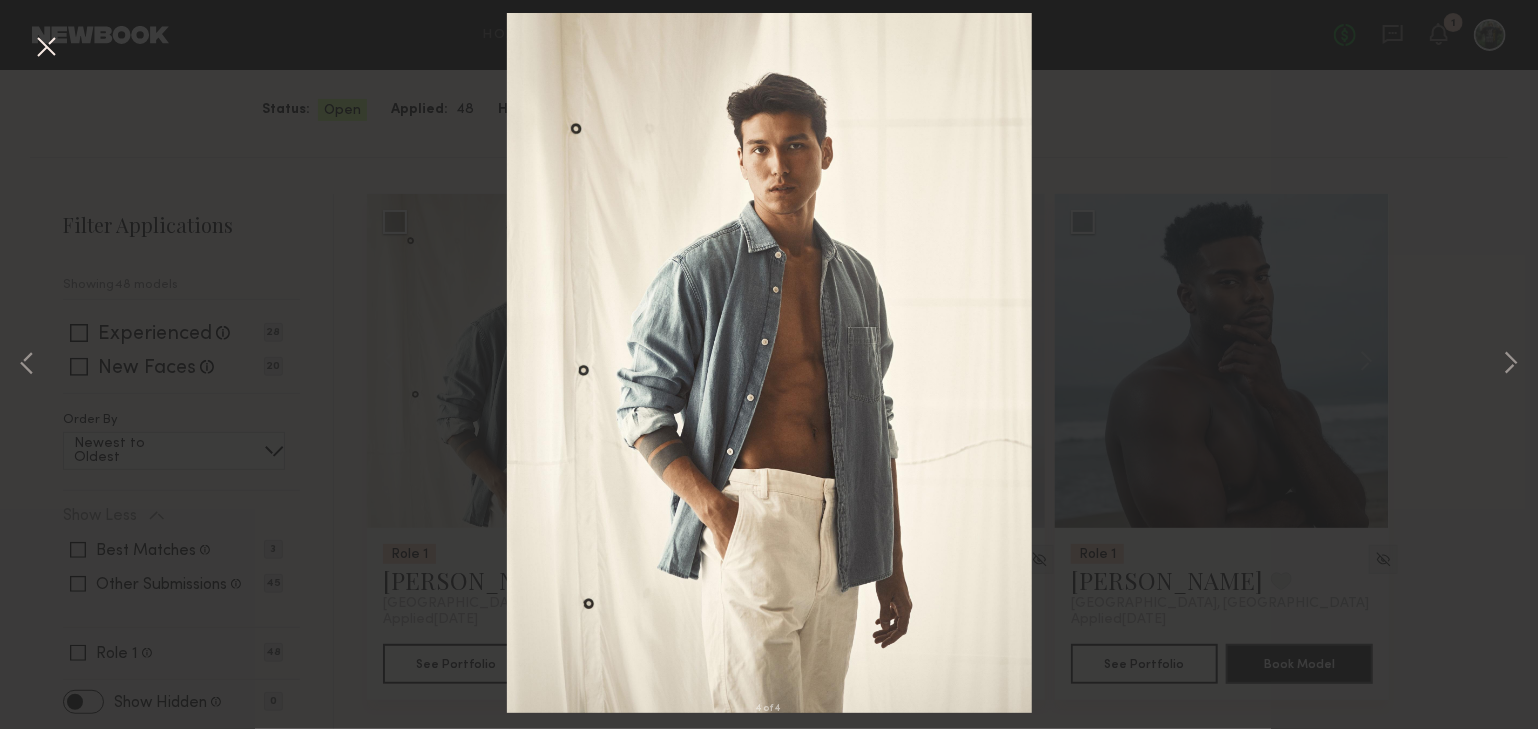 click on "4  of  4" at bounding box center (769, 364) 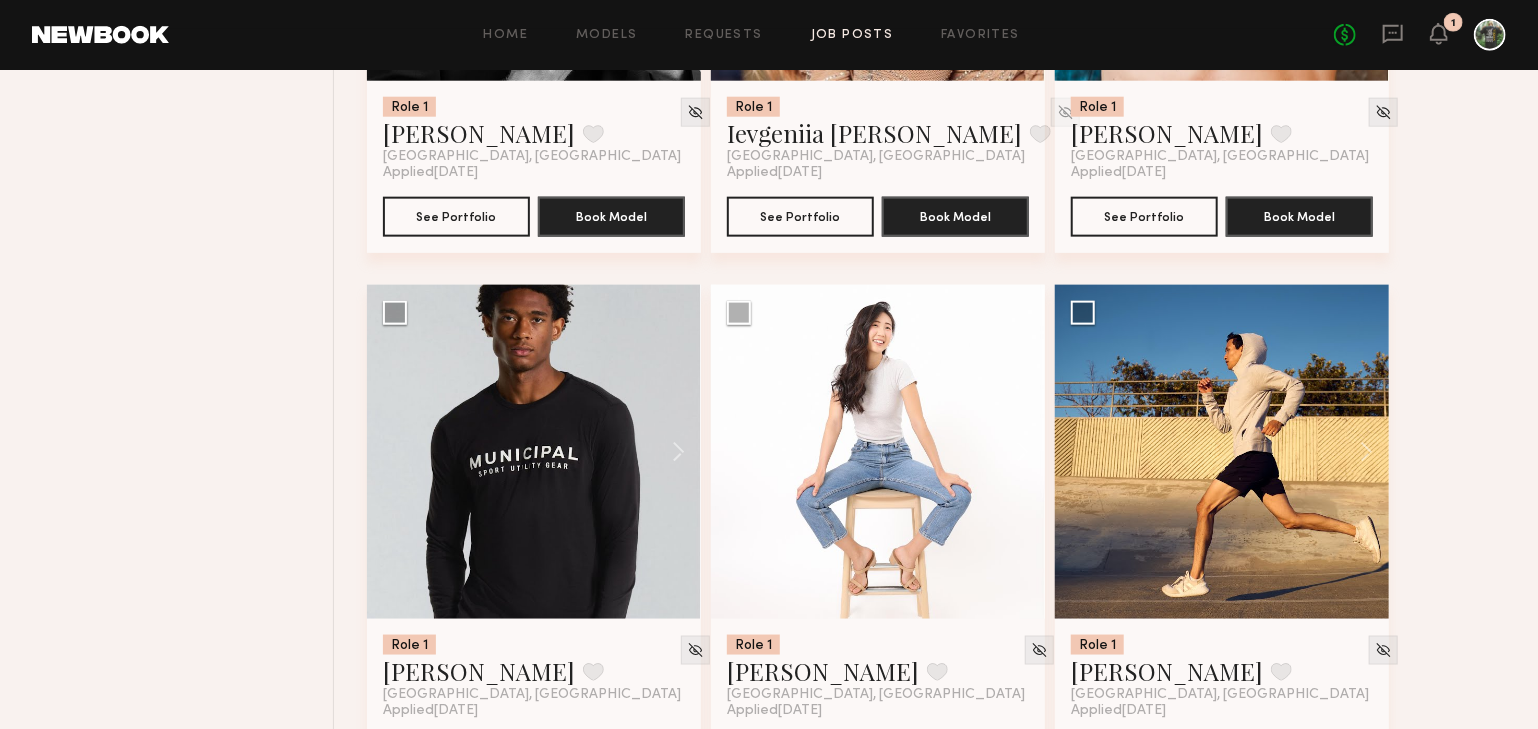 scroll, scrollTop: 1285, scrollLeft: 0, axis: vertical 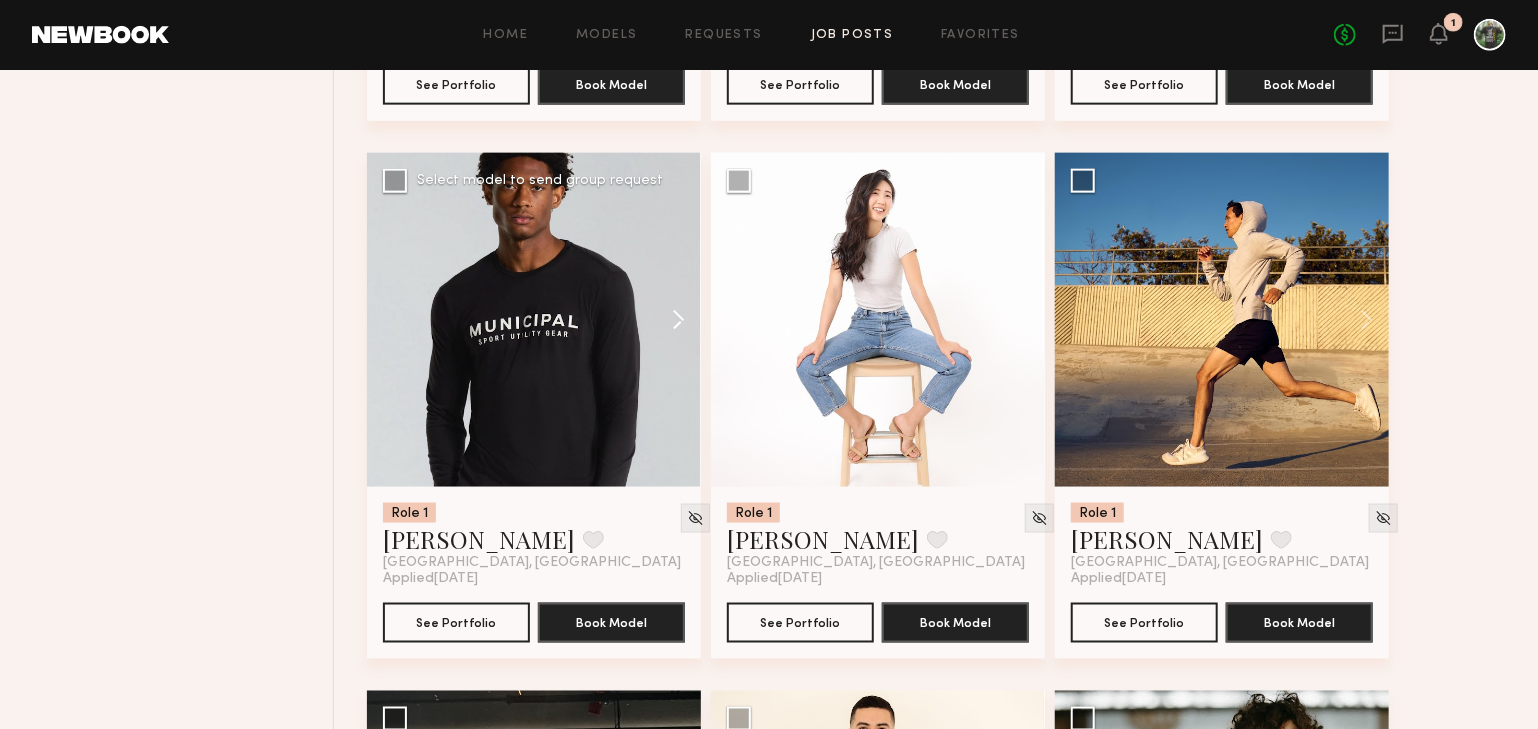 click 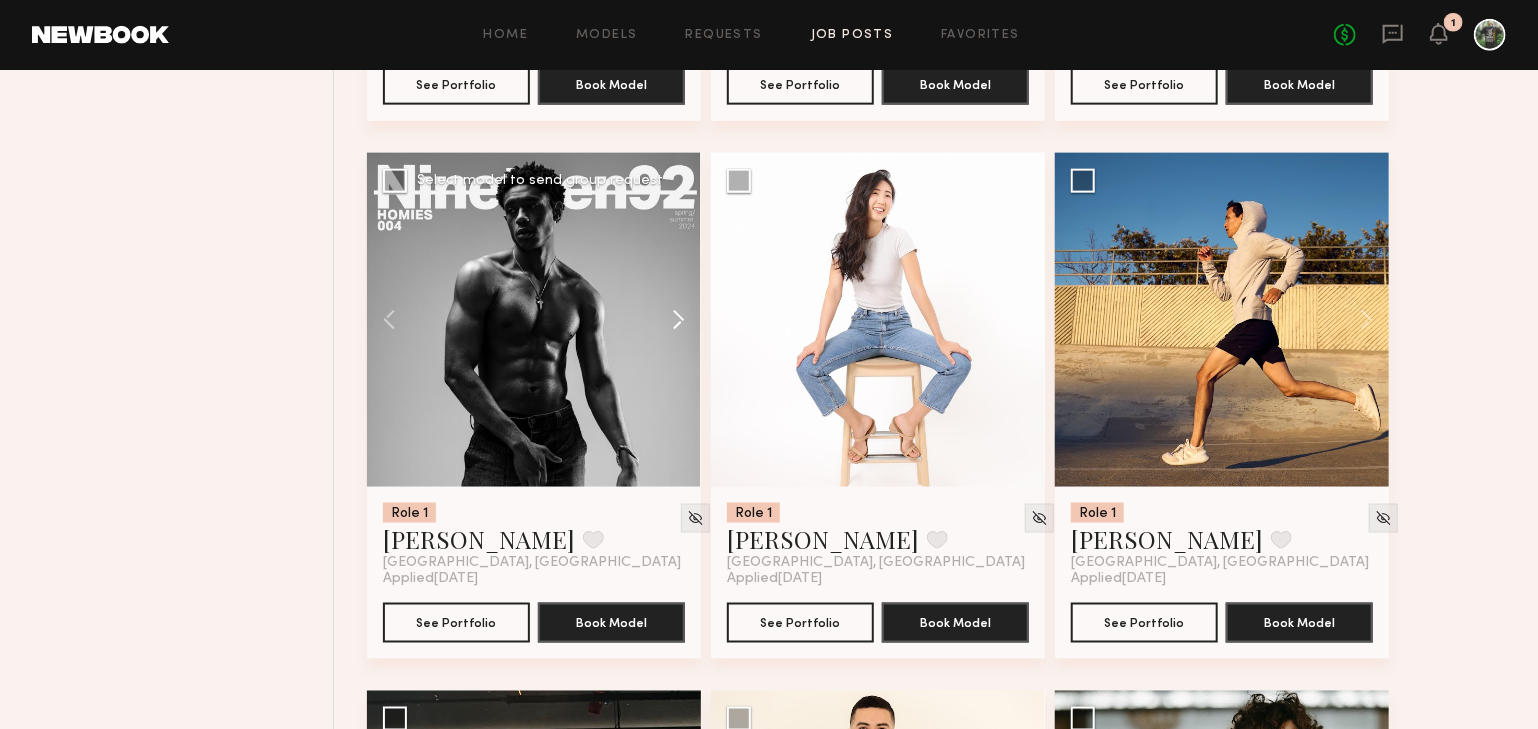 click 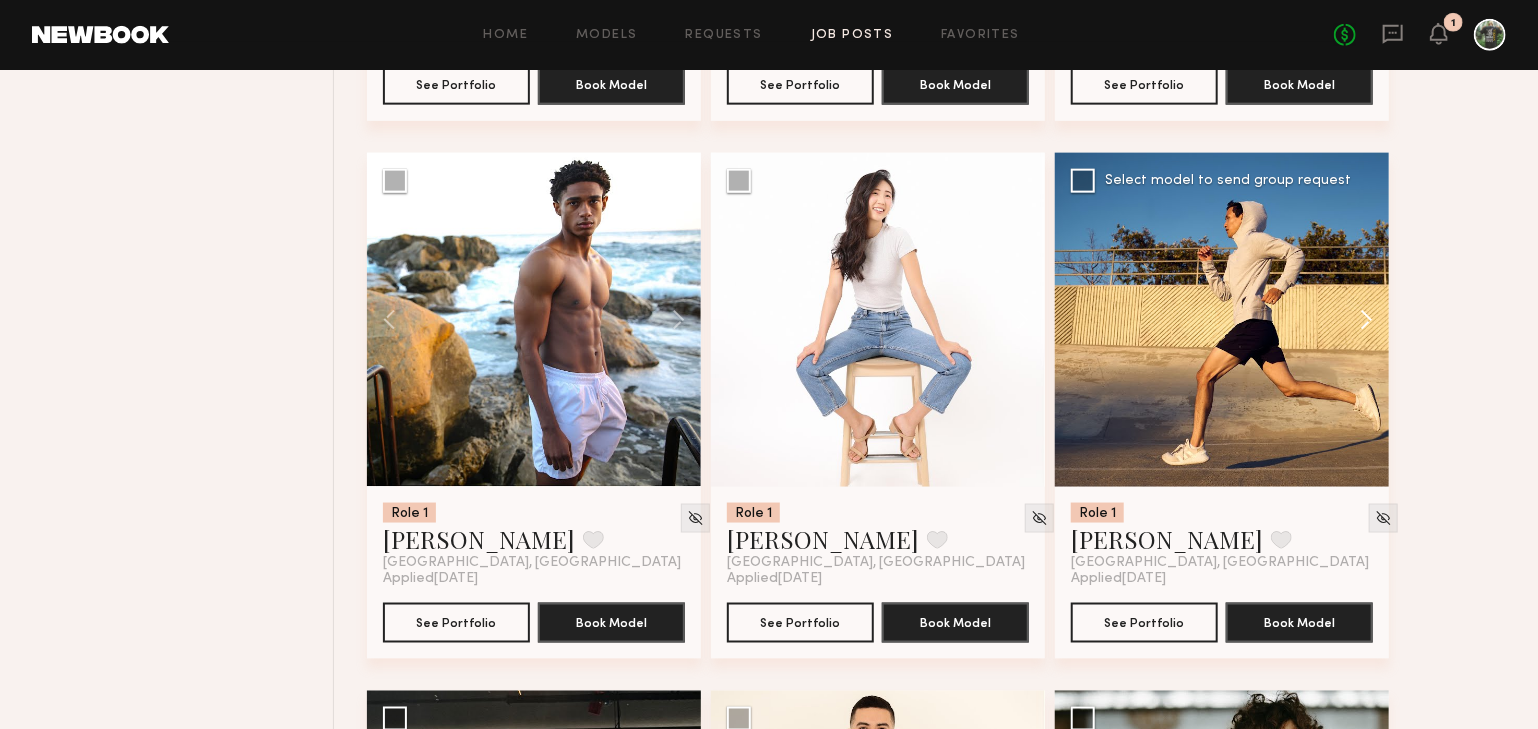 click 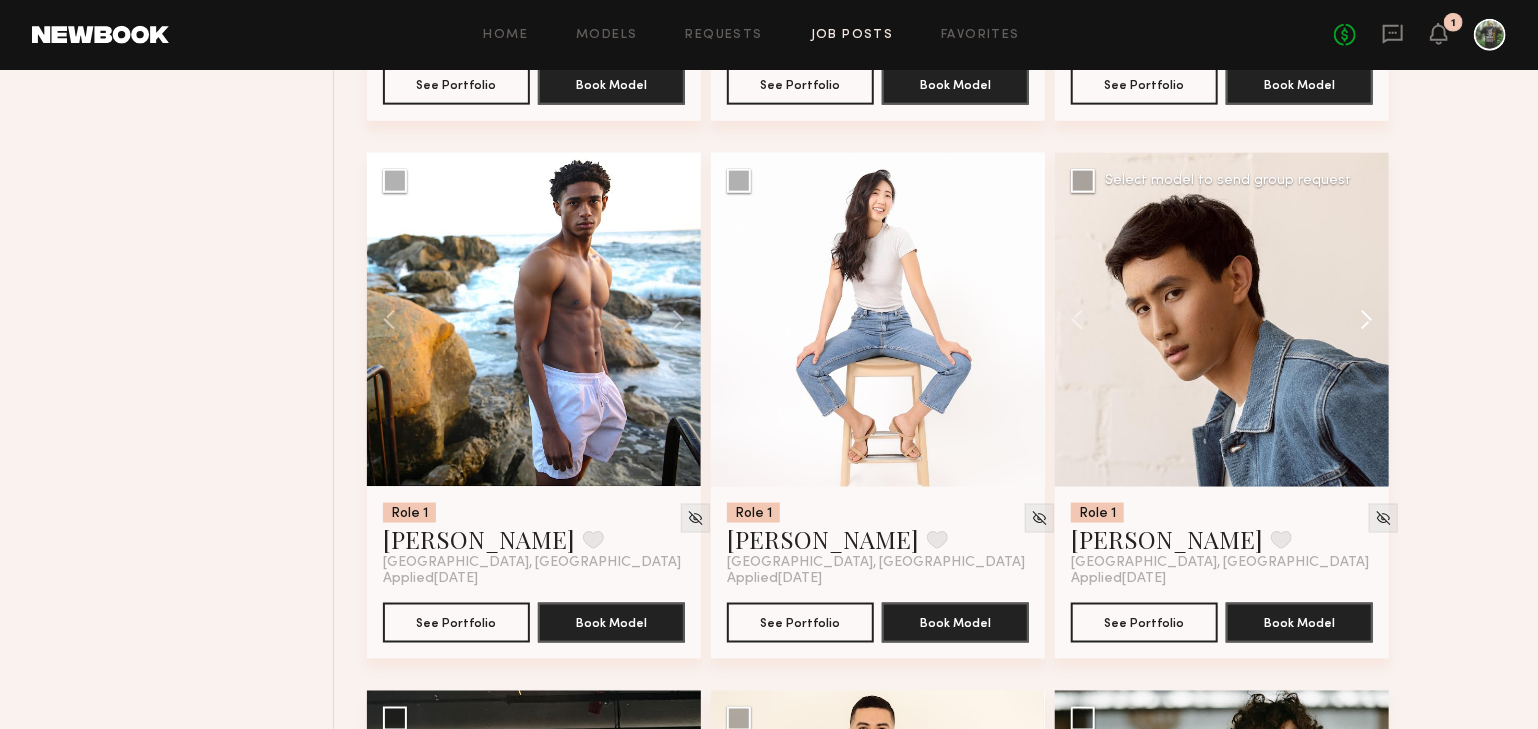 click 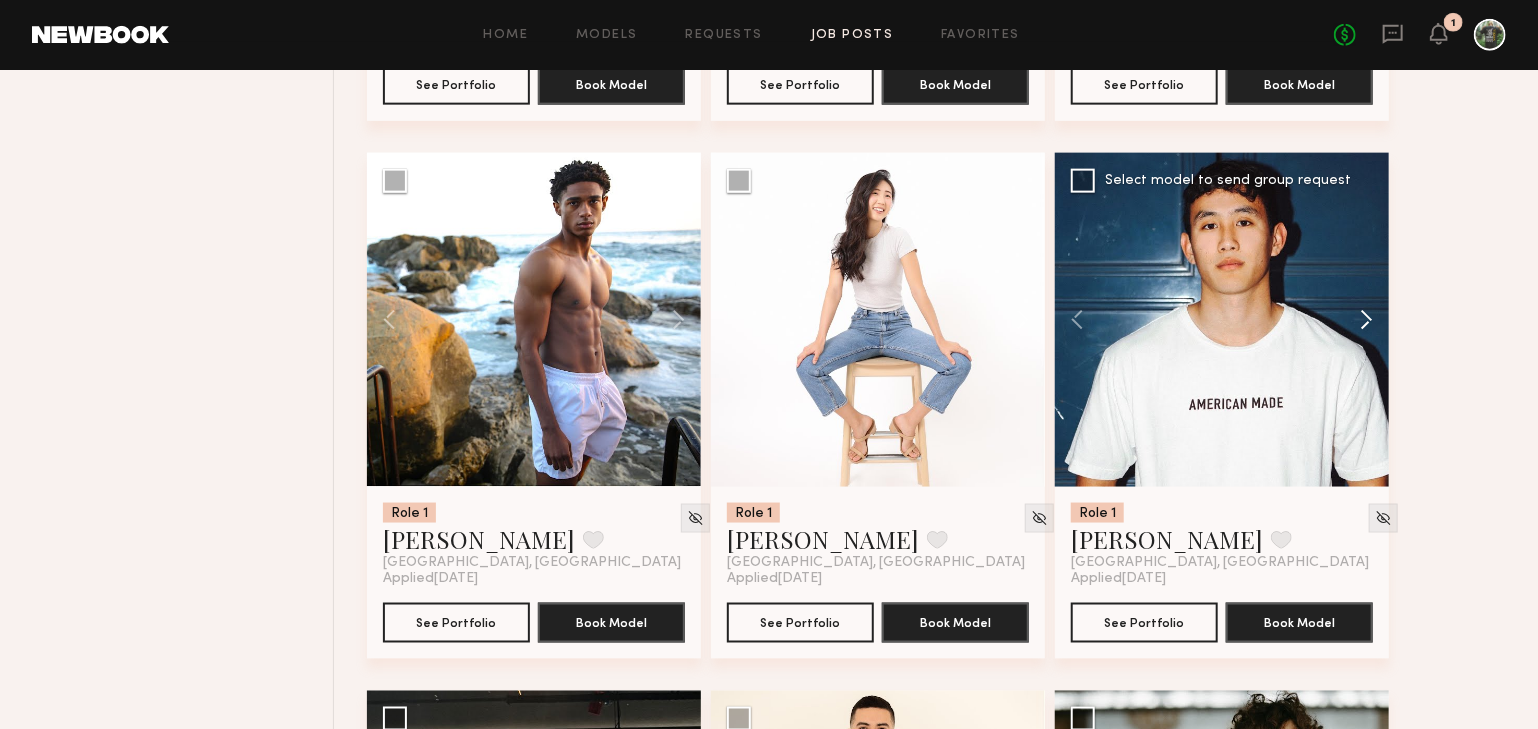 click 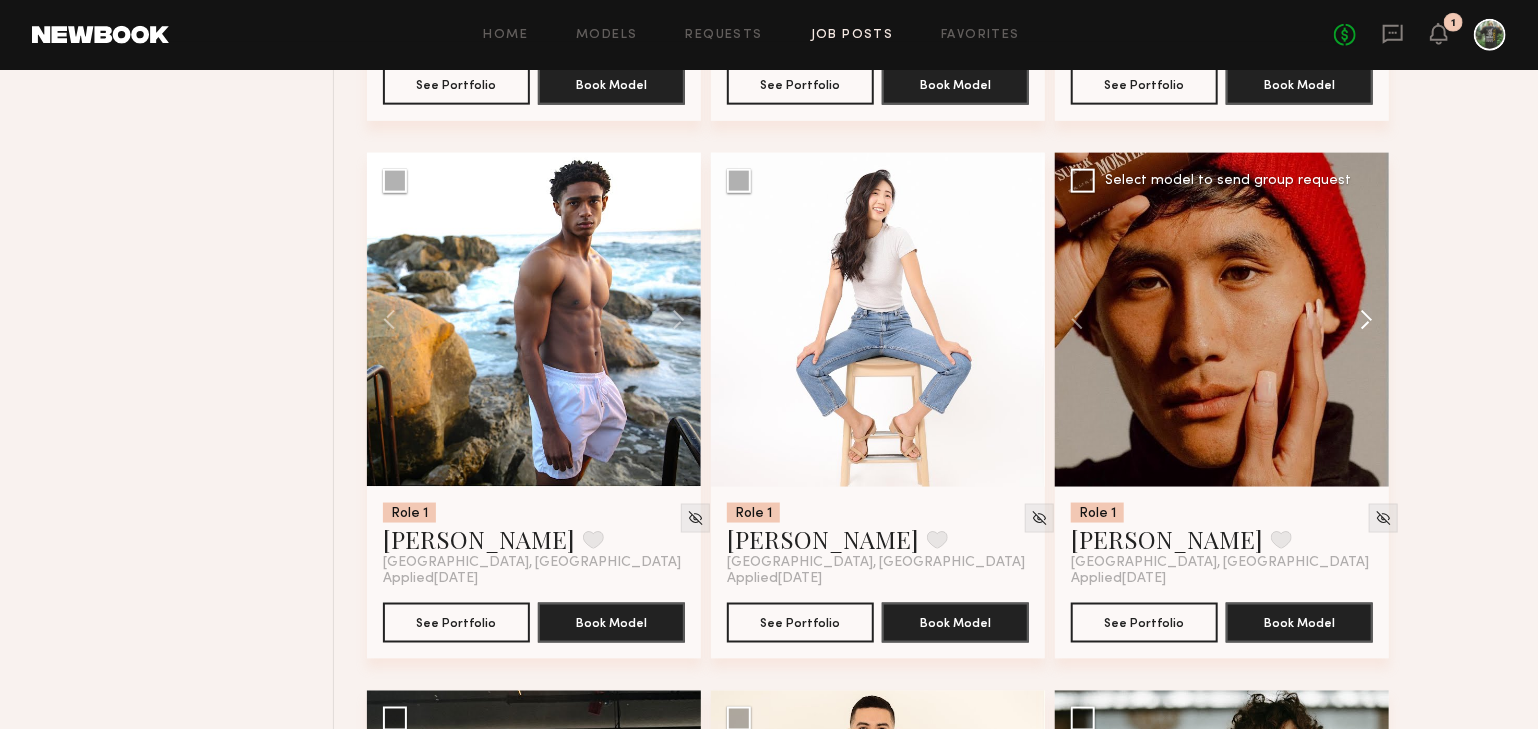 click 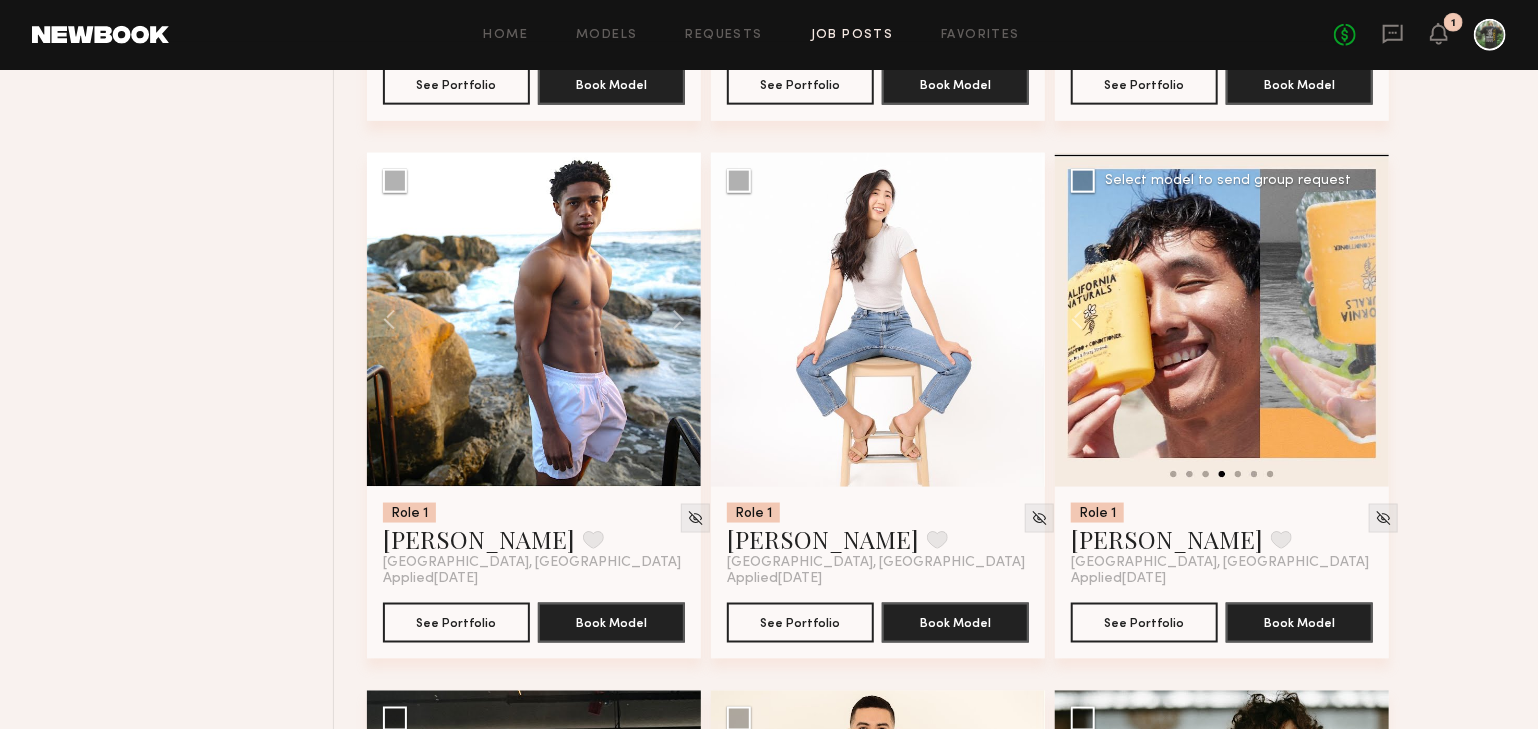 click 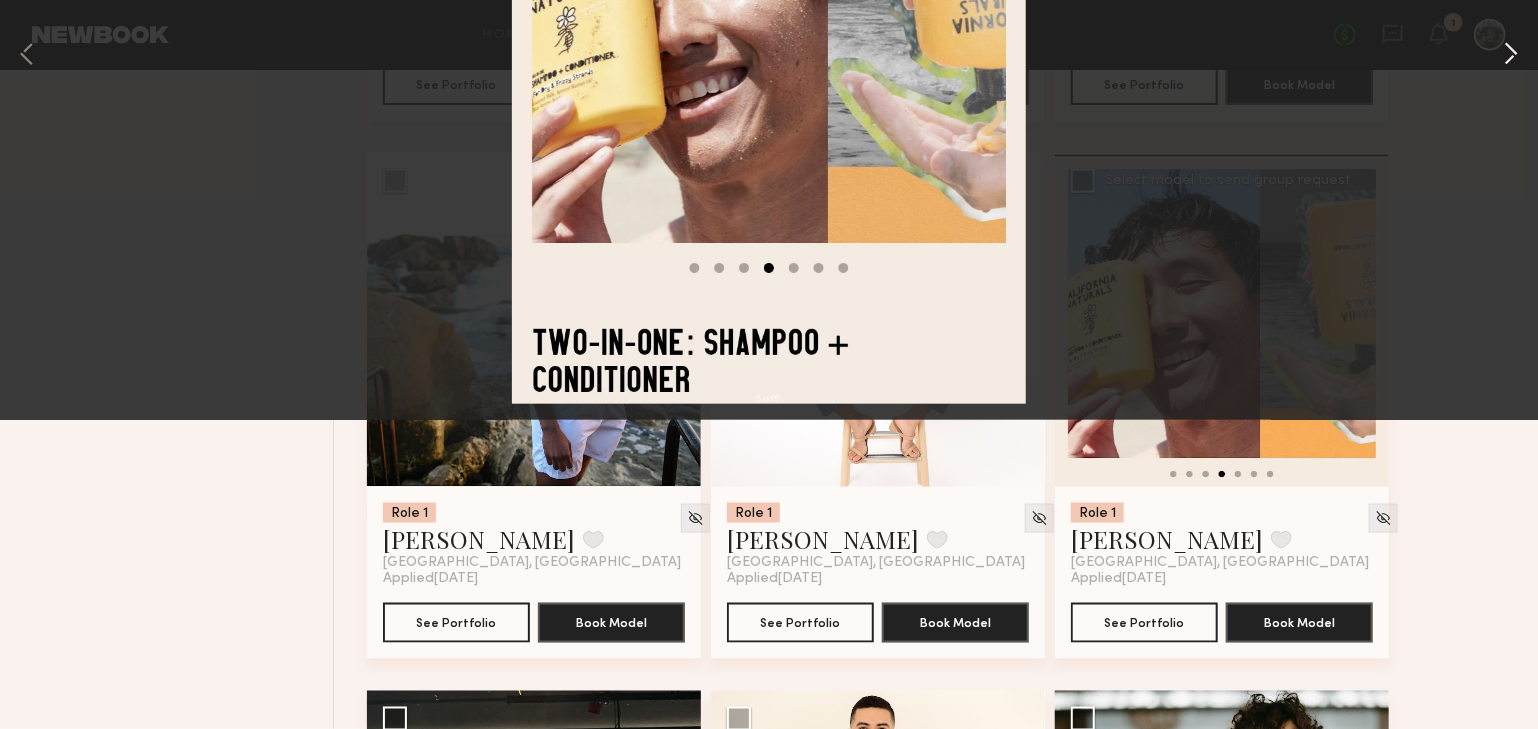 click at bounding box center [1511, 364] 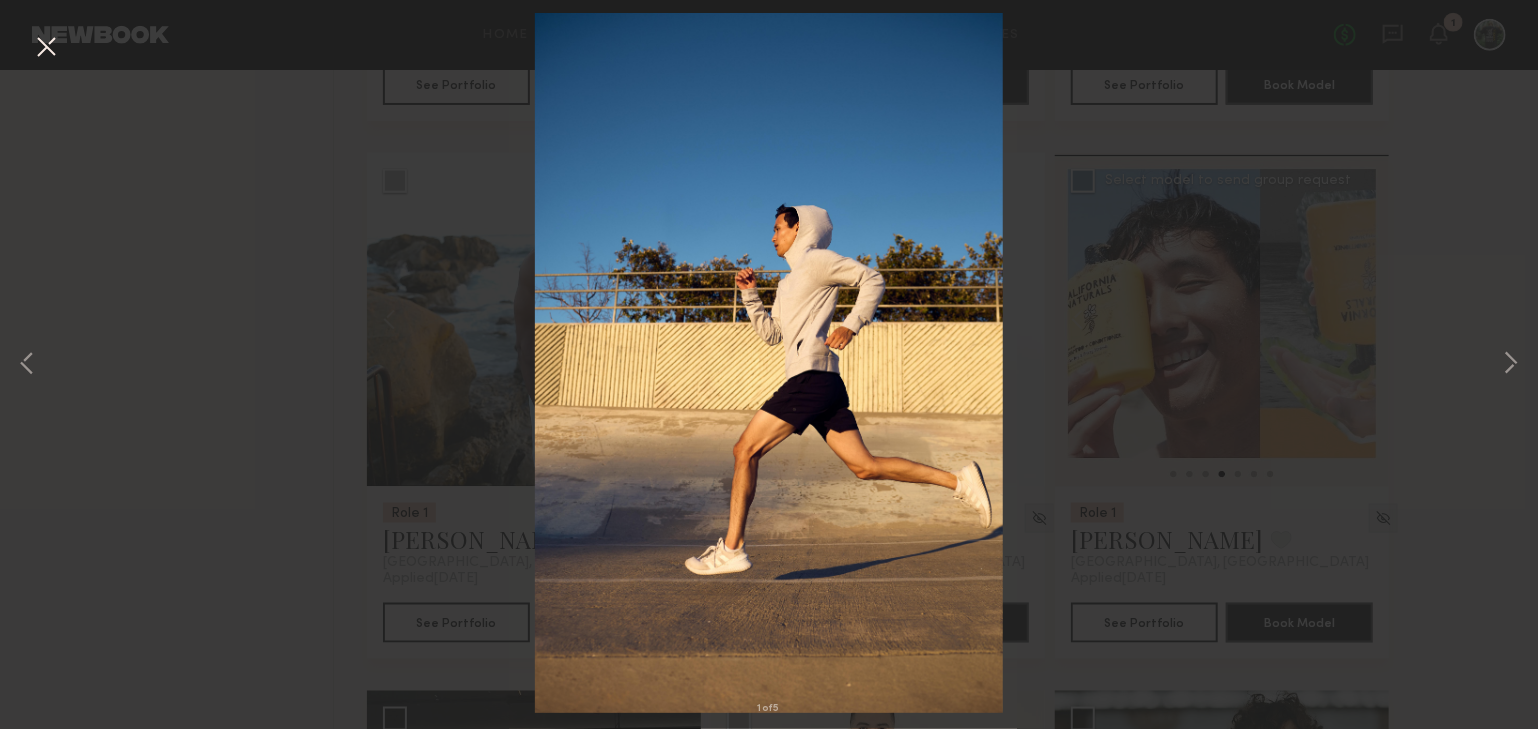 click on "1  of  5" at bounding box center [769, 364] 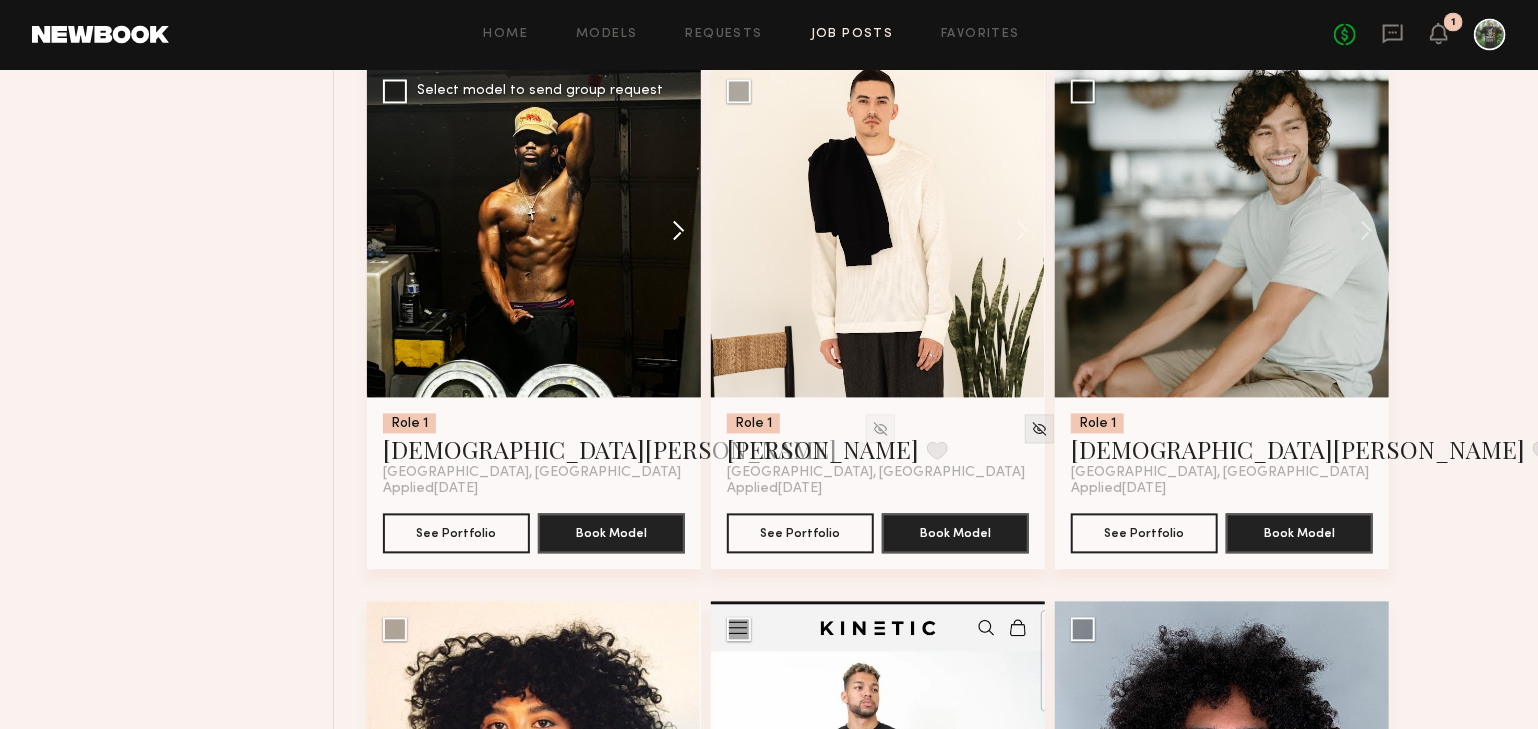 scroll, scrollTop: 1912, scrollLeft: 0, axis: vertical 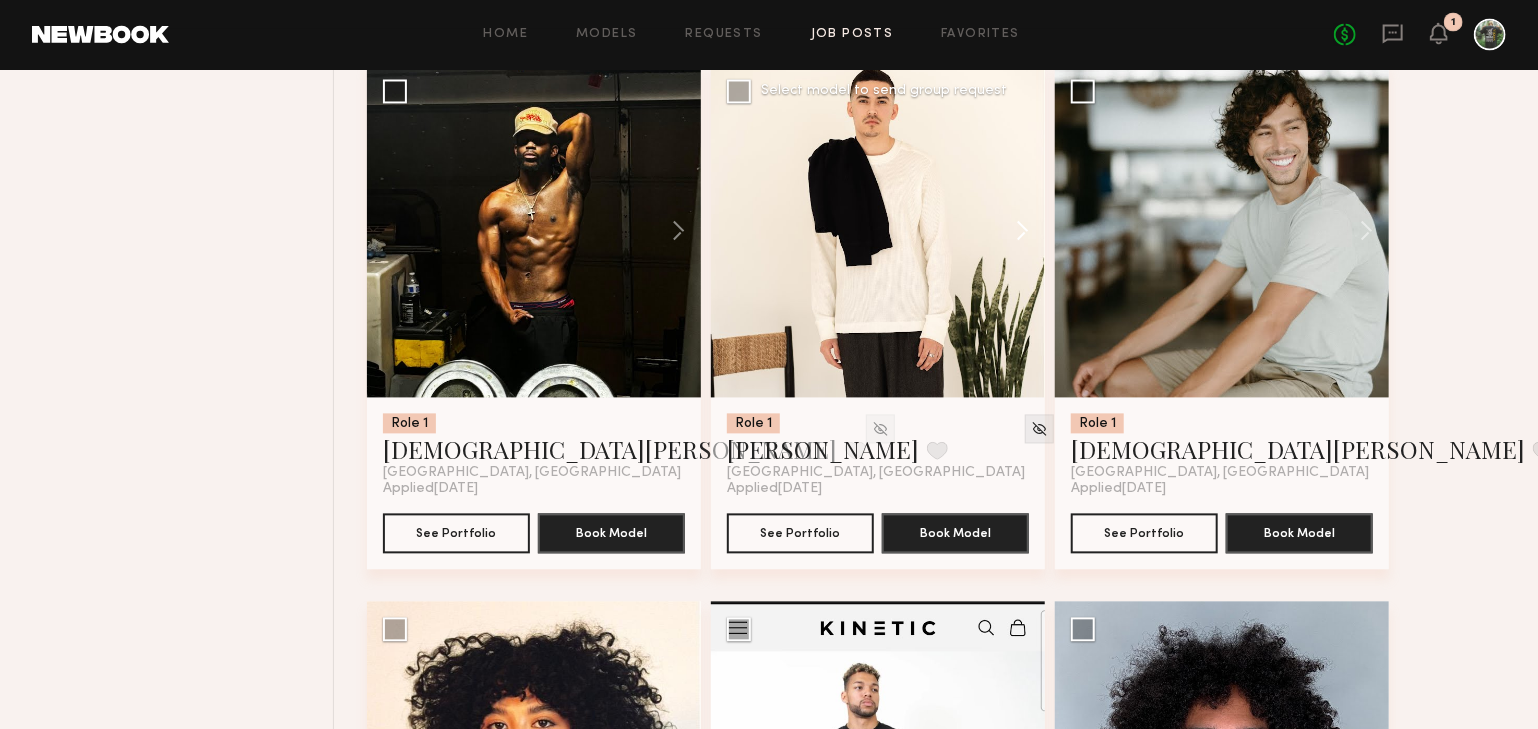 click 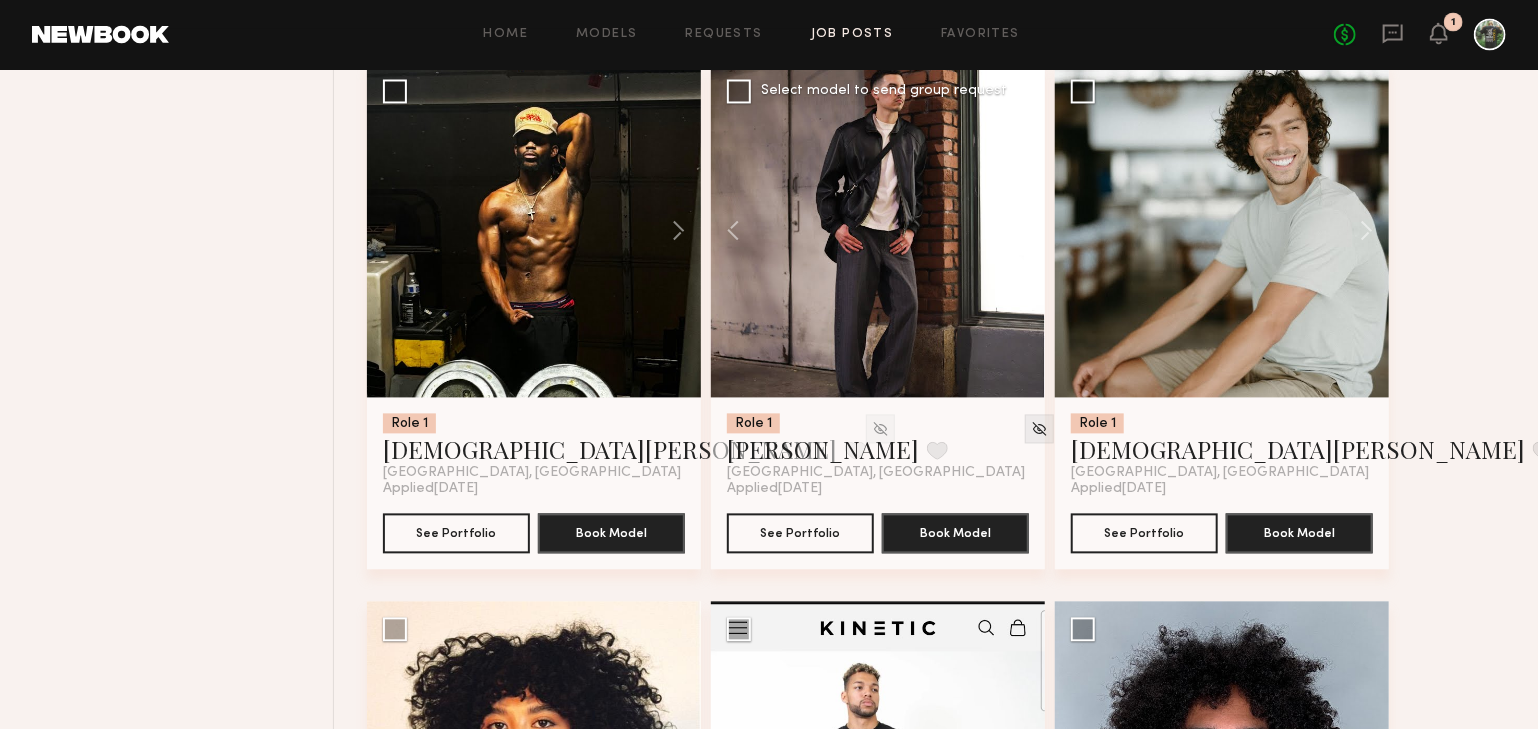 click 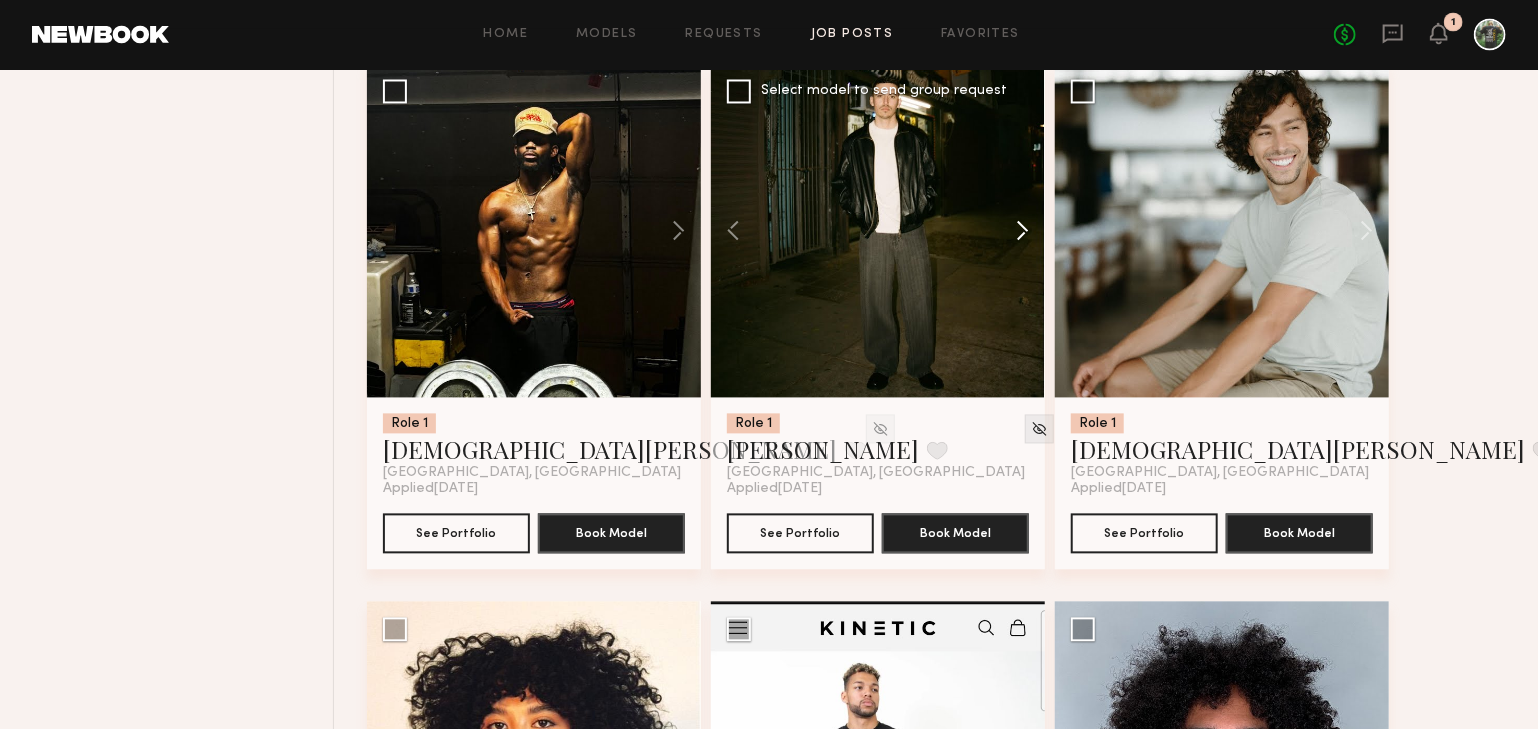 scroll, scrollTop: 1888, scrollLeft: 0, axis: vertical 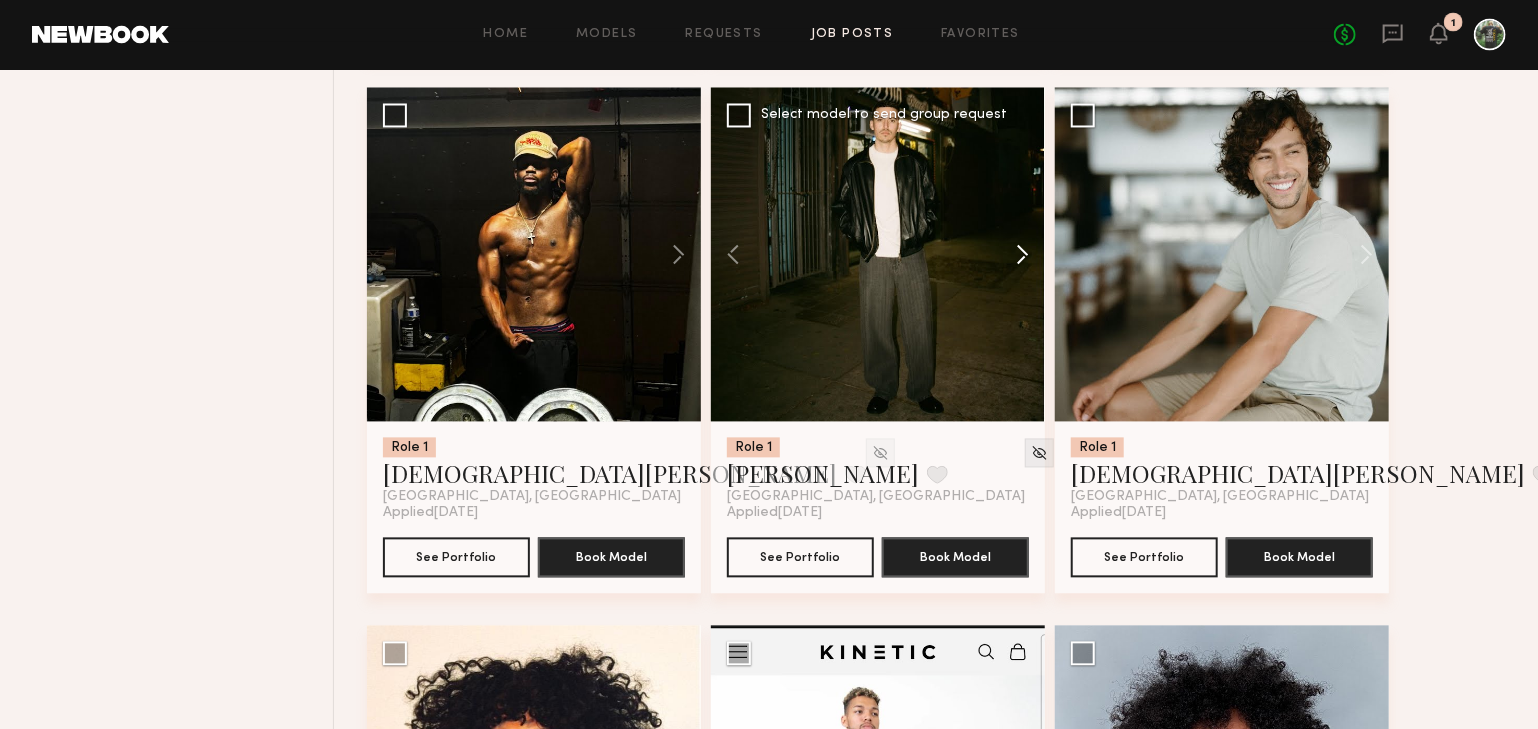 click 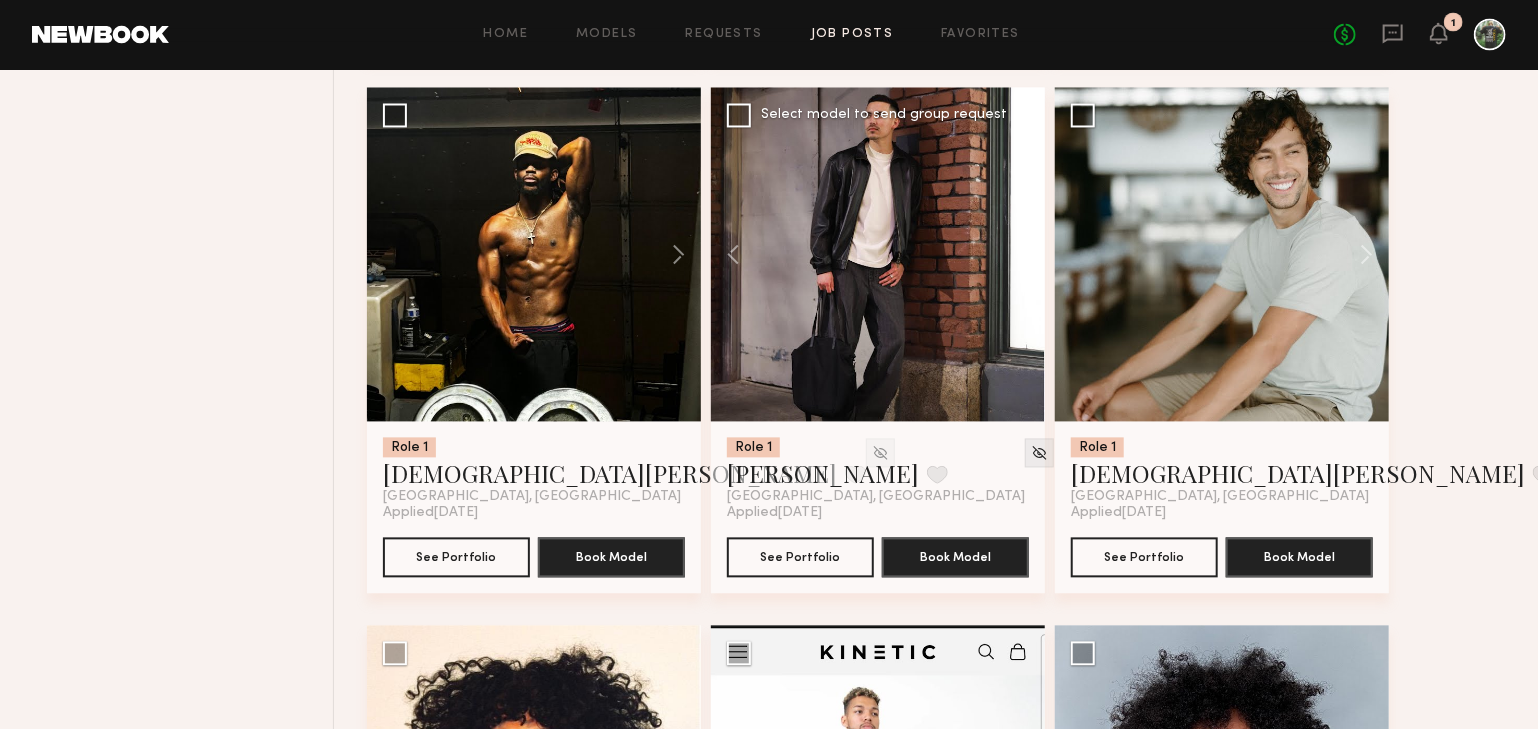 click 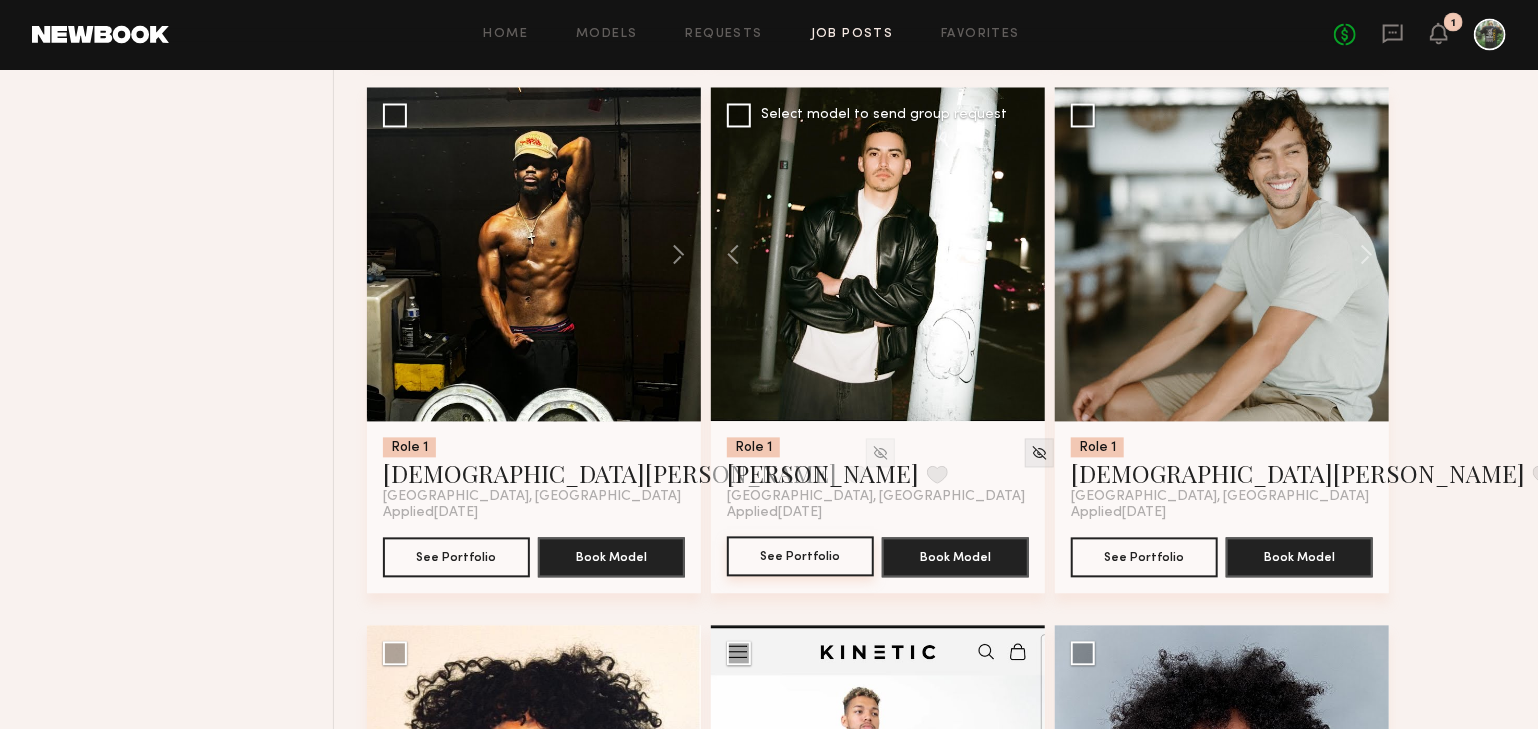 click on "See Portfolio" 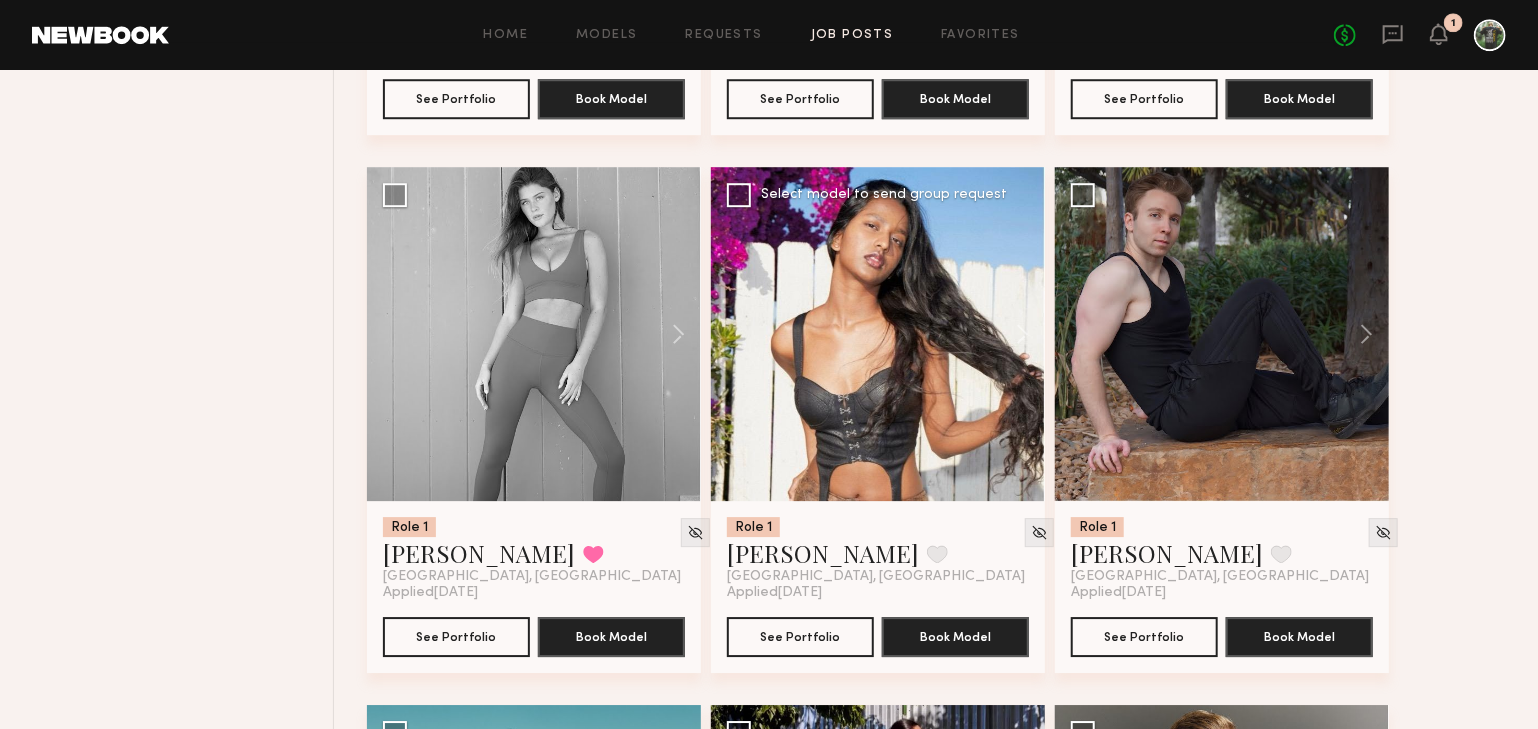 scroll, scrollTop: 3519, scrollLeft: 0, axis: vertical 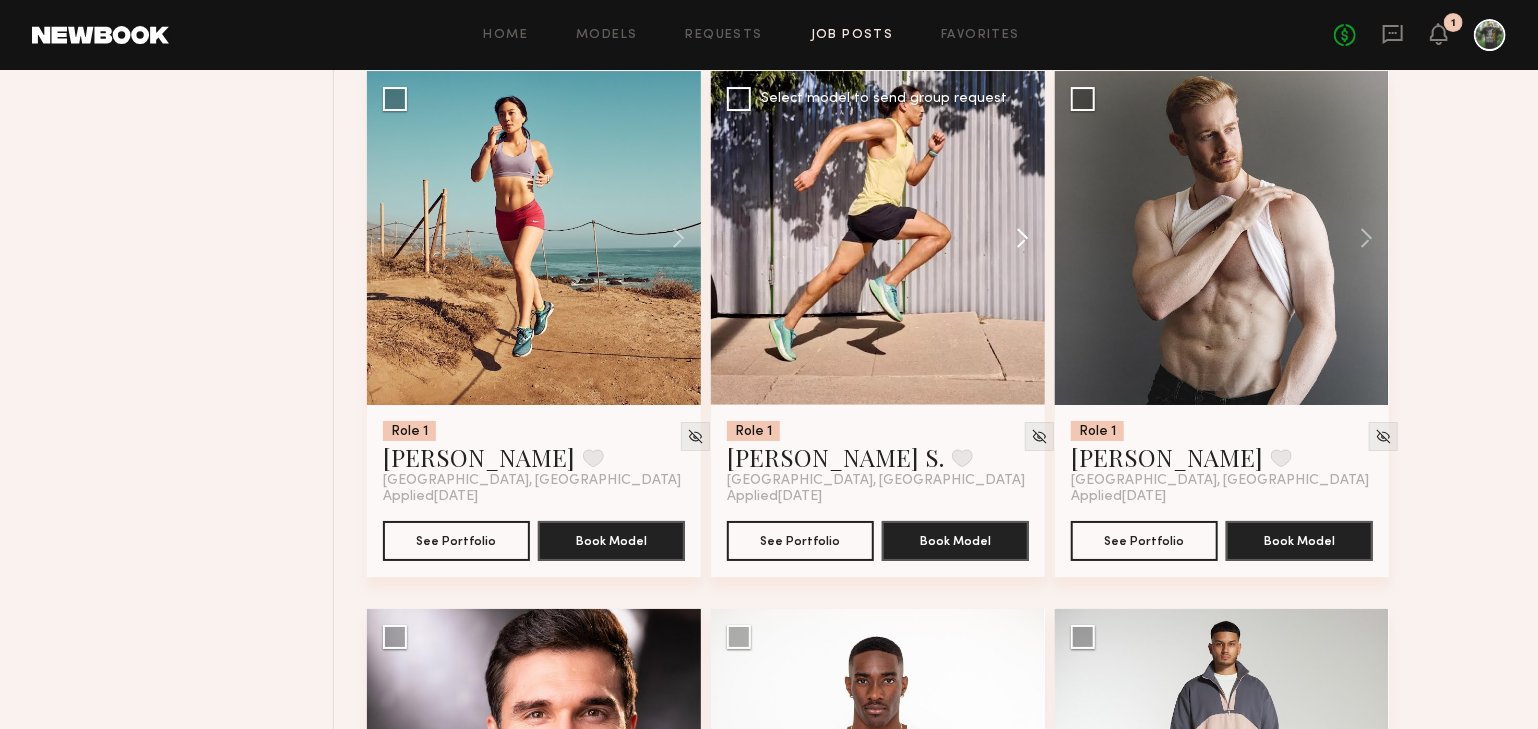 click 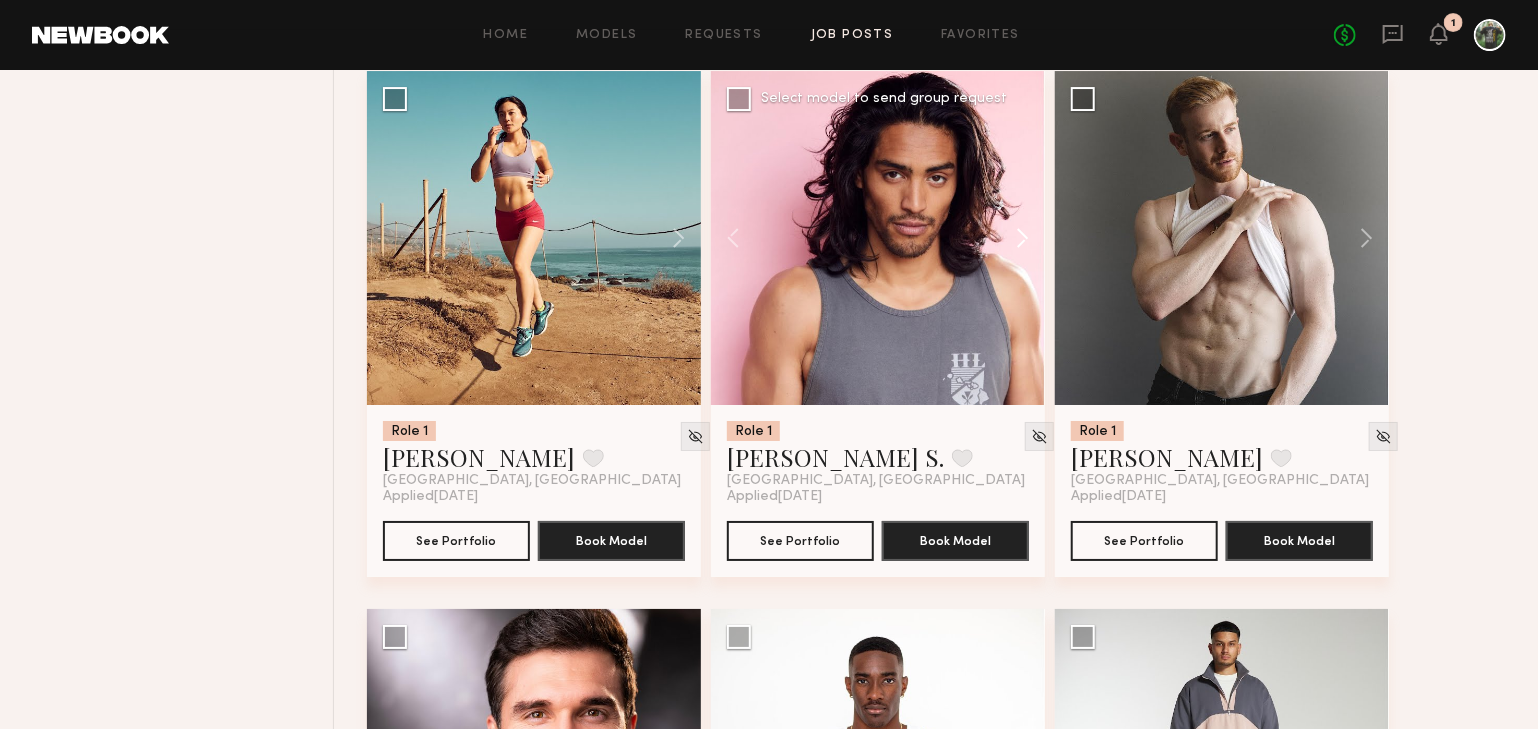 click 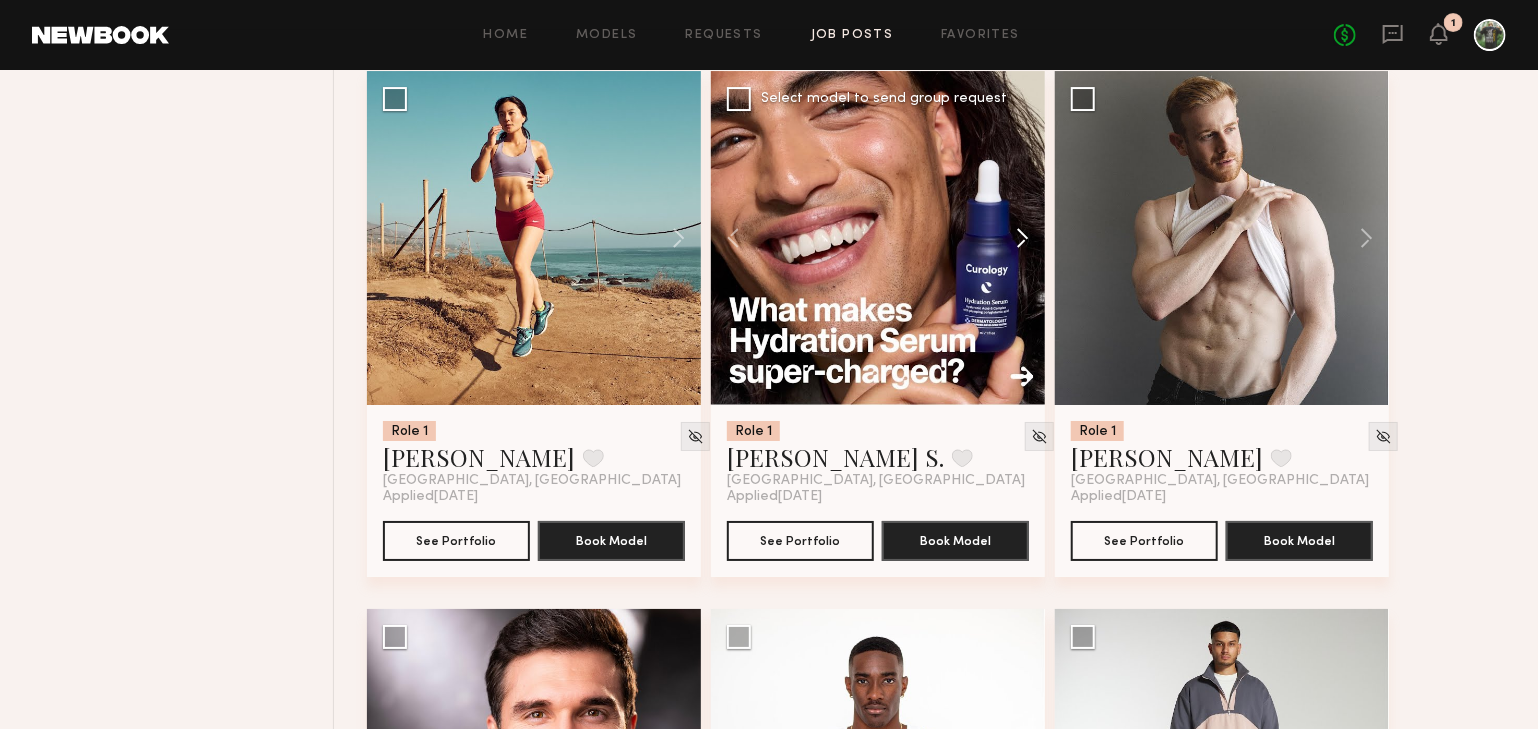 click 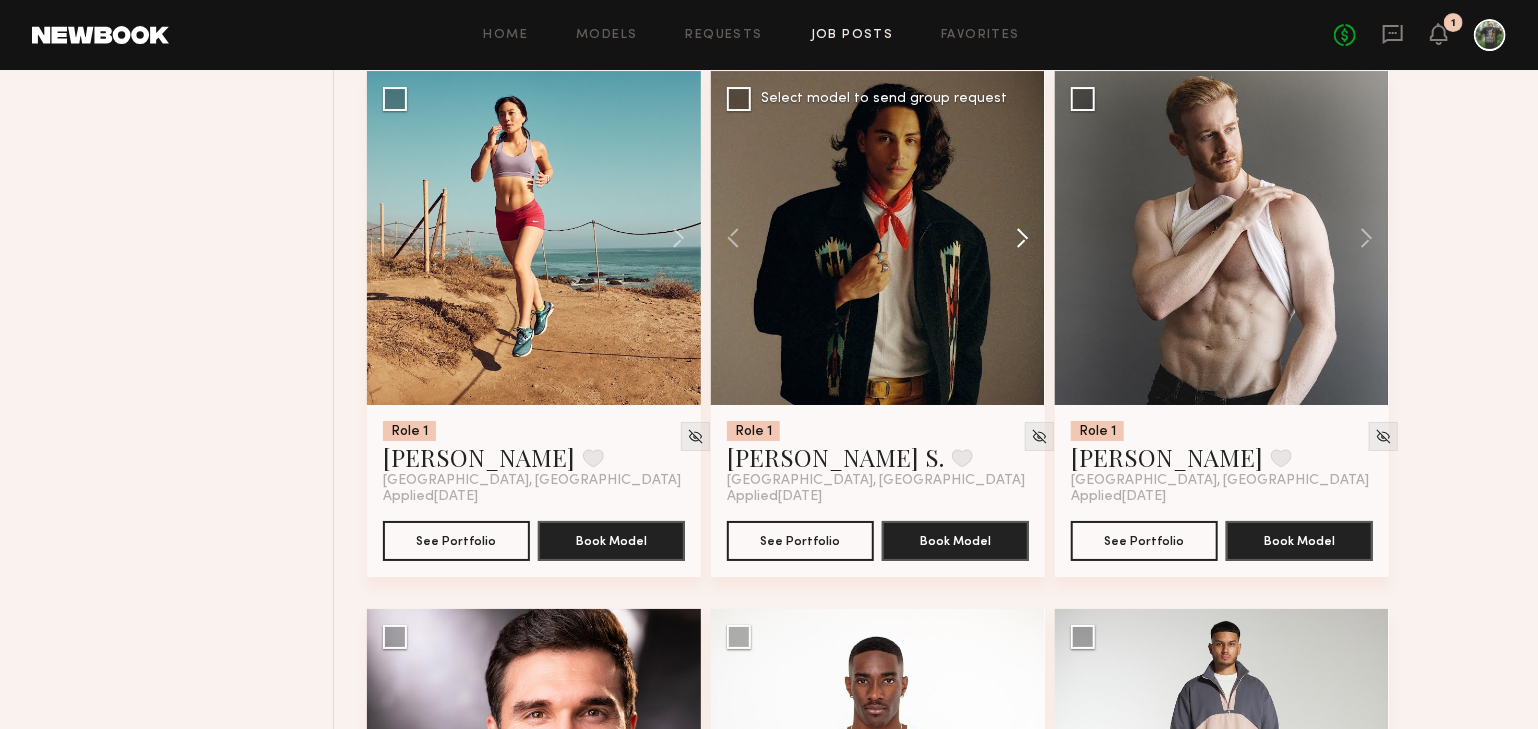 click 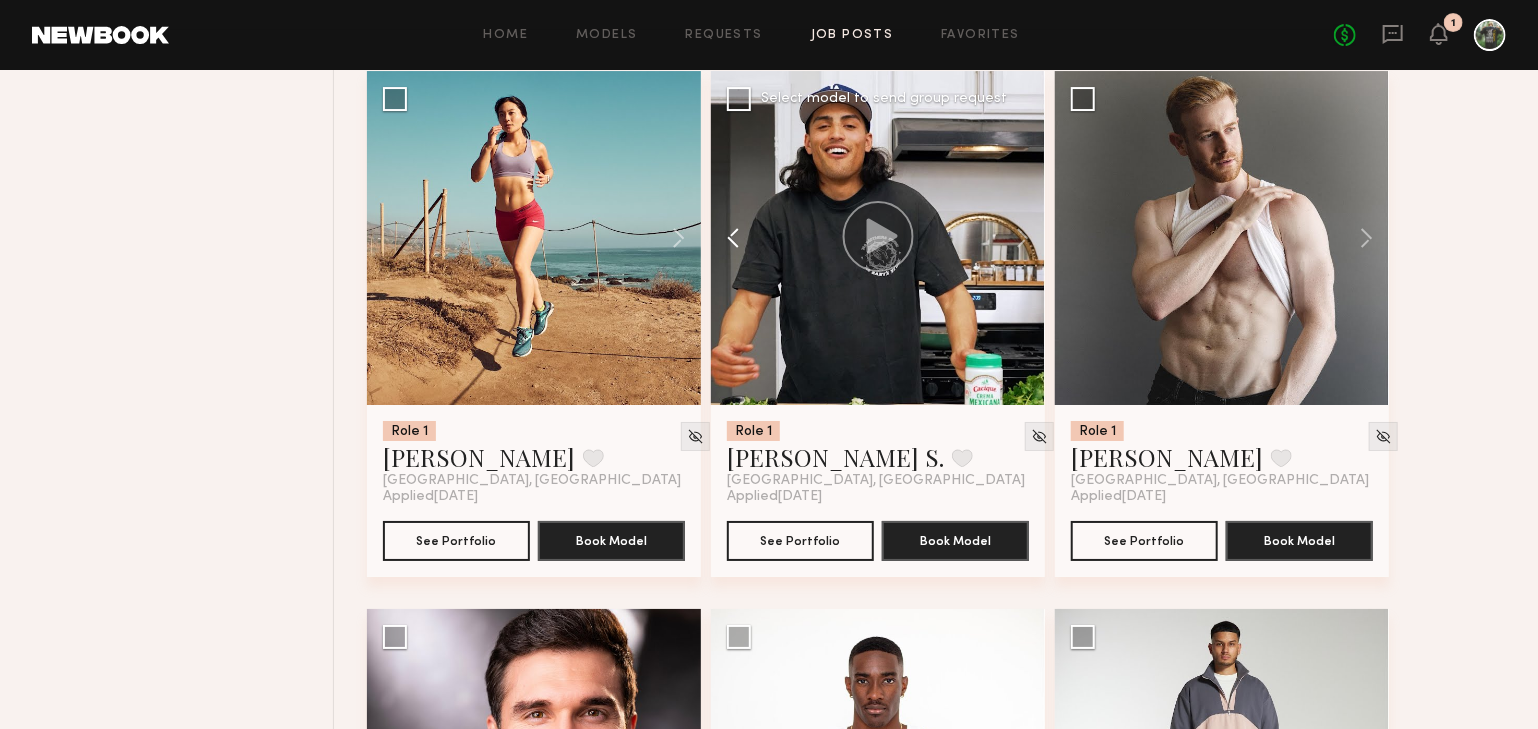 click 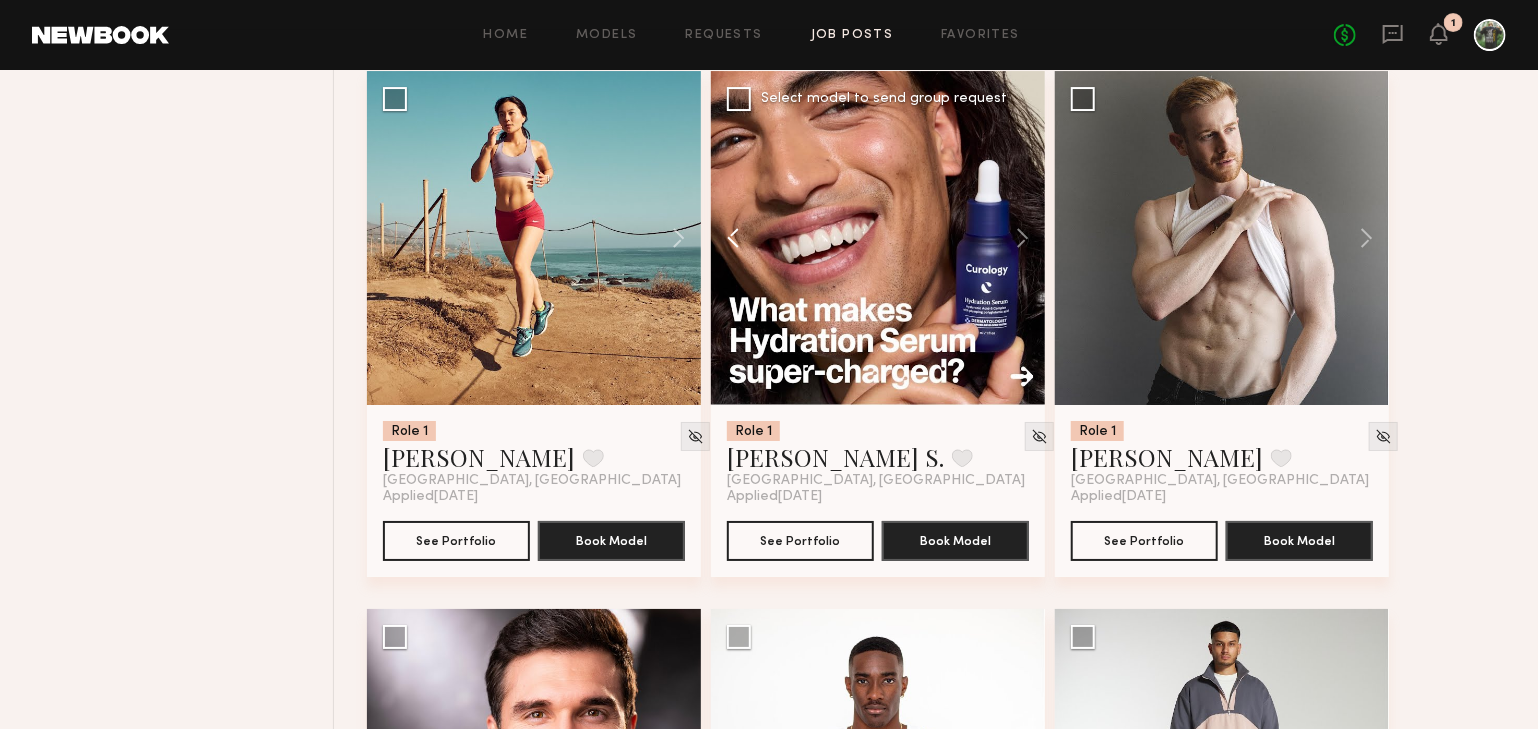 click 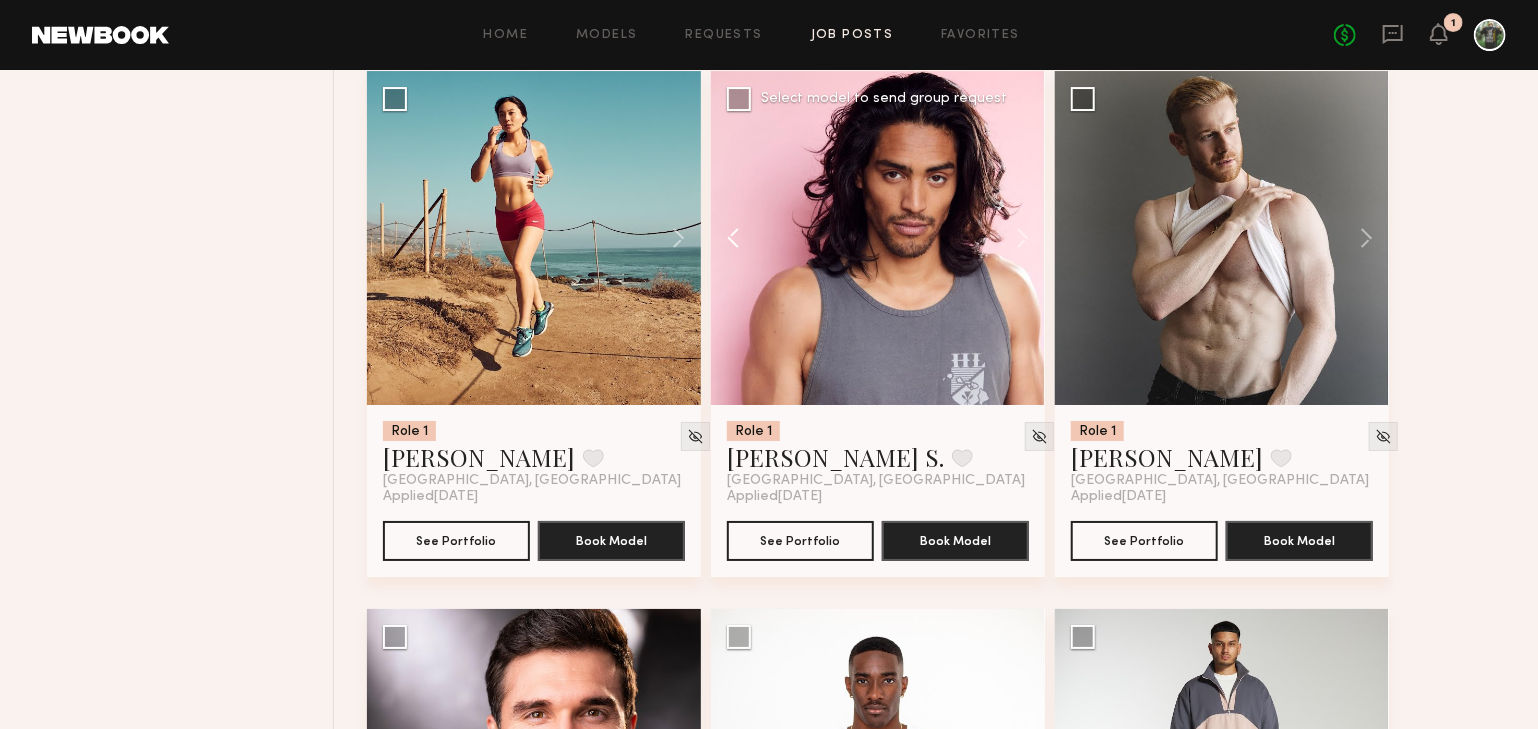 click 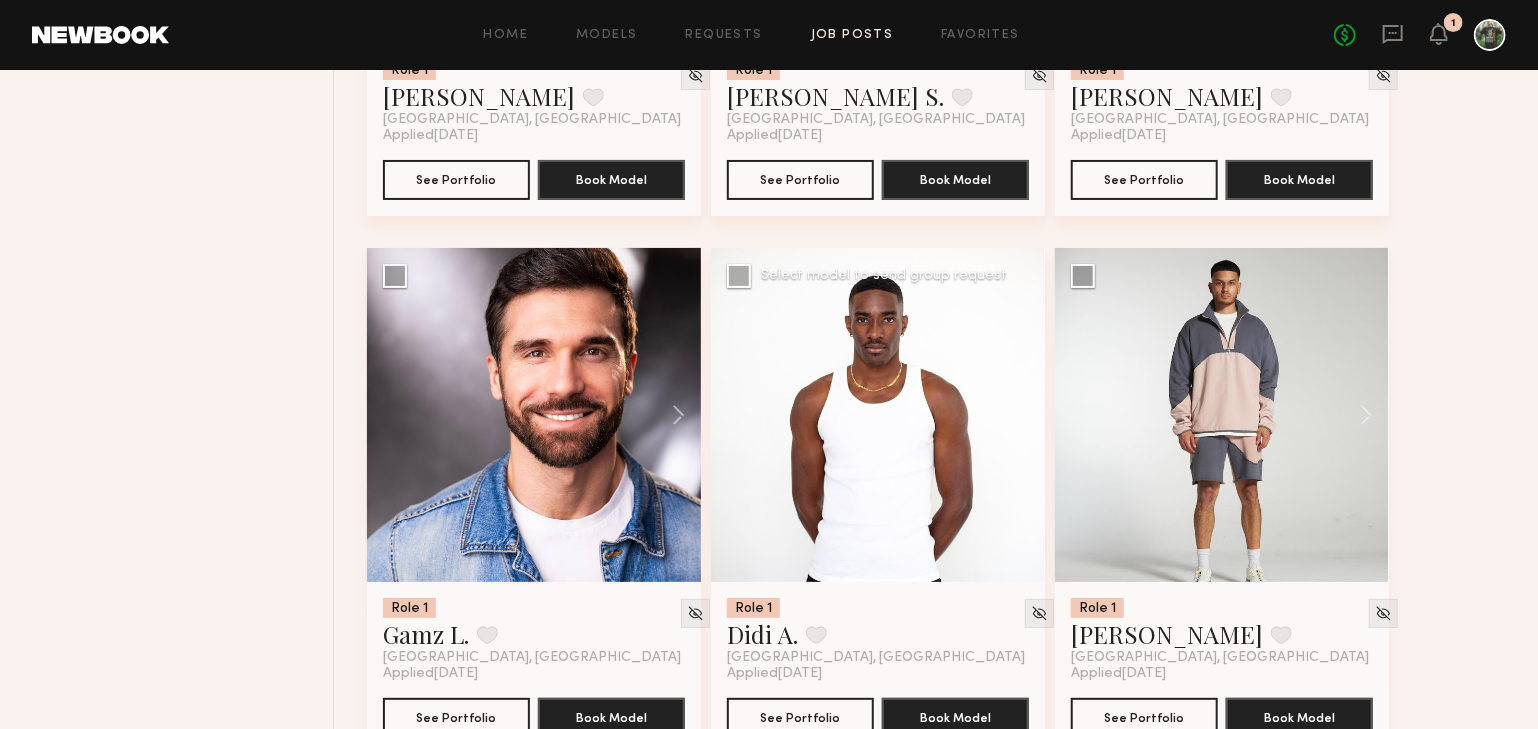 scroll, scrollTop: 3670, scrollLeft: 0, axis: vertical 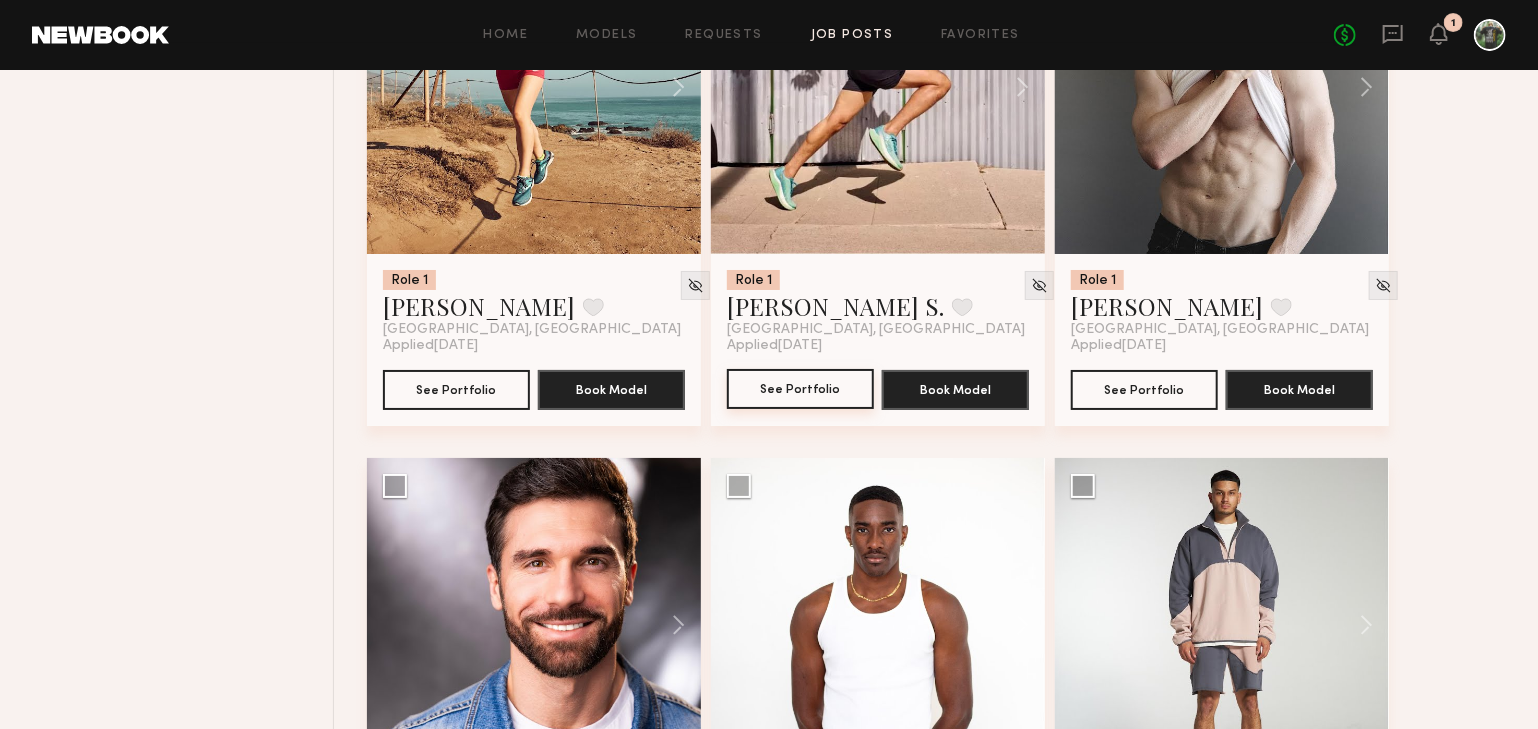 click on "See Portfolio" 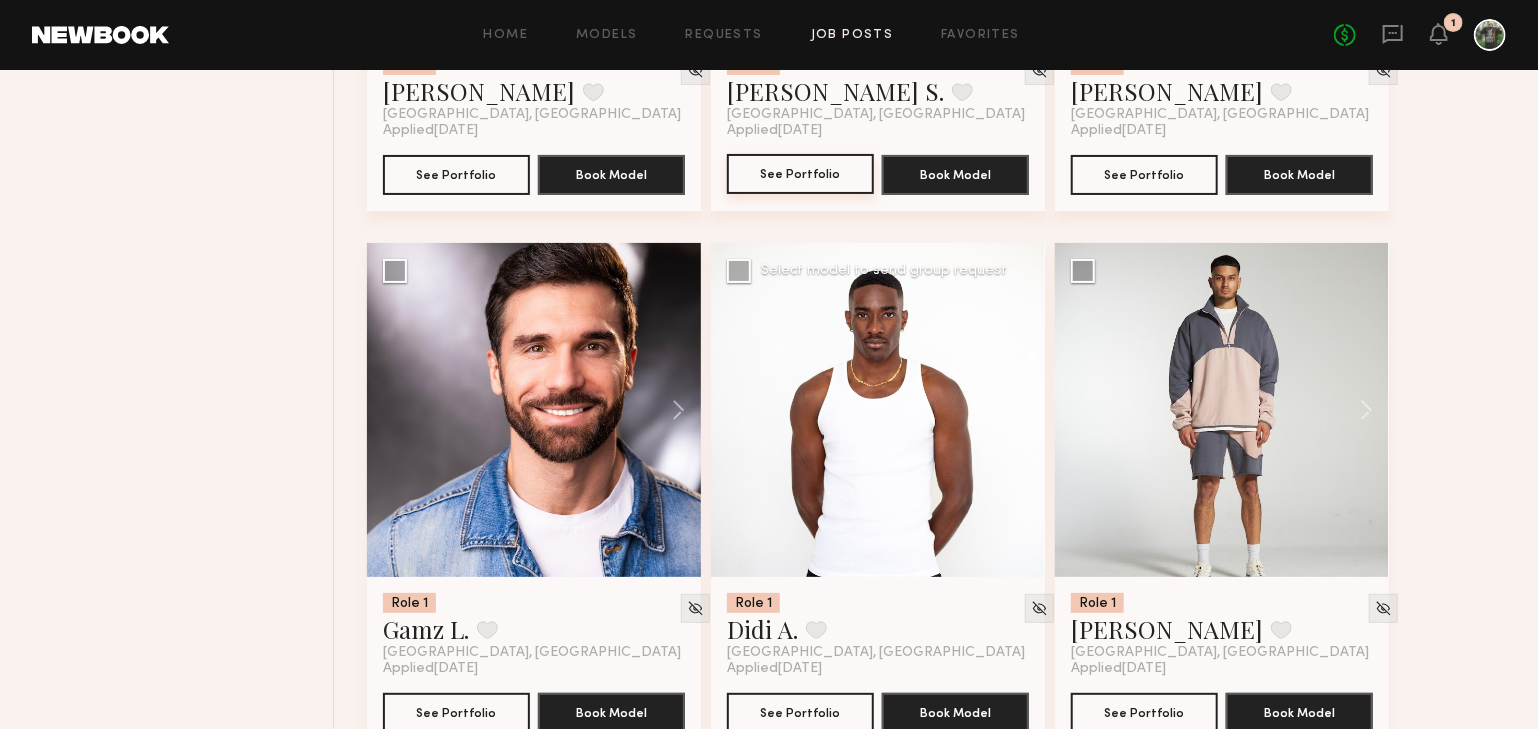 scroll, scrollTop: 3985, scrollLeft: 0, axis: vertical 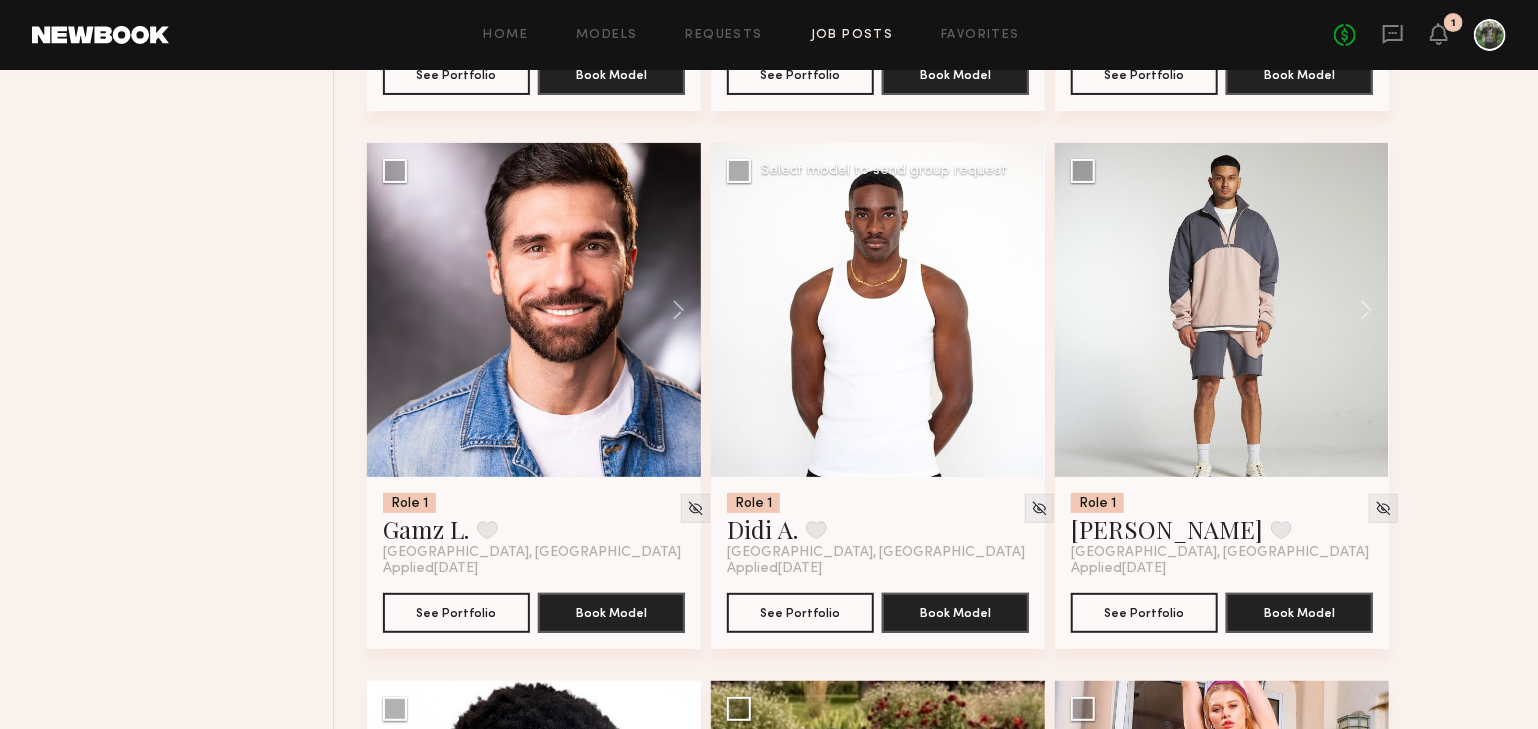 click 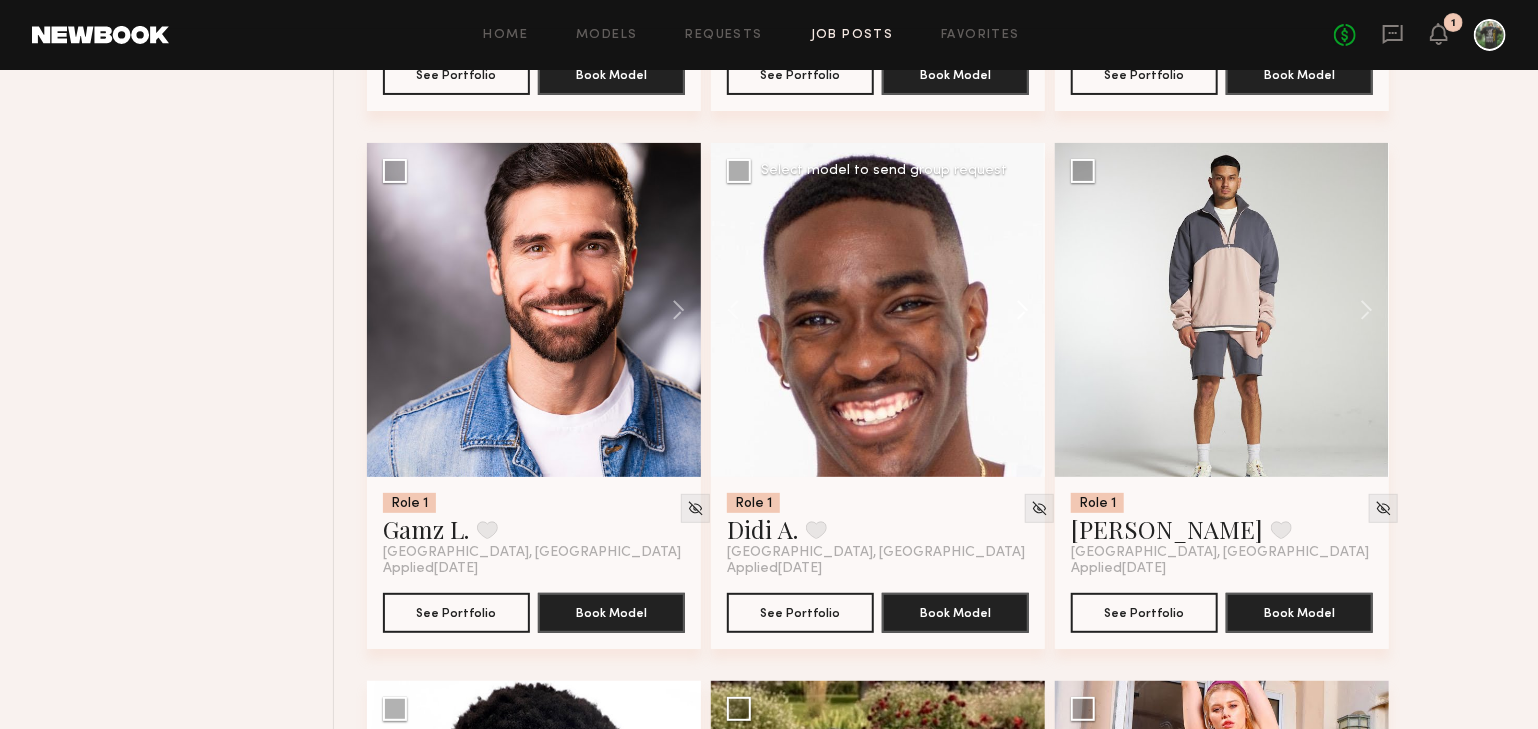 click 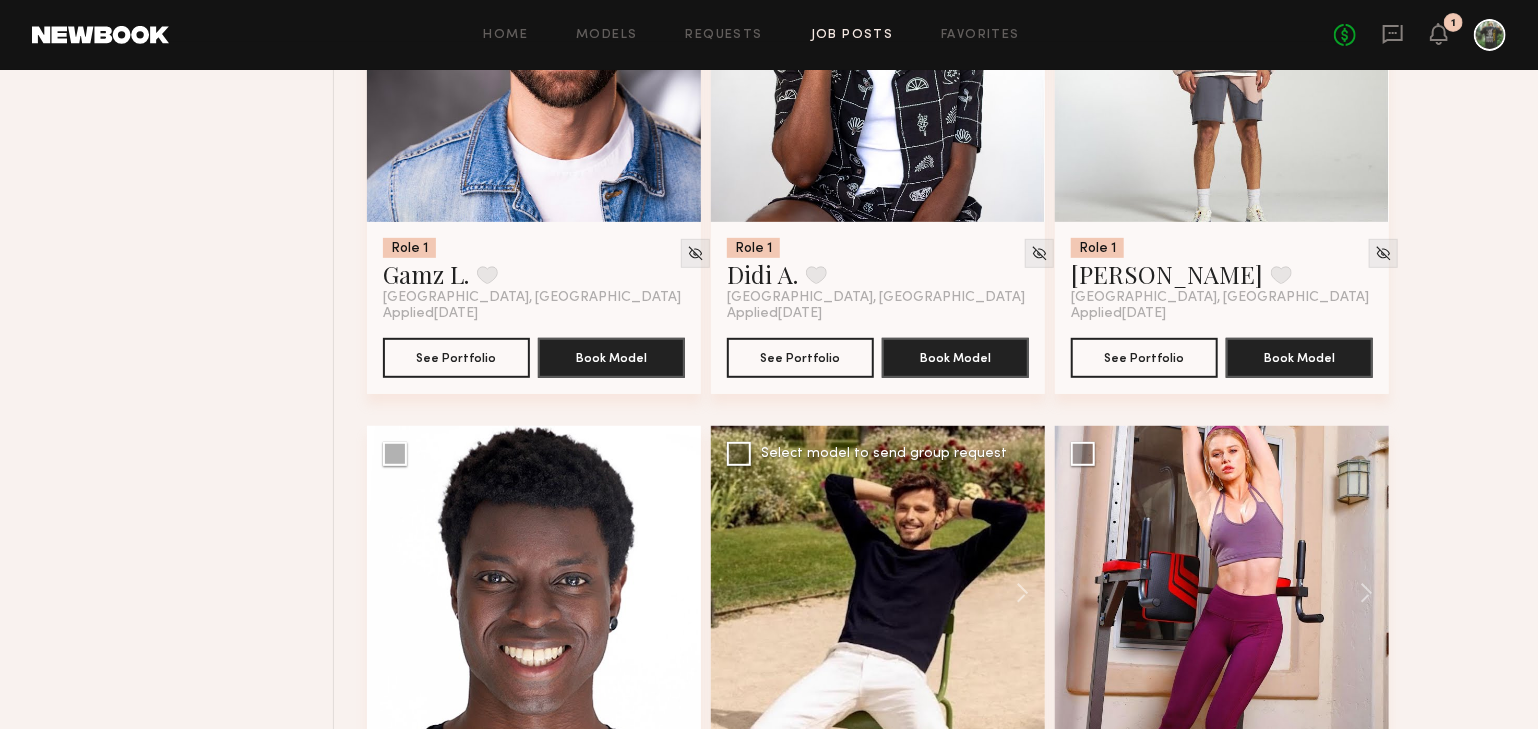 scroll, scrollTop: 4446, scrollLeft: 0, axis: vertical 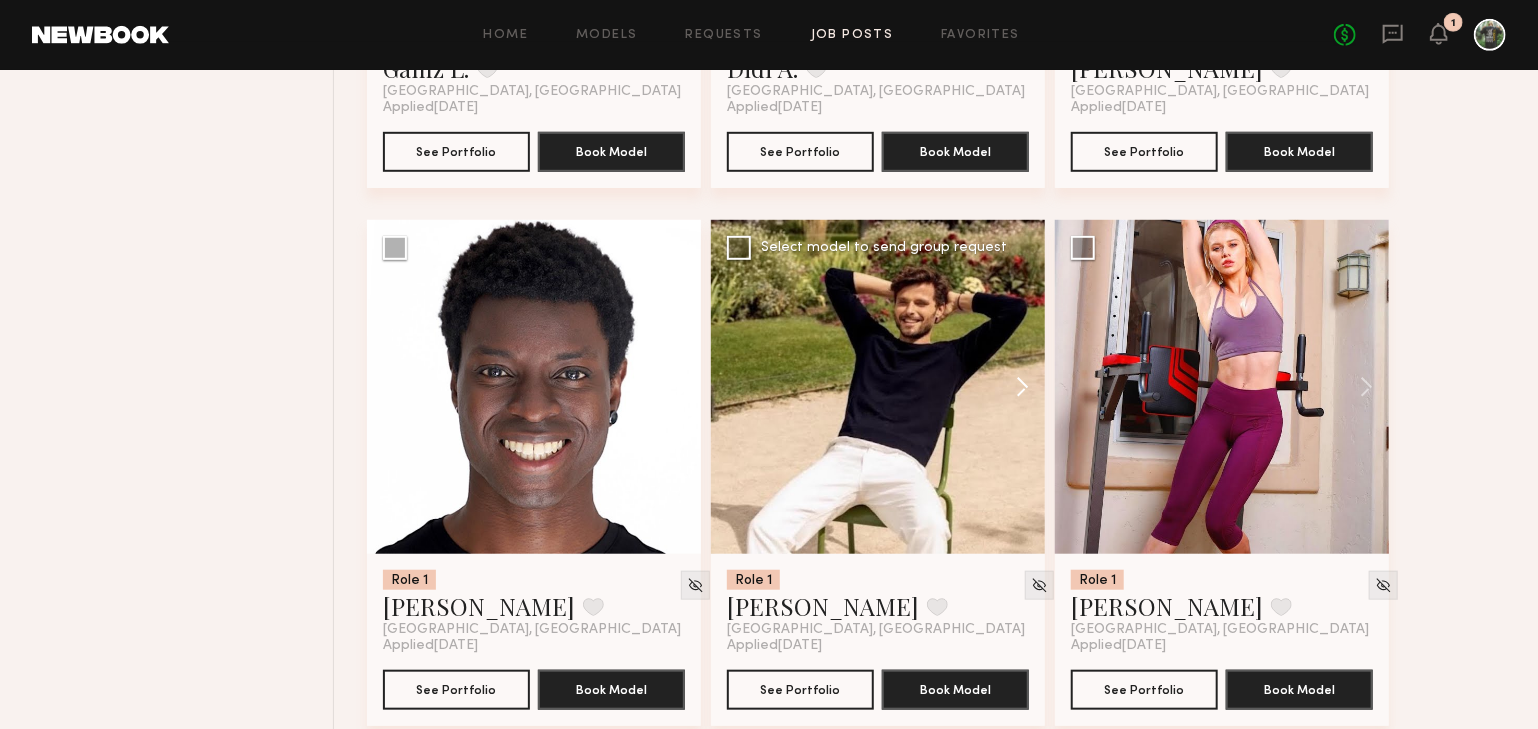 click 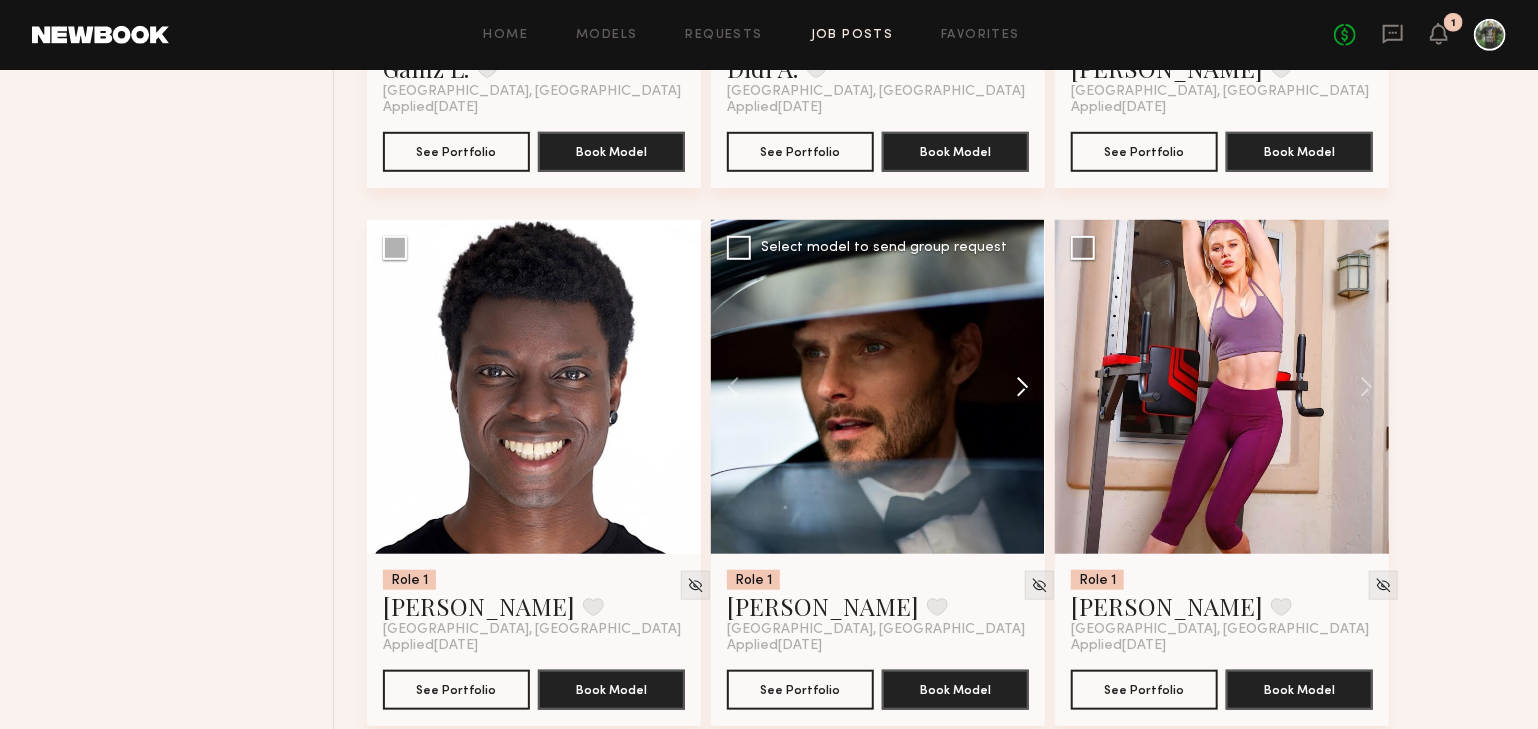click 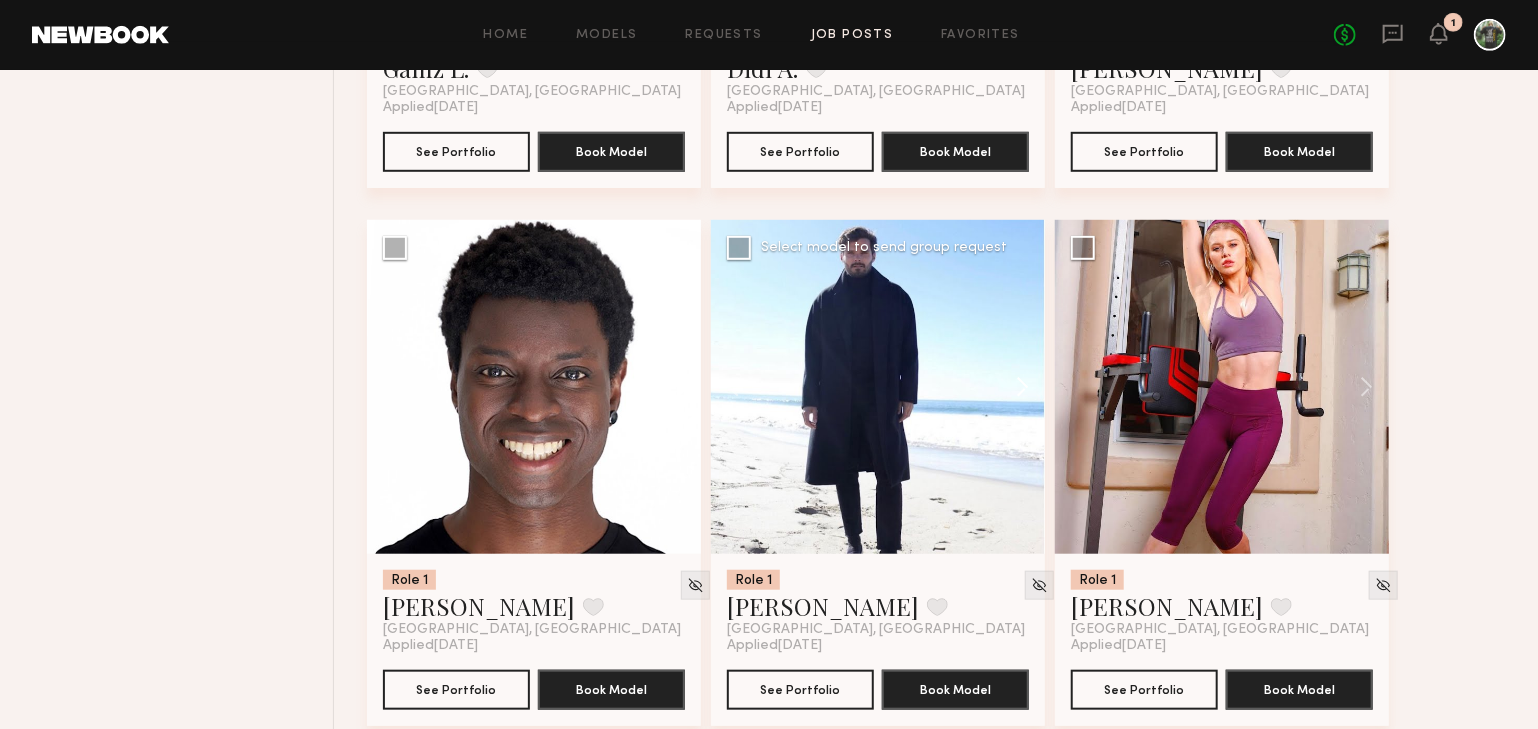 click 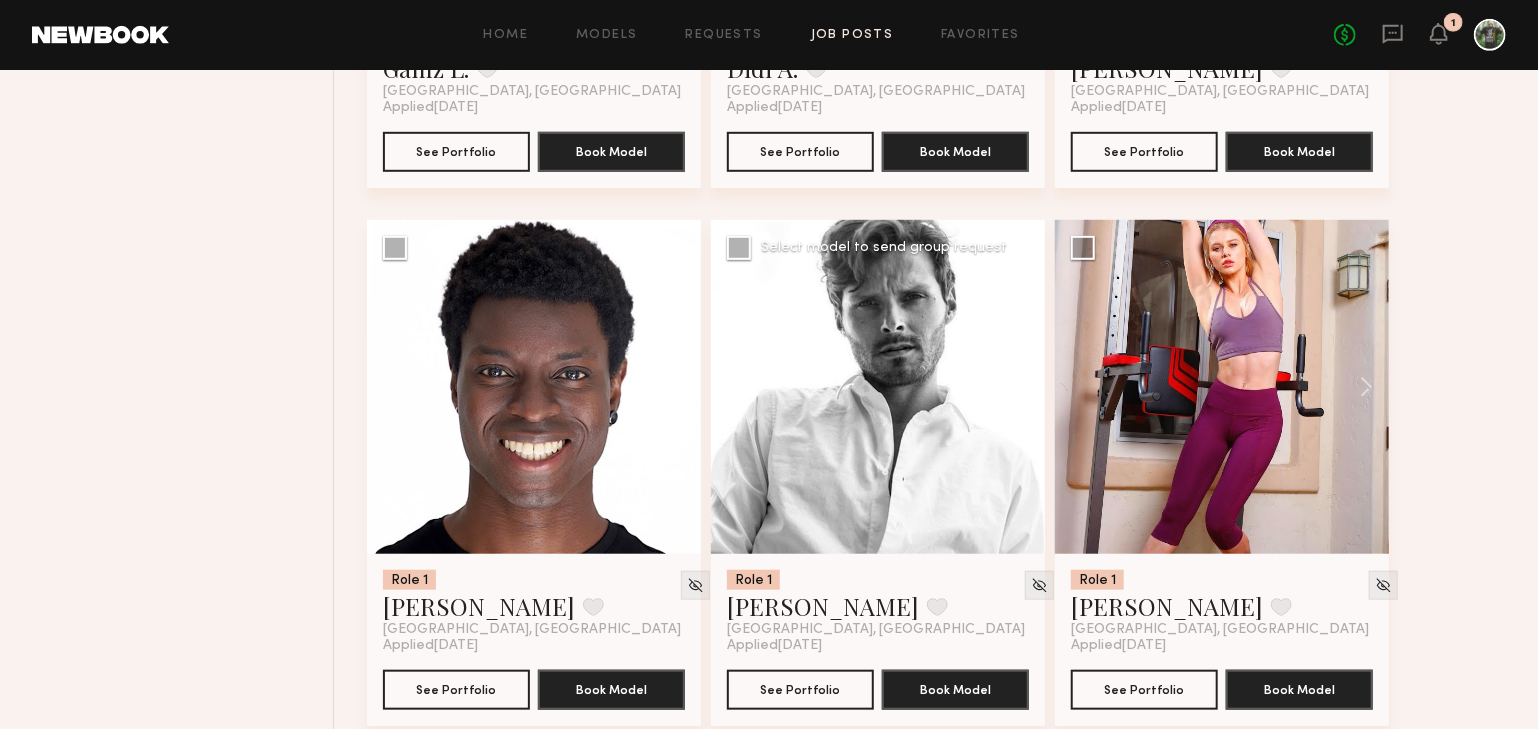 click 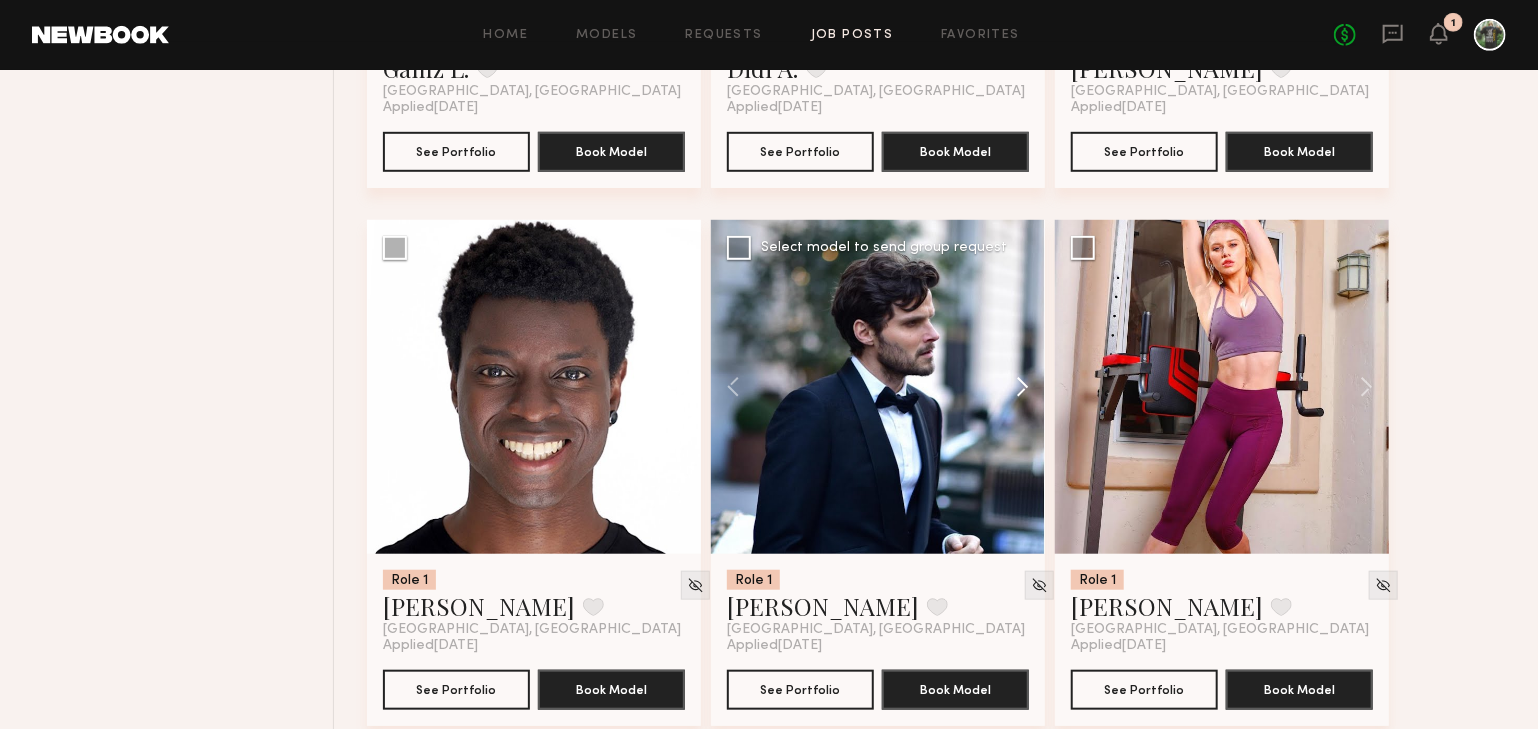 click 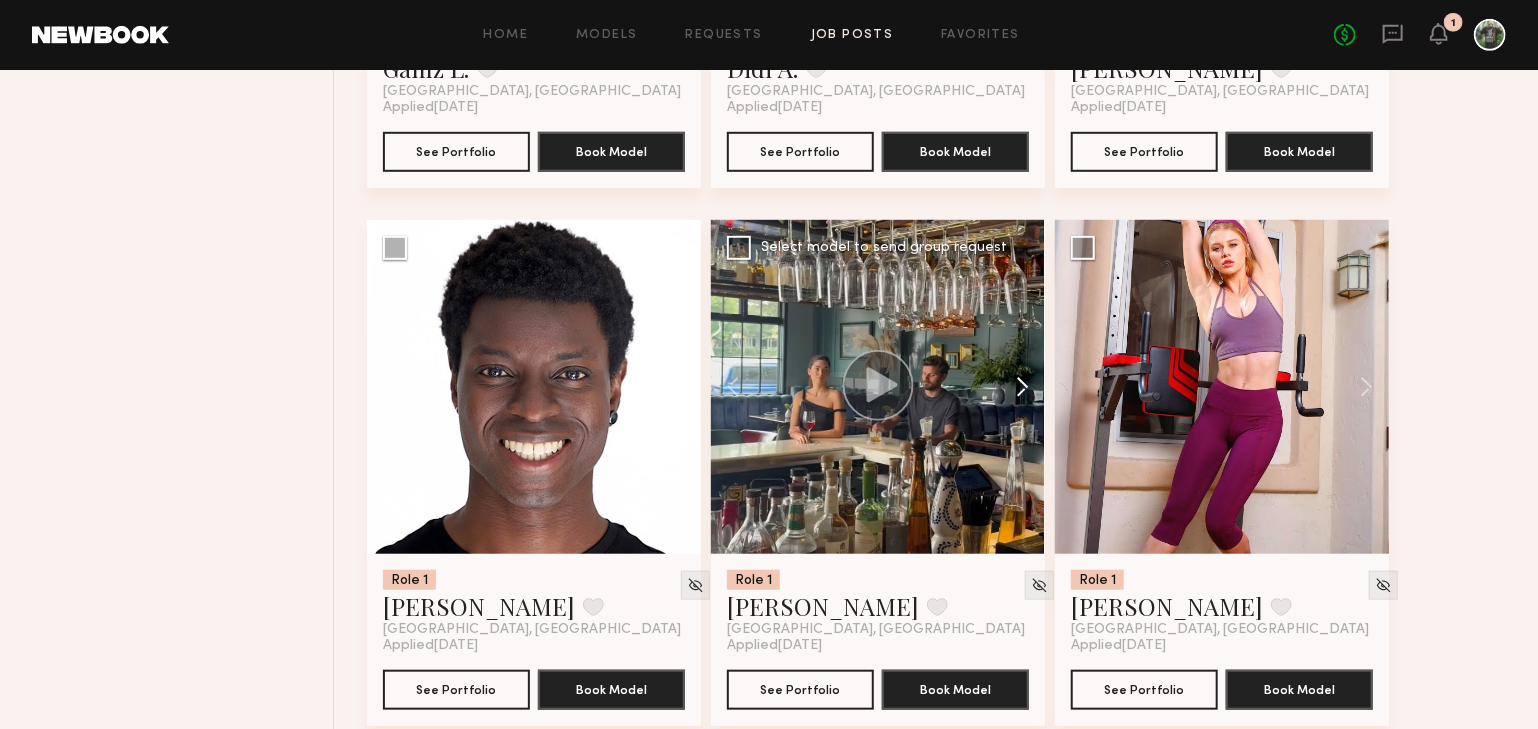 click 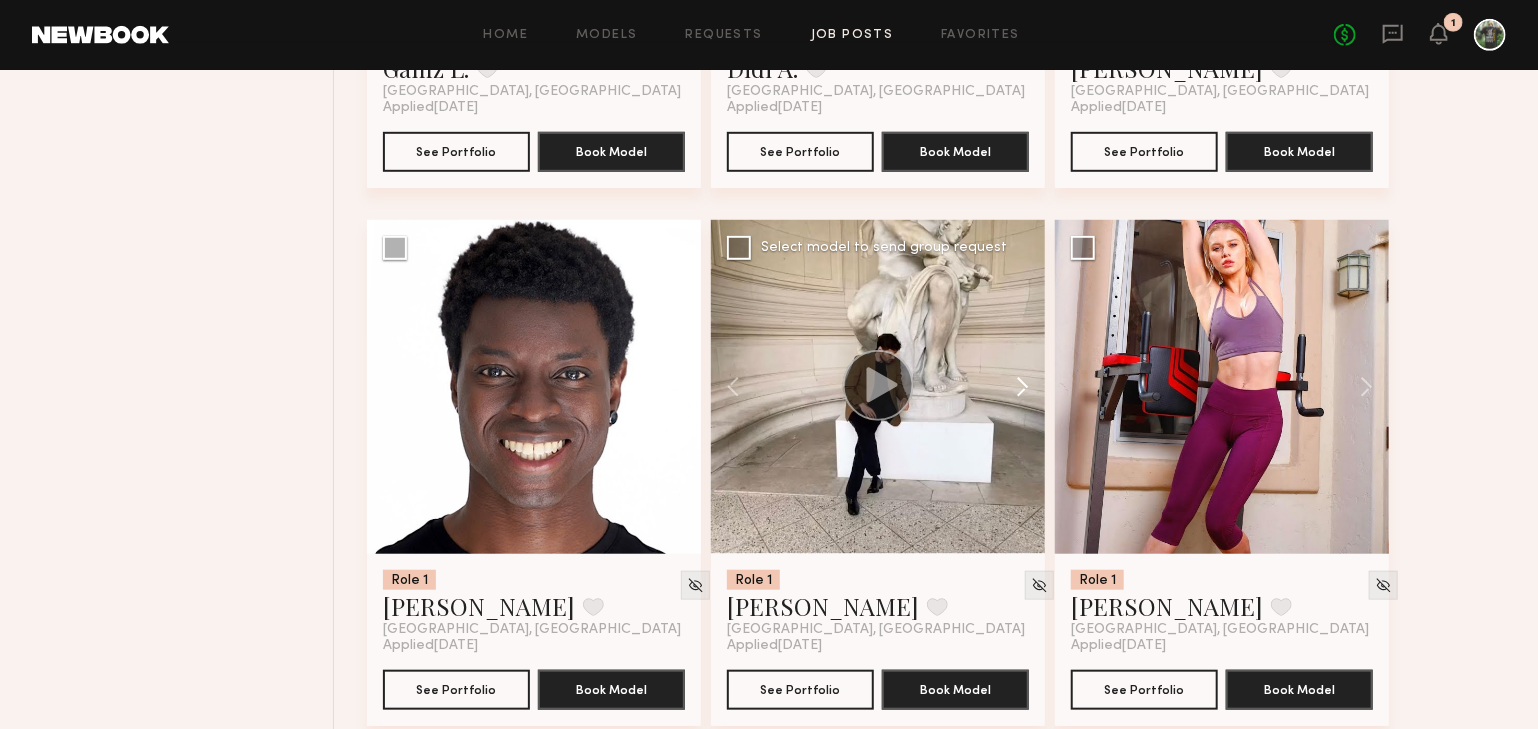click 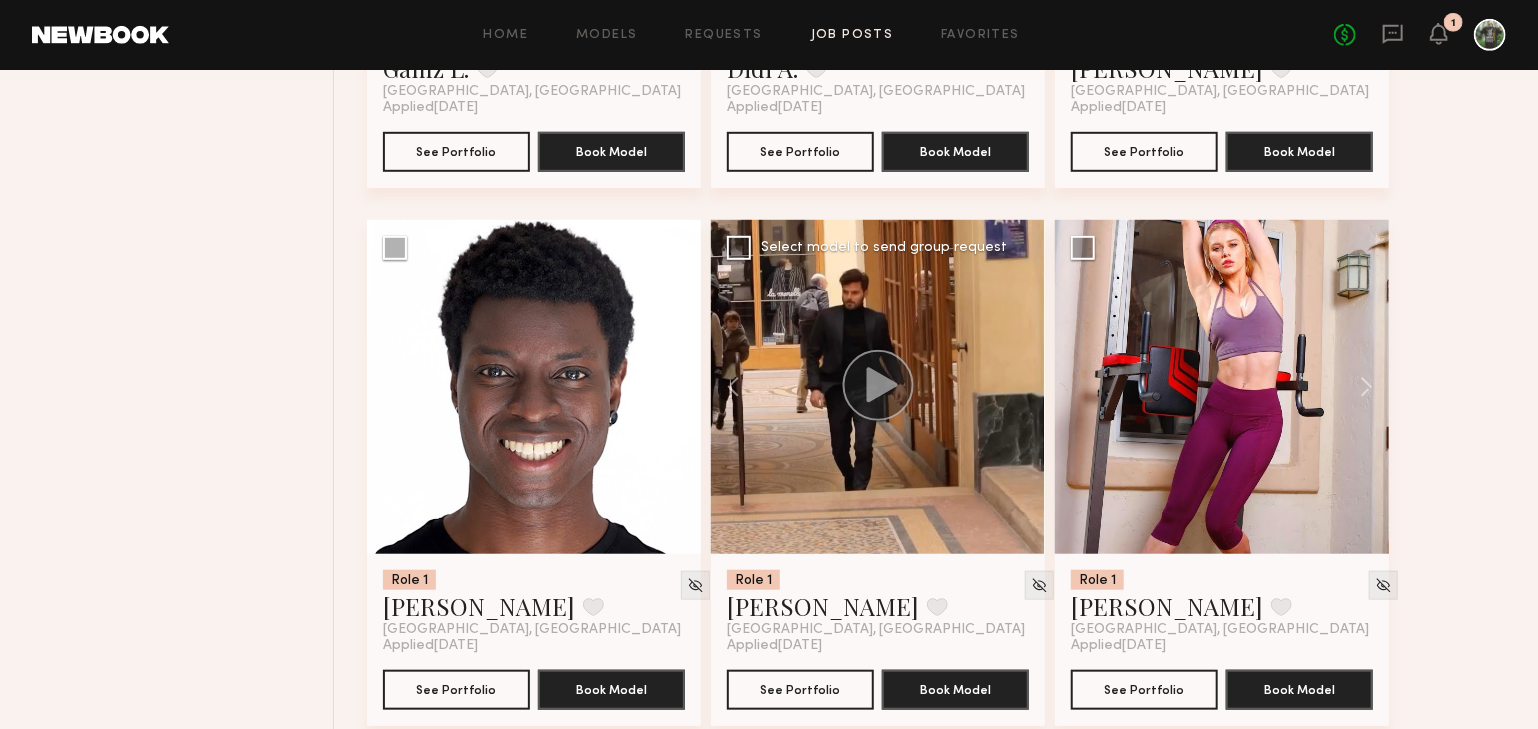 click 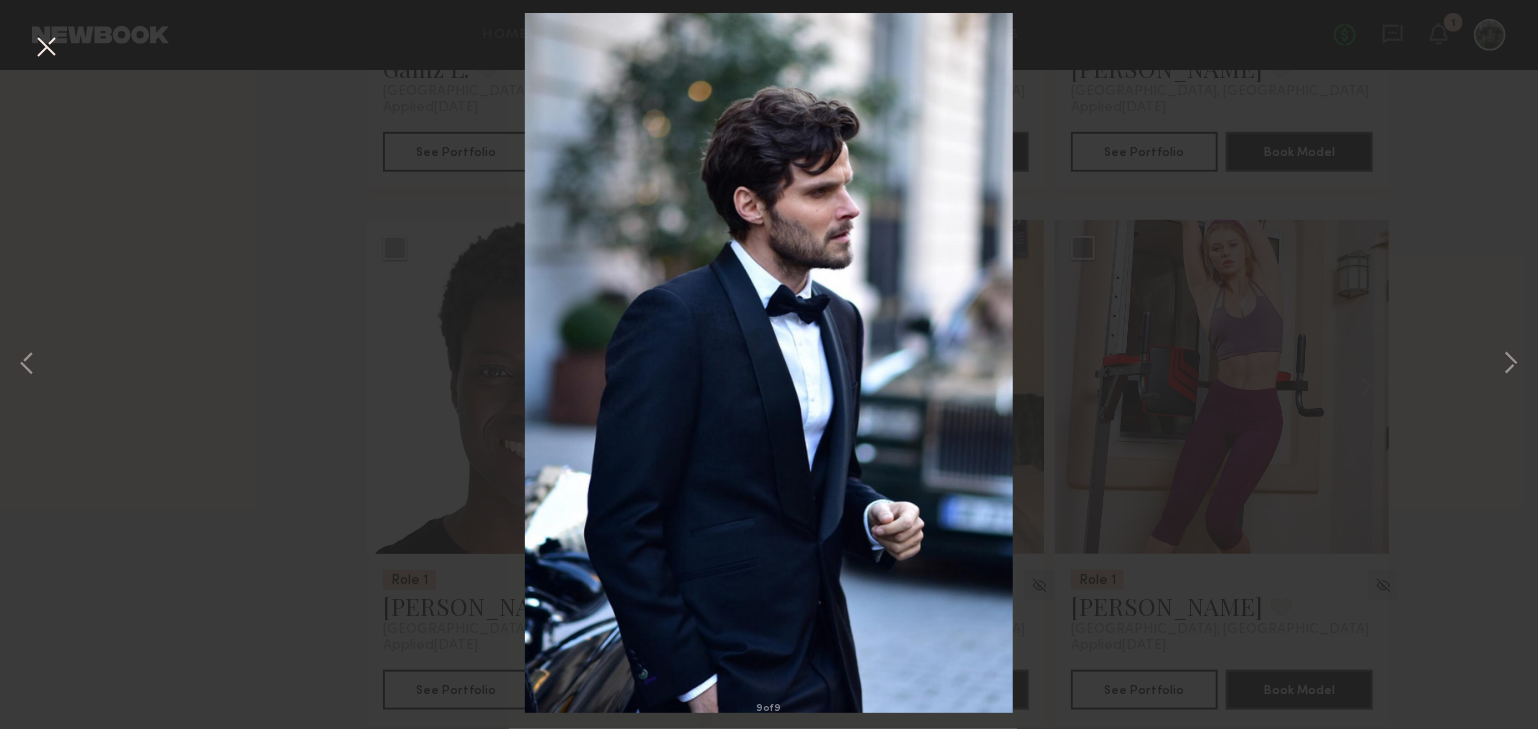 click on "9  of  9" at bounding box center [769, 364] 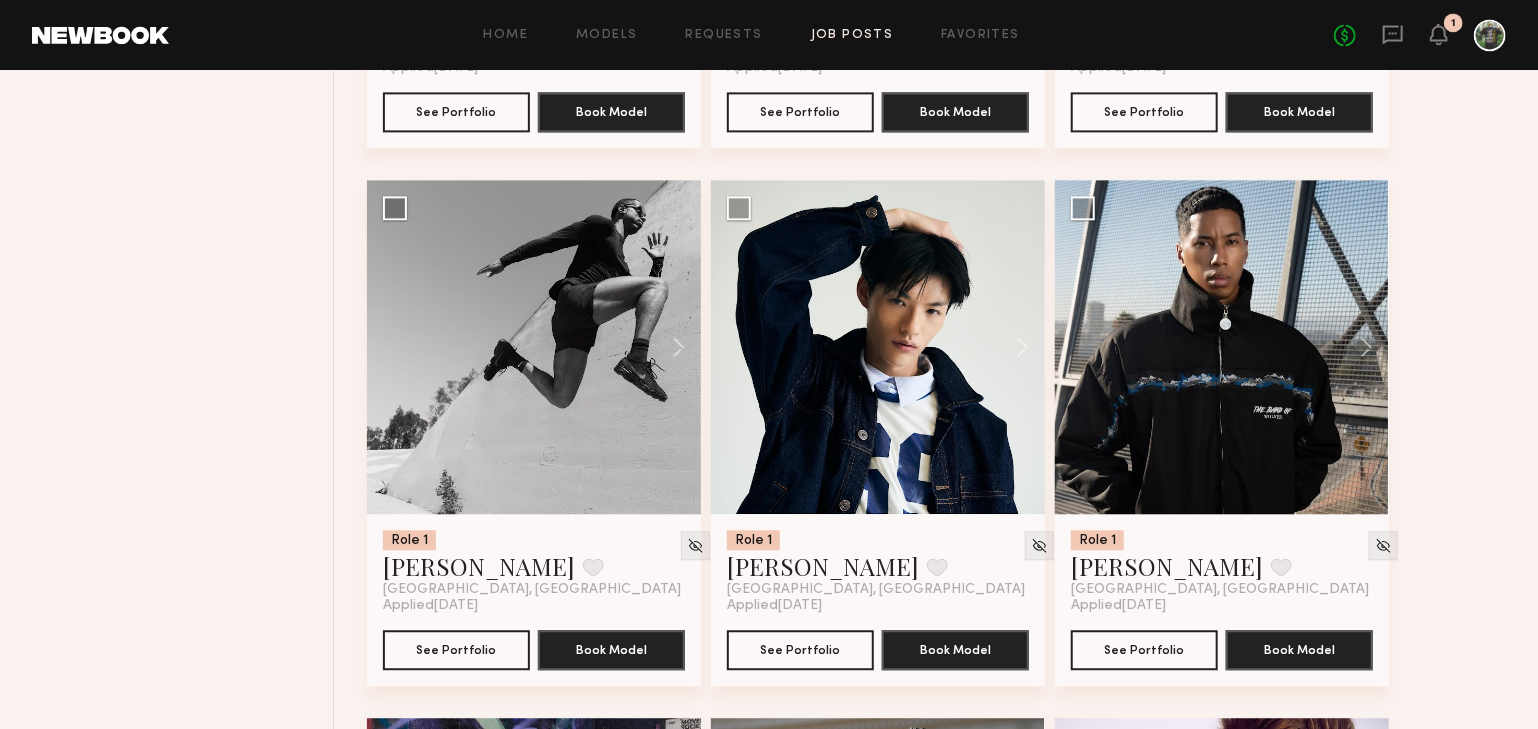 scroll, scrollTop: 6091, scrollLeft: 0, axis: vertical 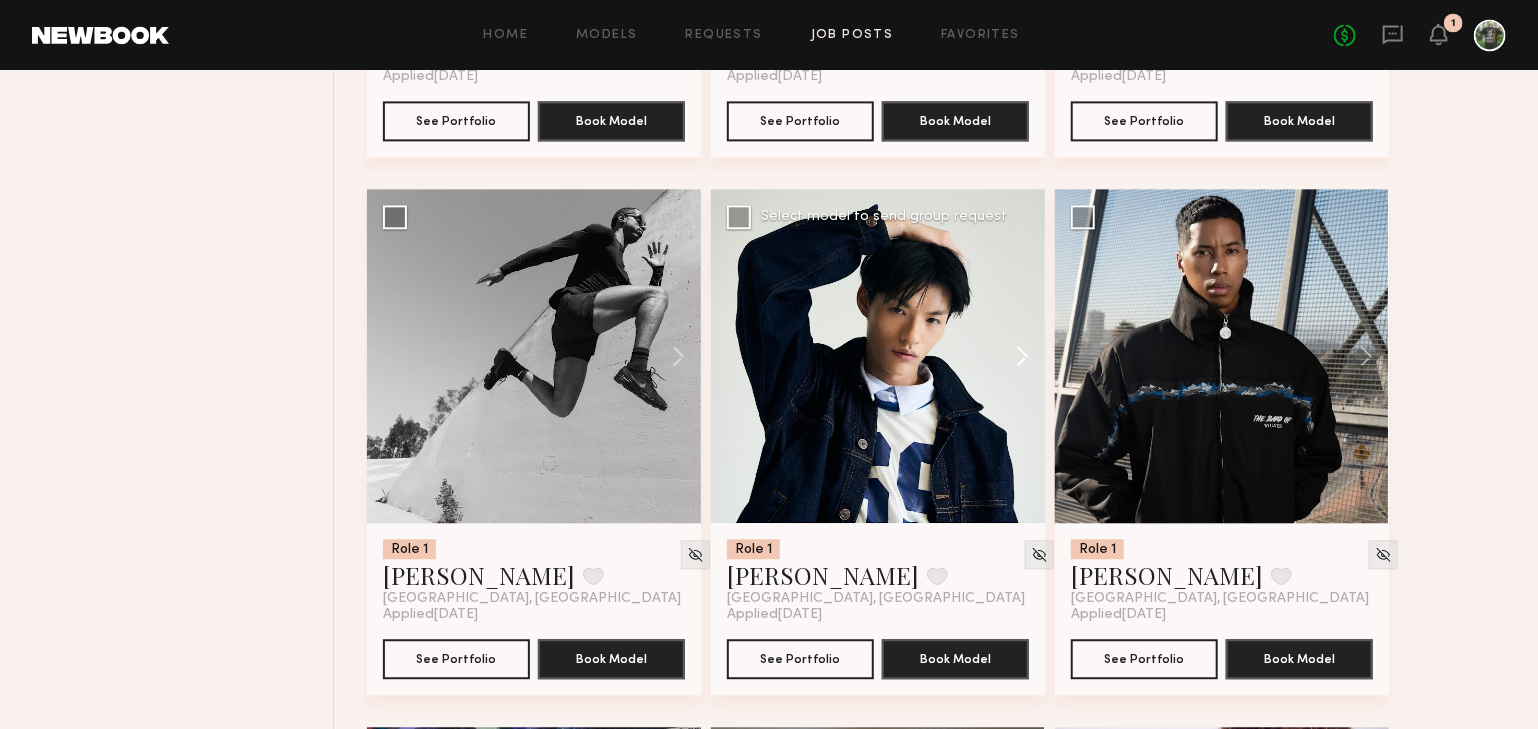 click 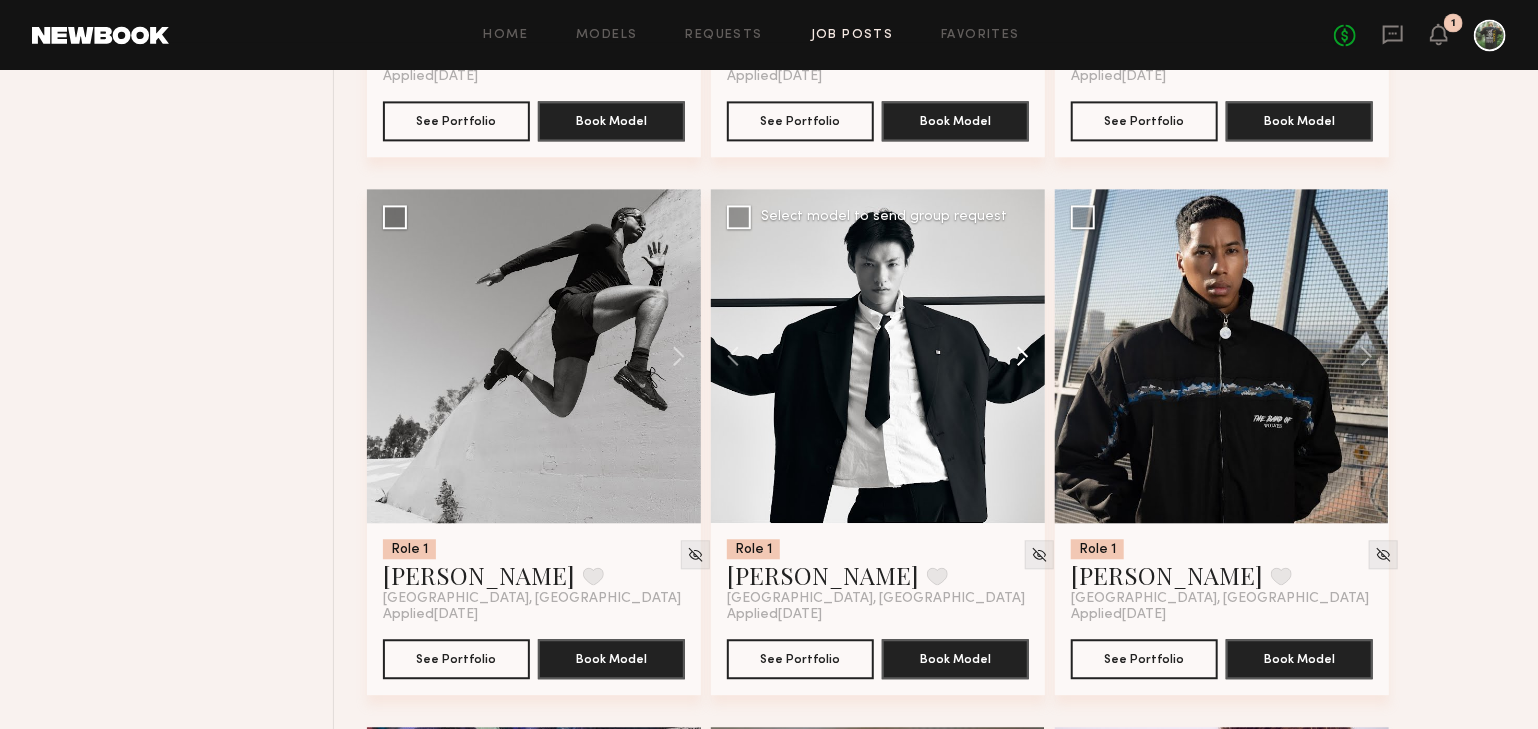 click 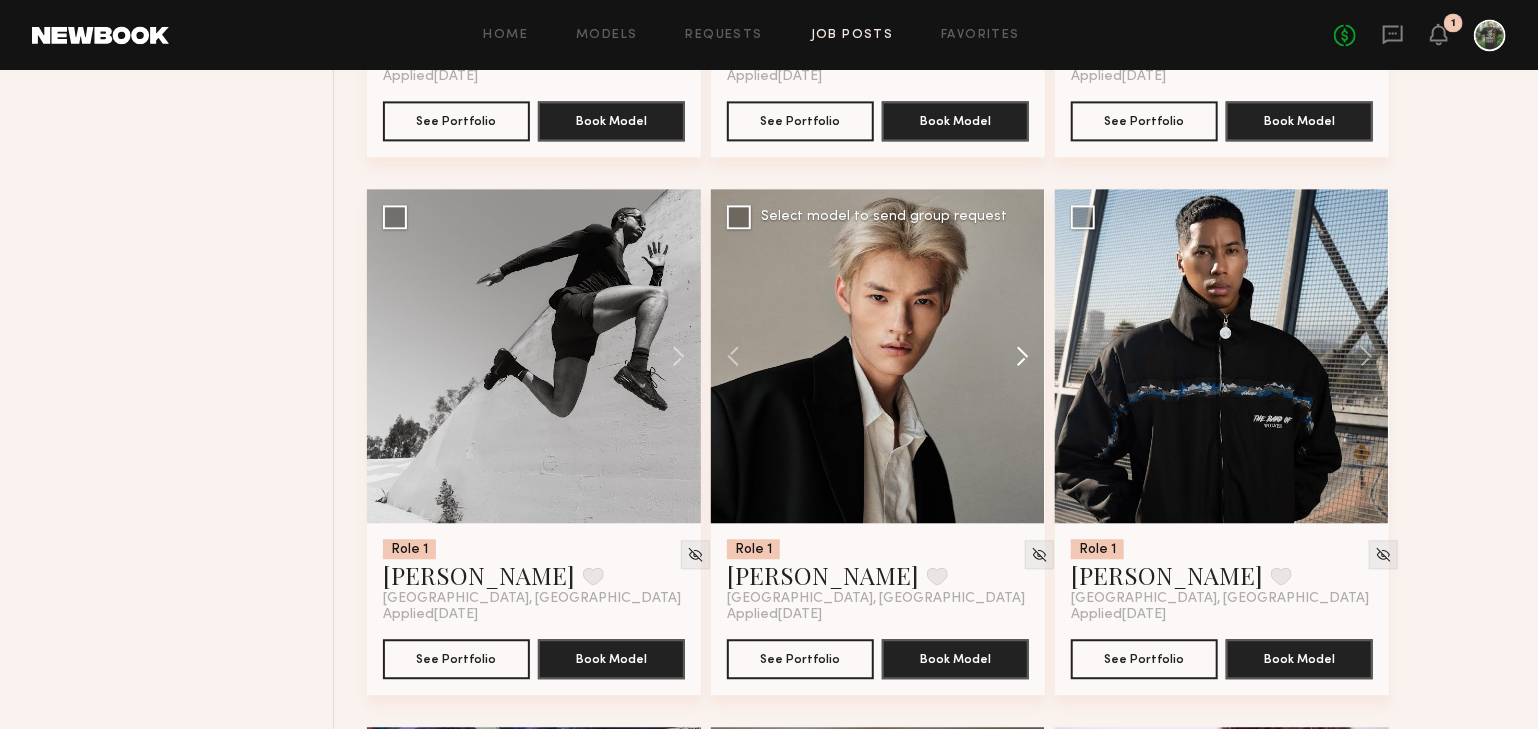 click 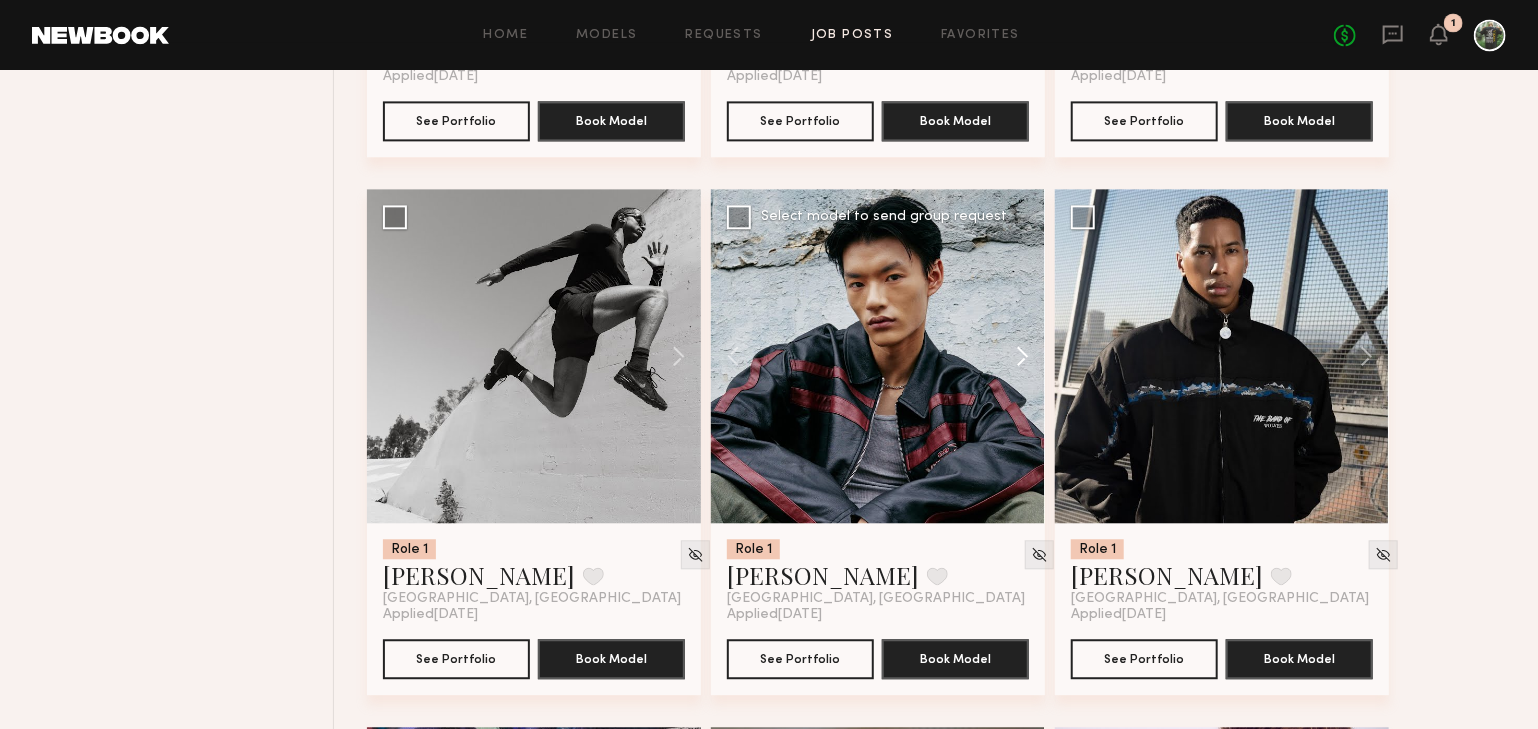 click 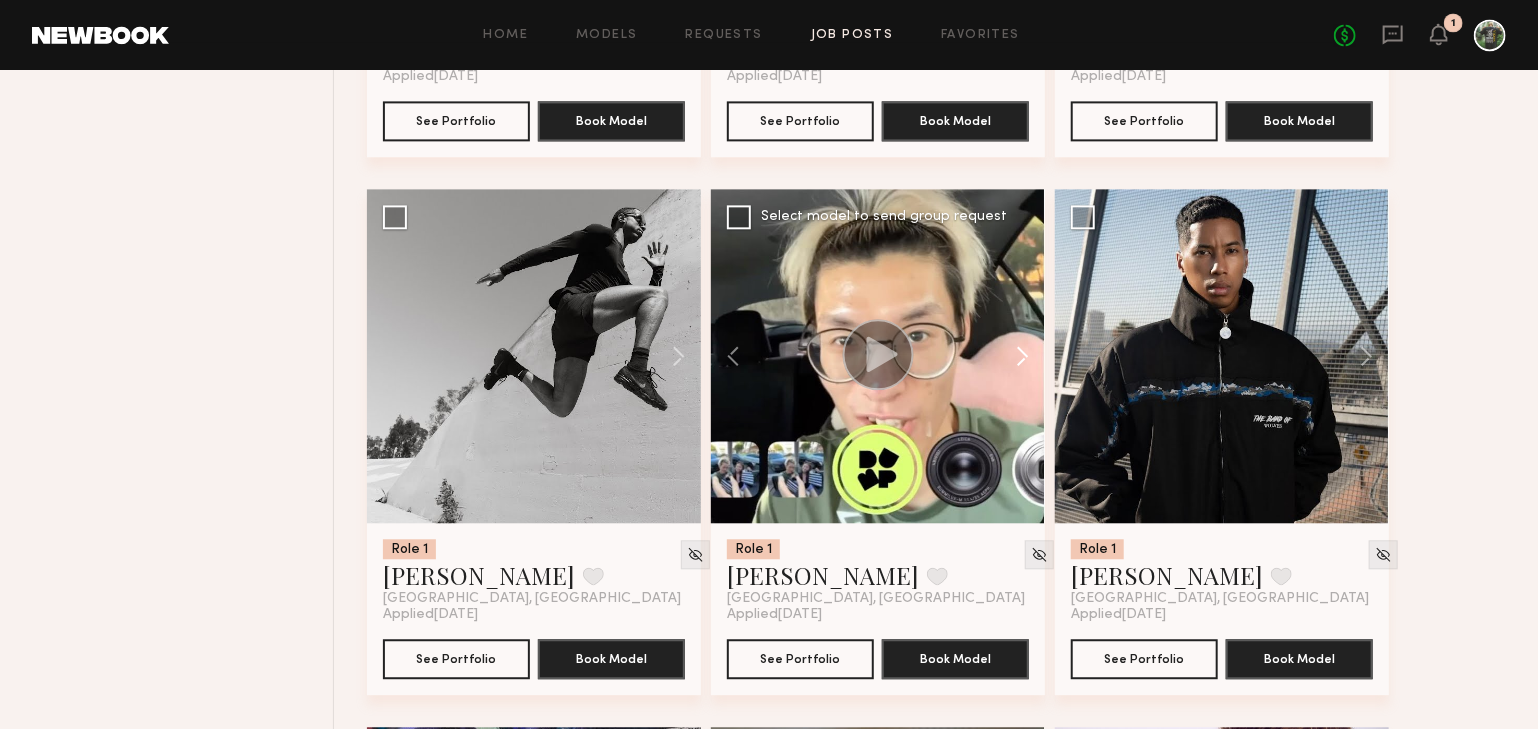 click 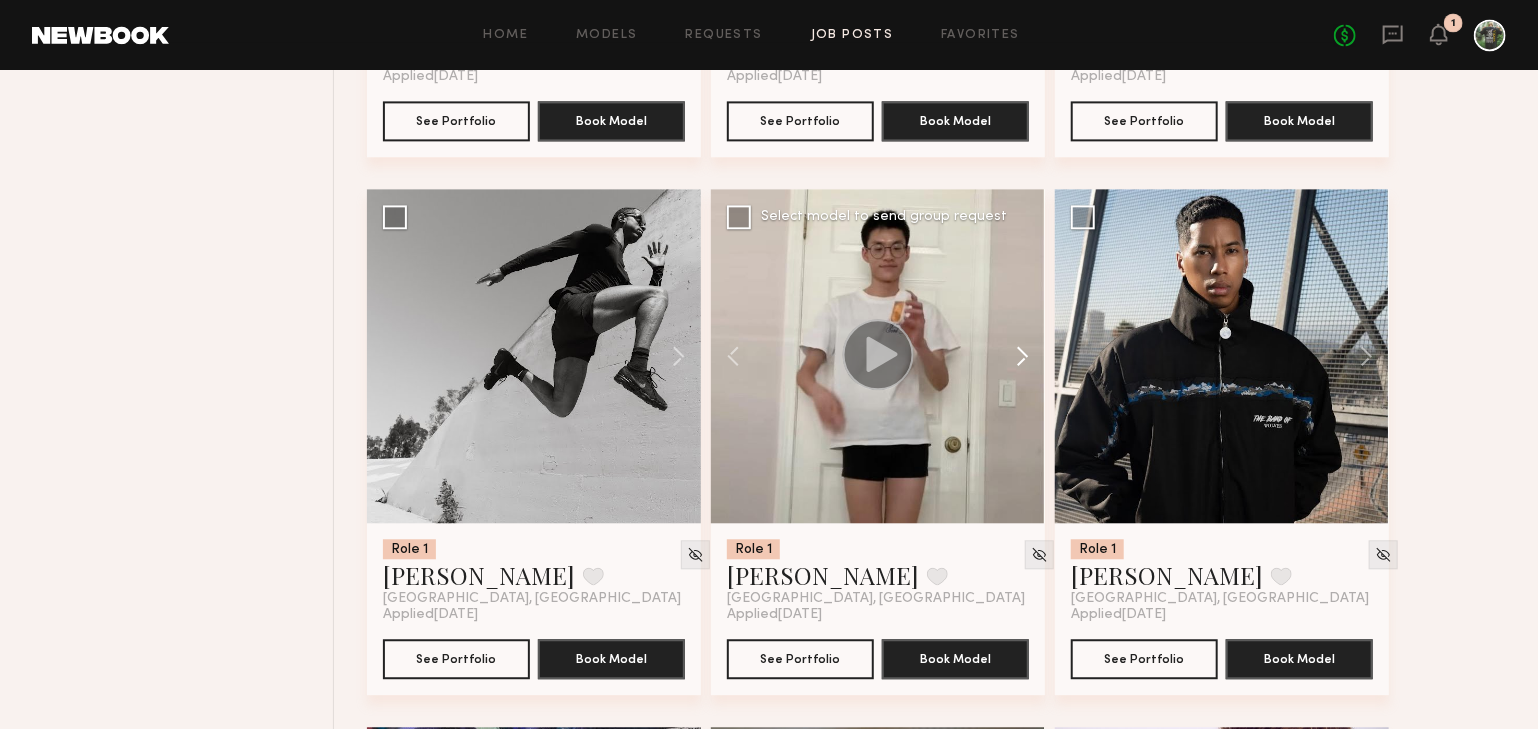 click 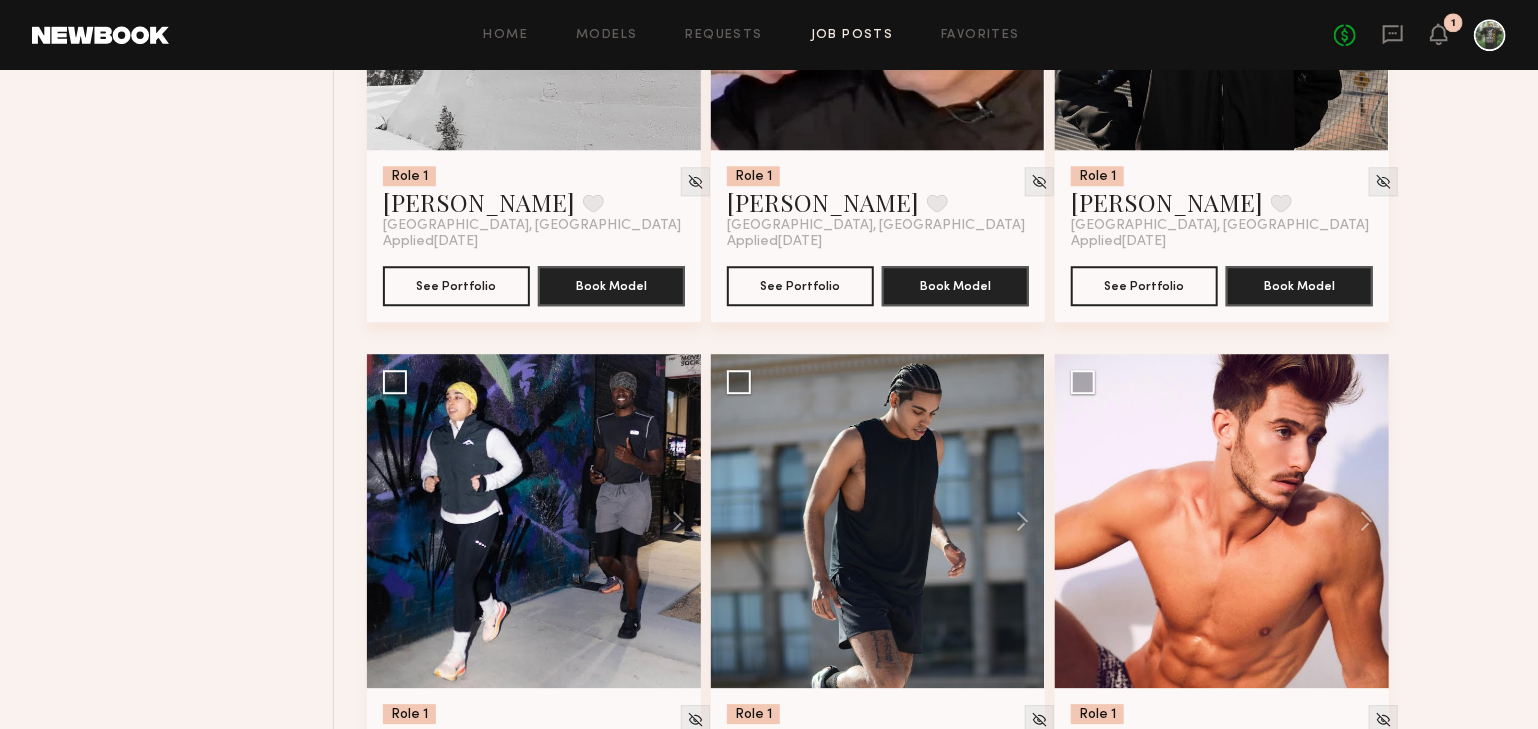 scroll, scrollTop: 6701, scrollLeft: 0, axis: vertical 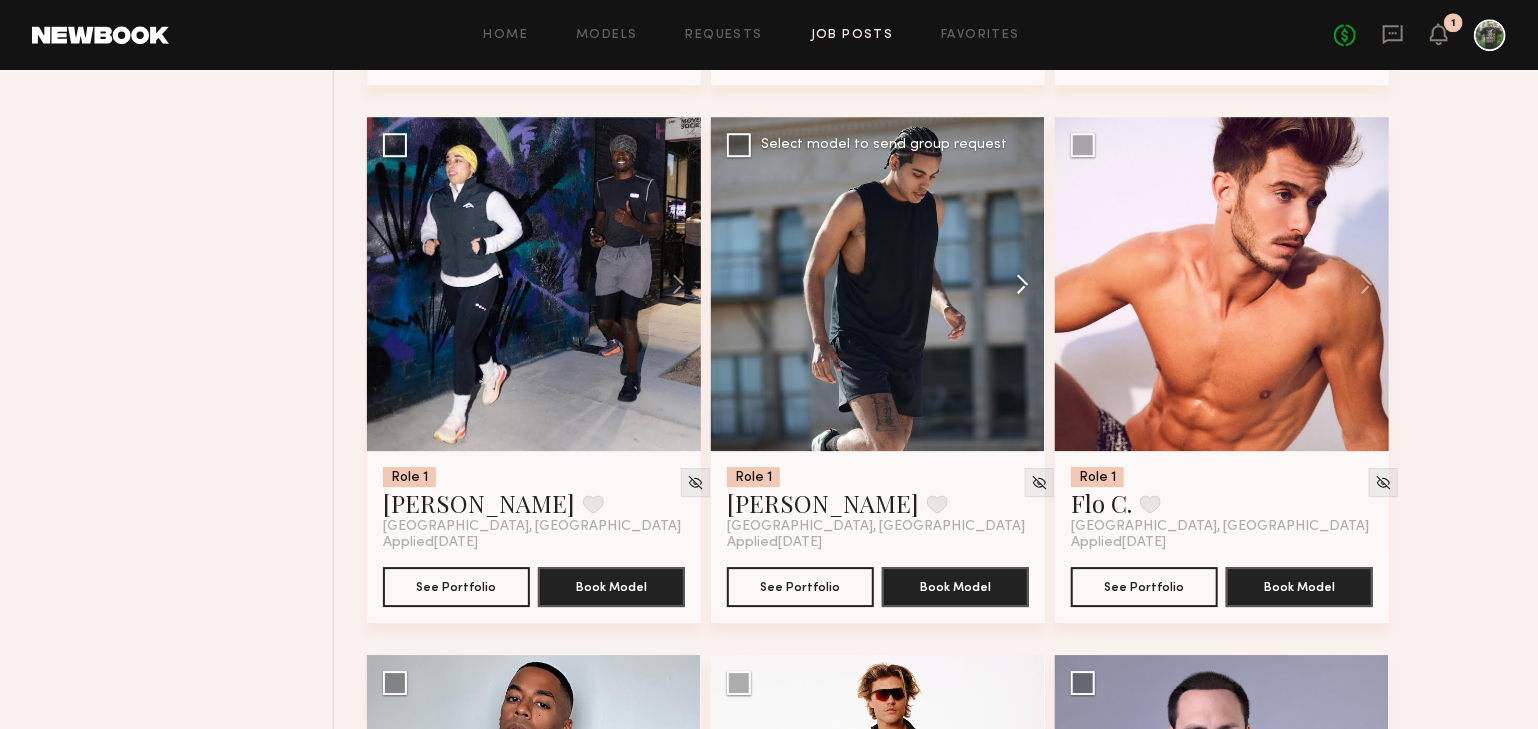 click 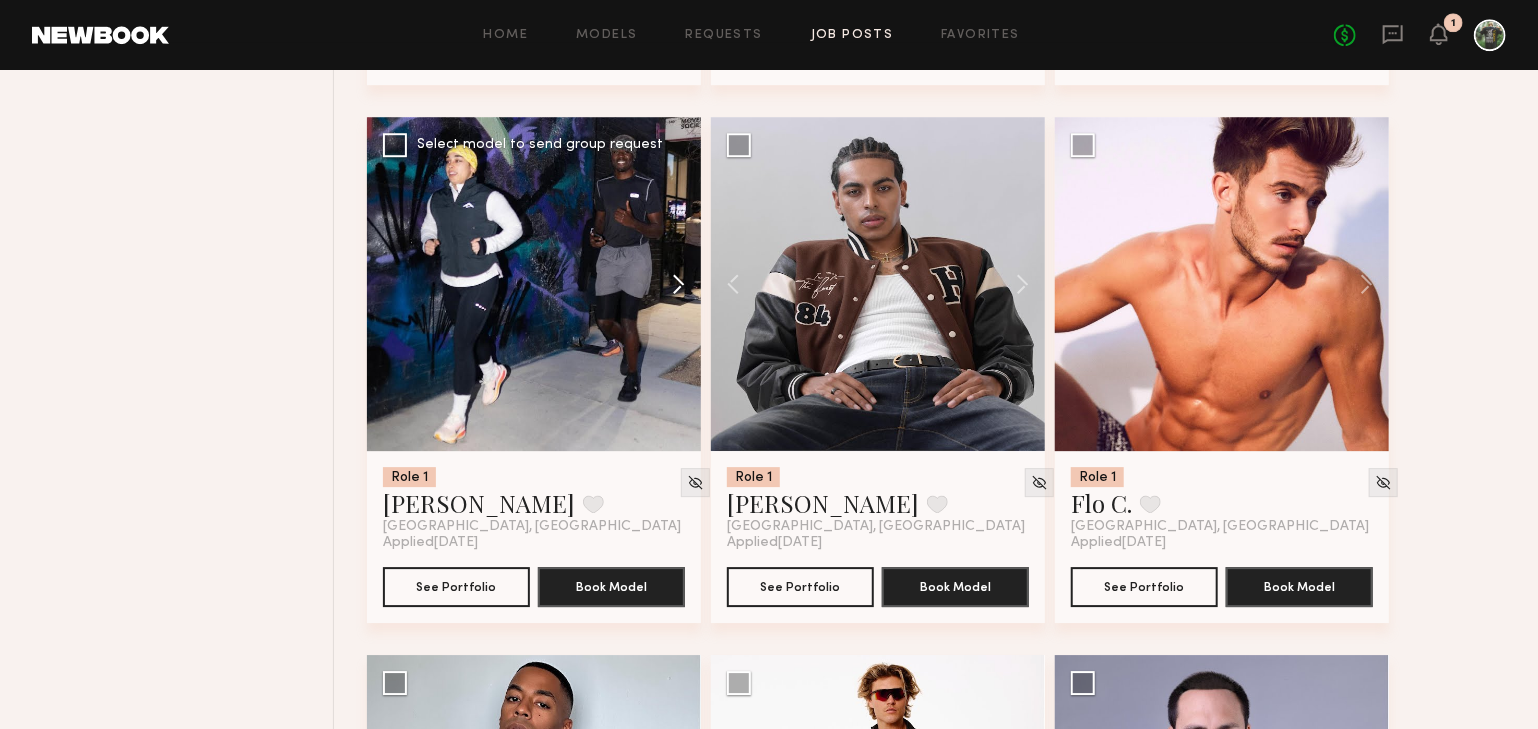 click 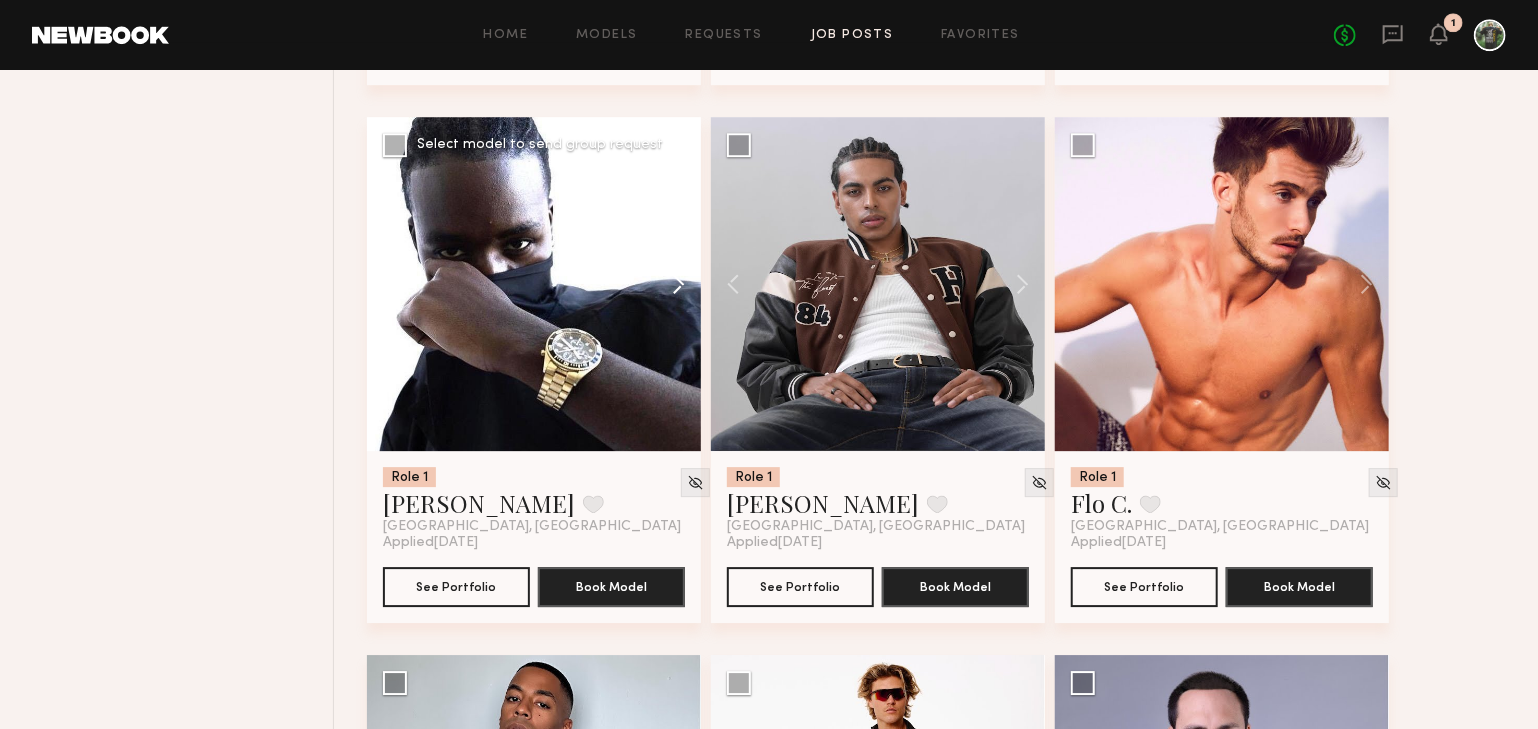 click 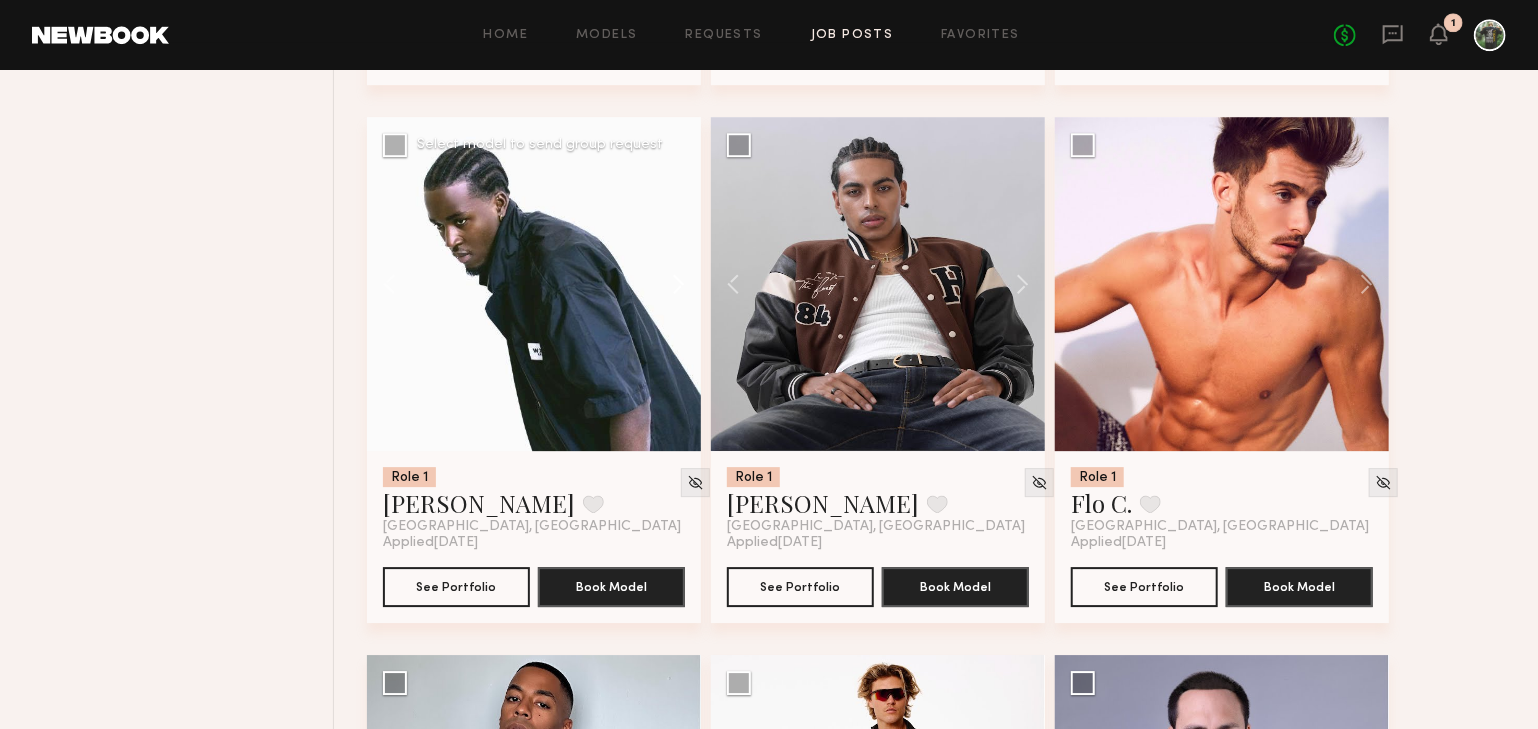 click 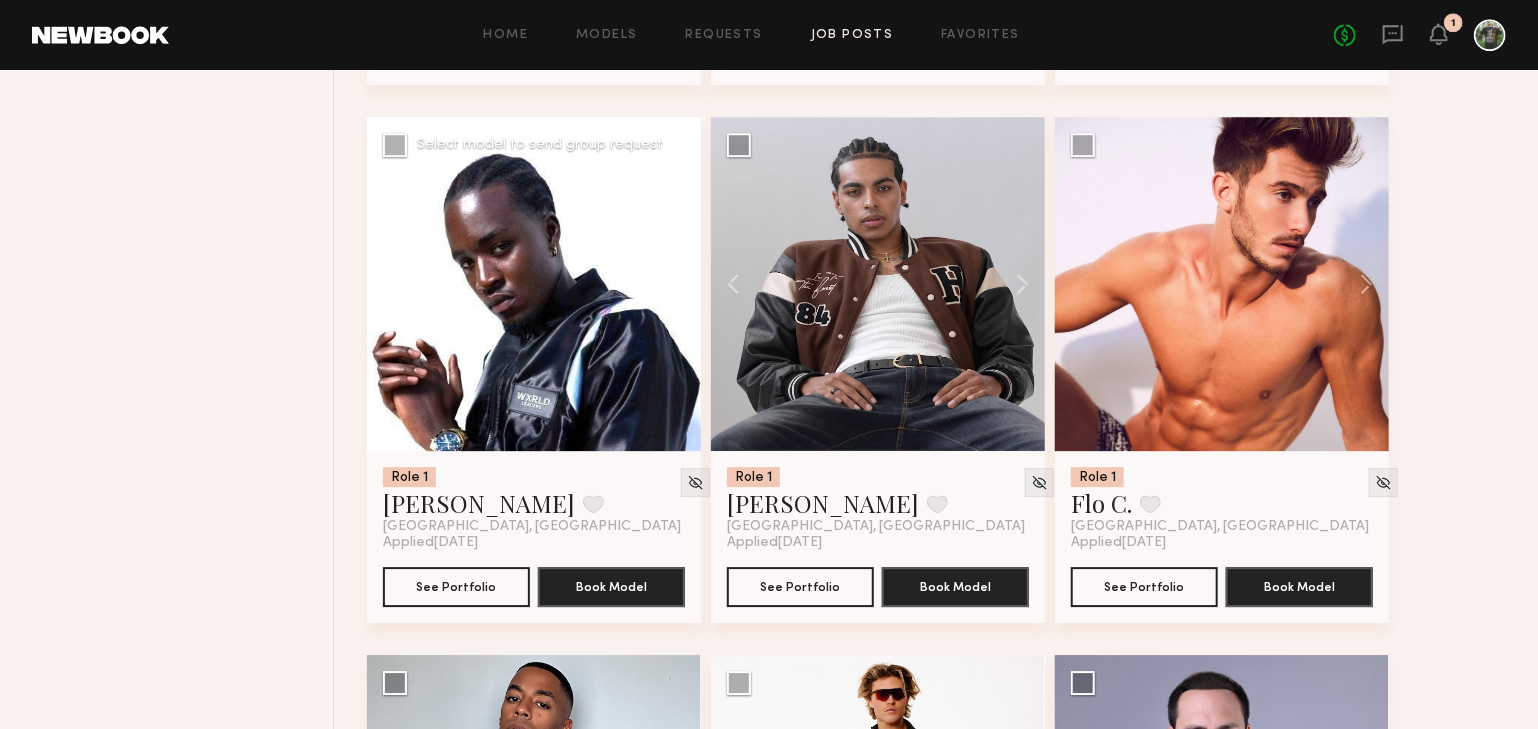 click 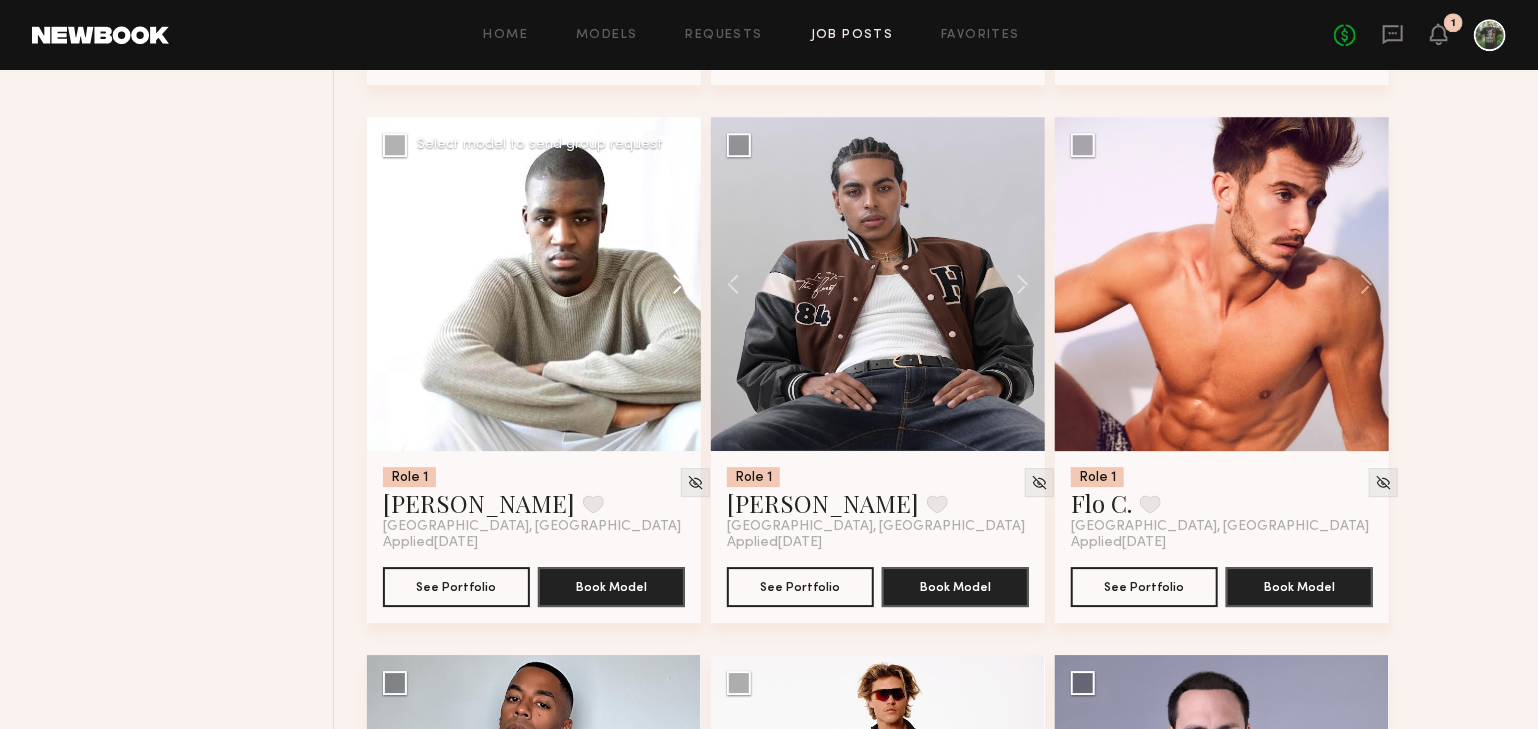 click 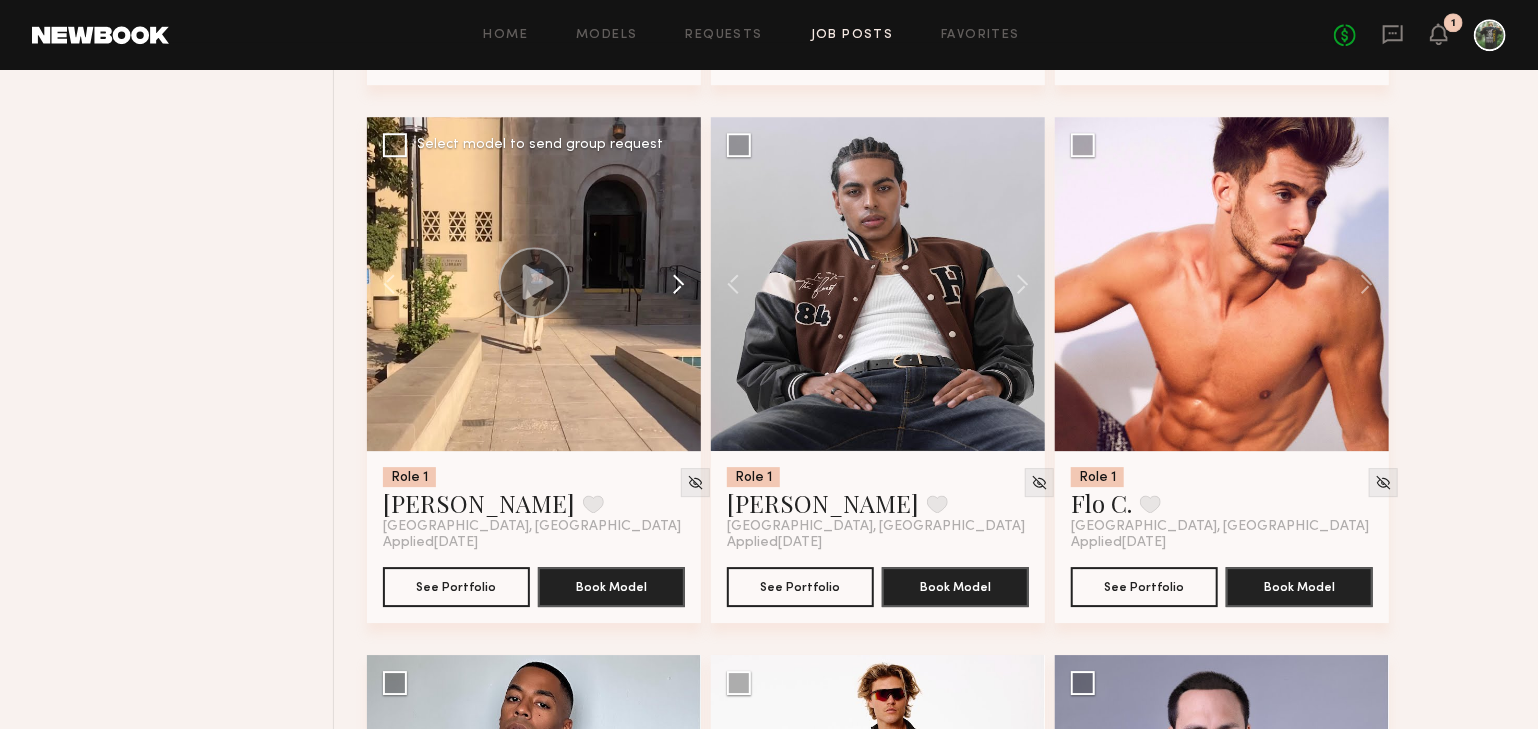 click 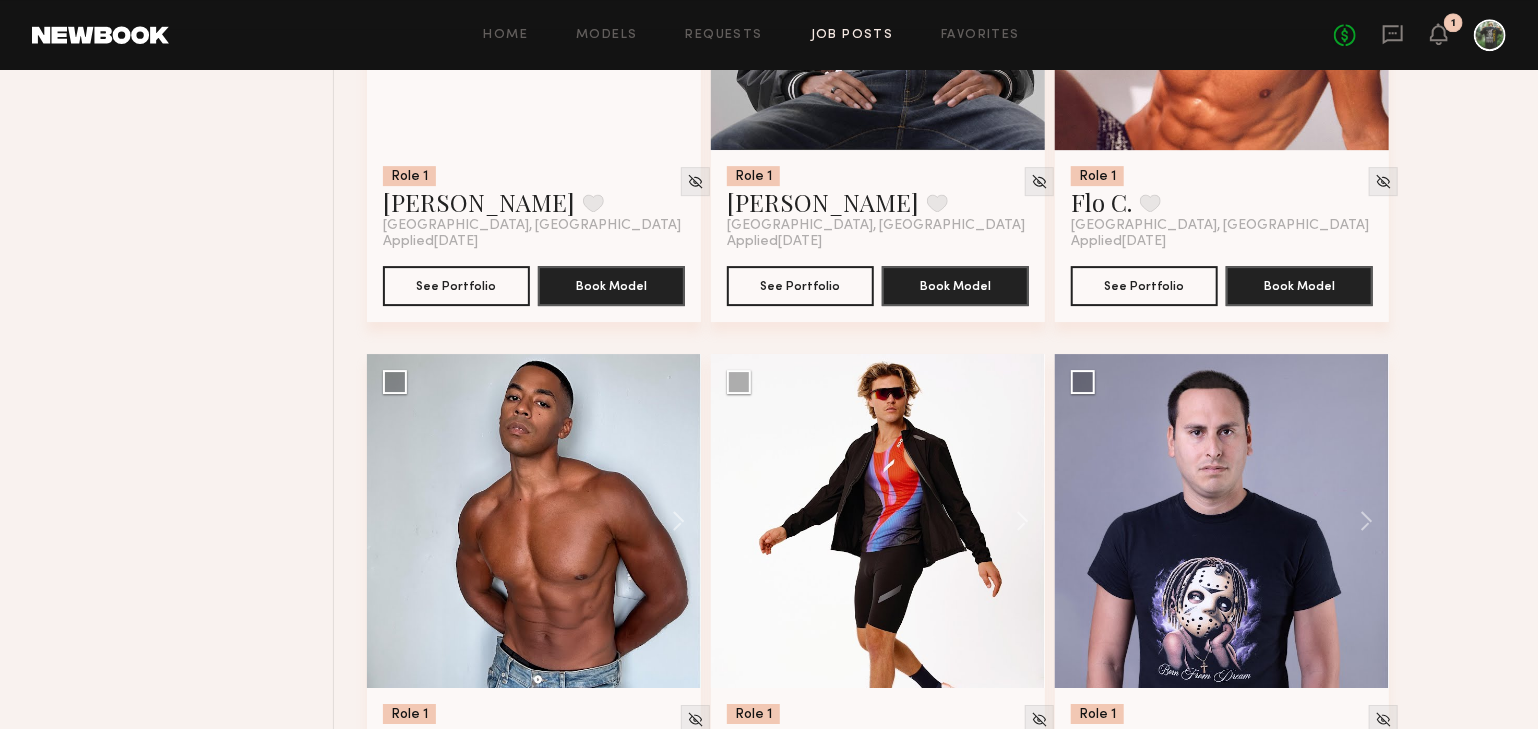 scroll, scrollTop: 7080, scrollLeft: 0, axis: vertical 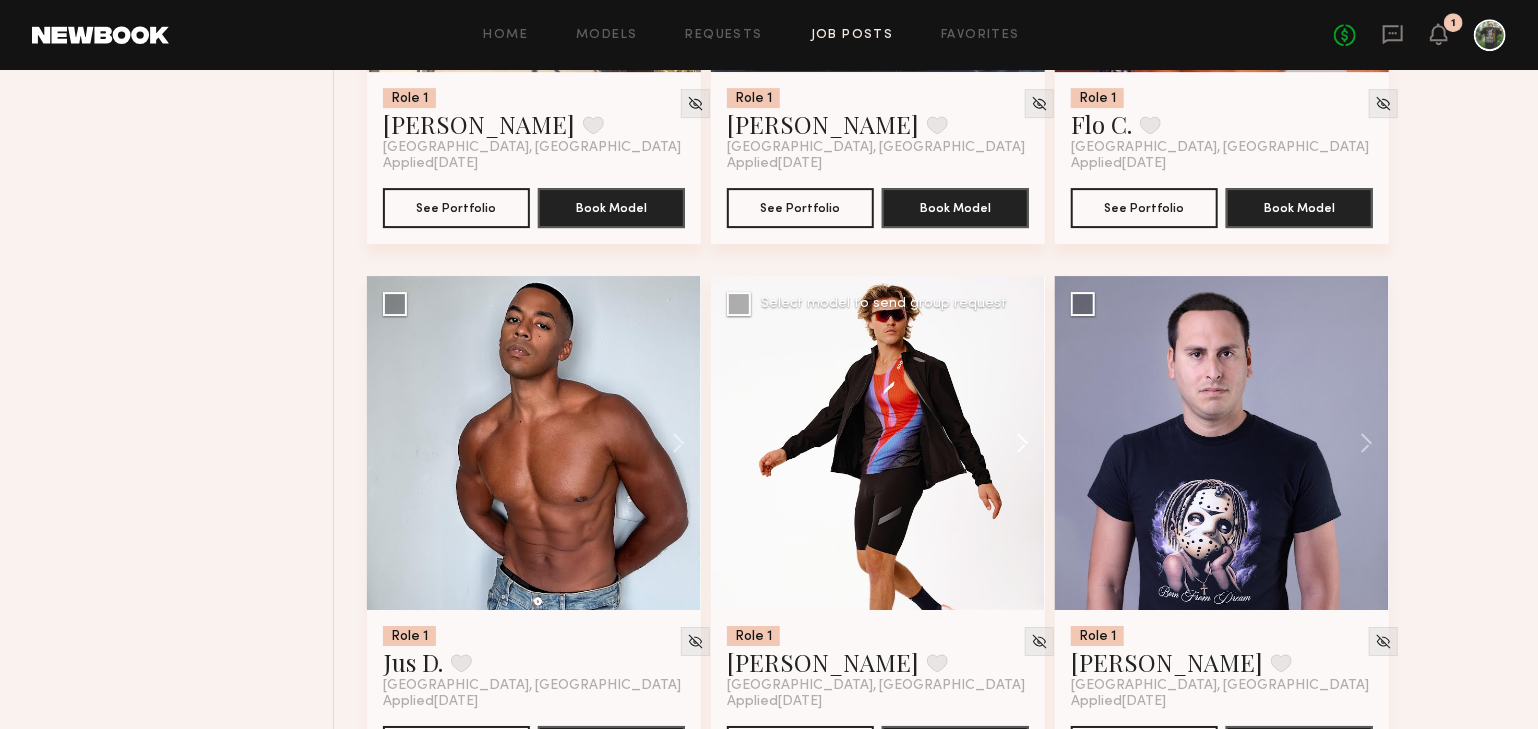 click 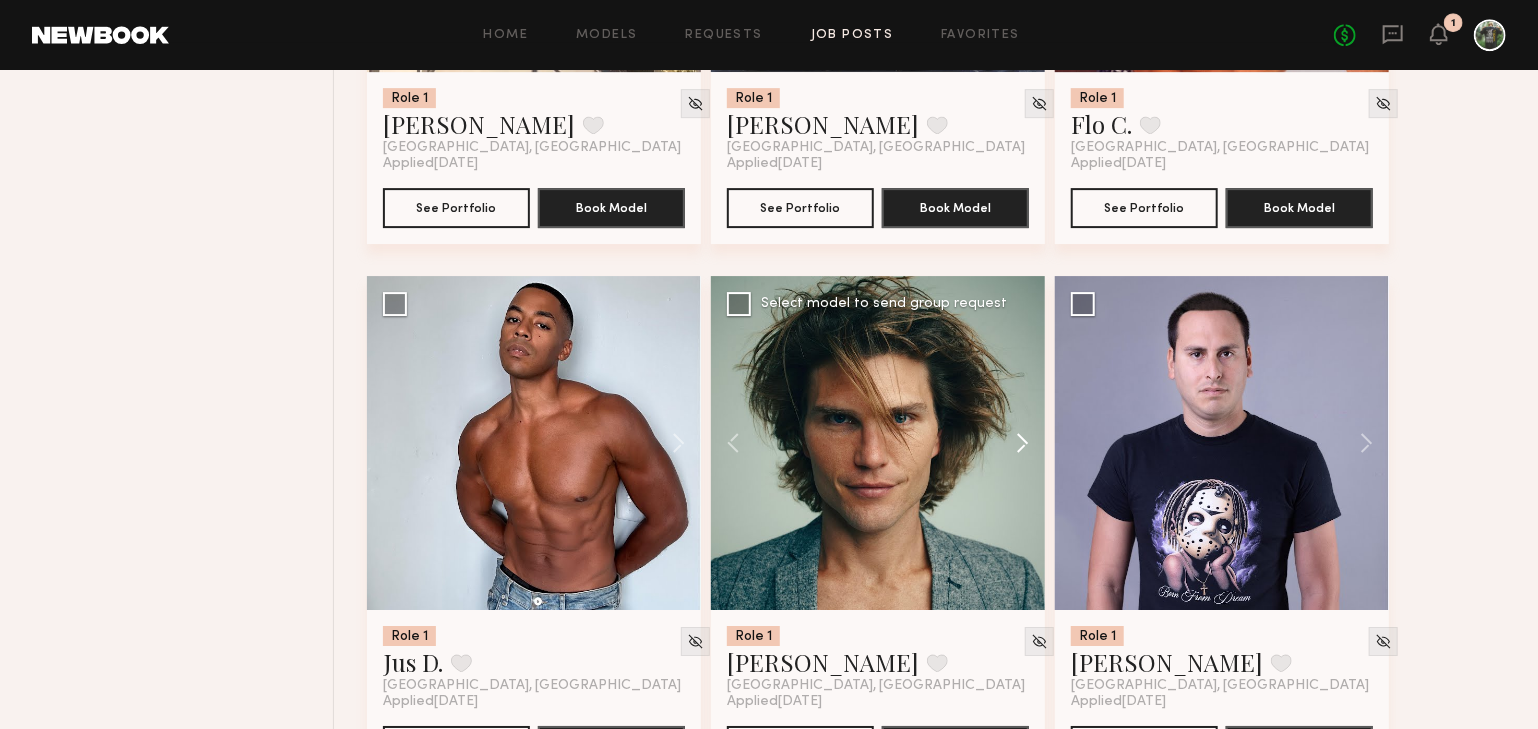 click 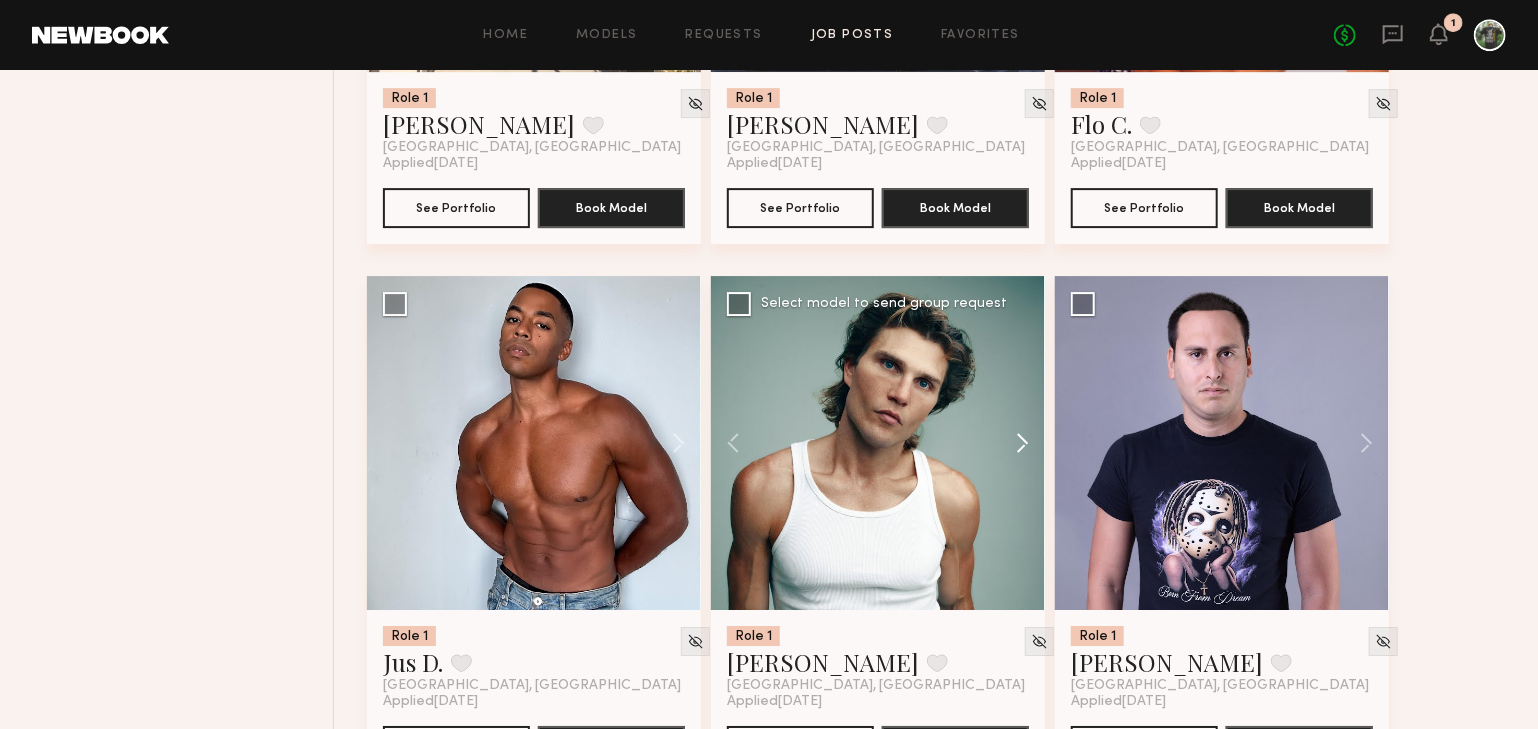 click 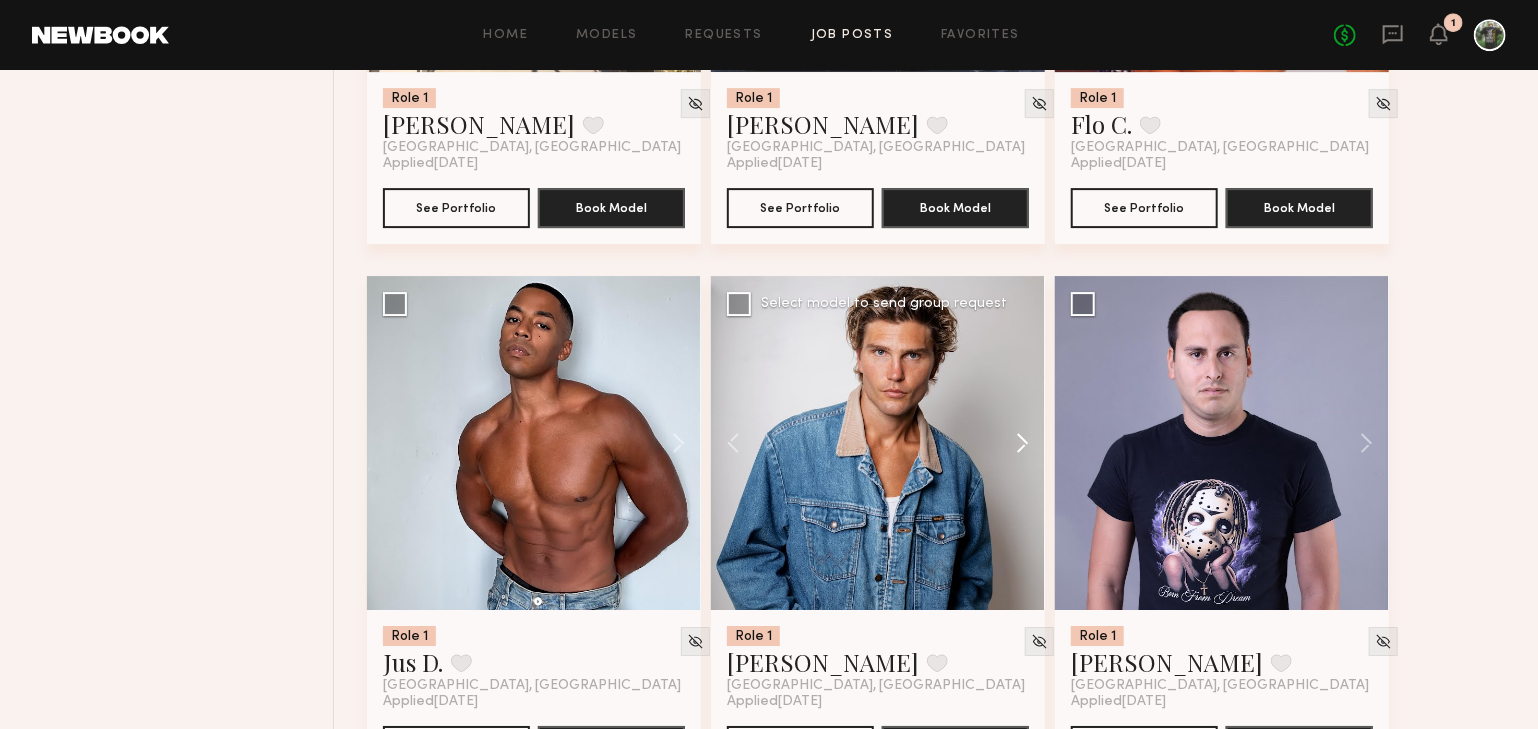 click 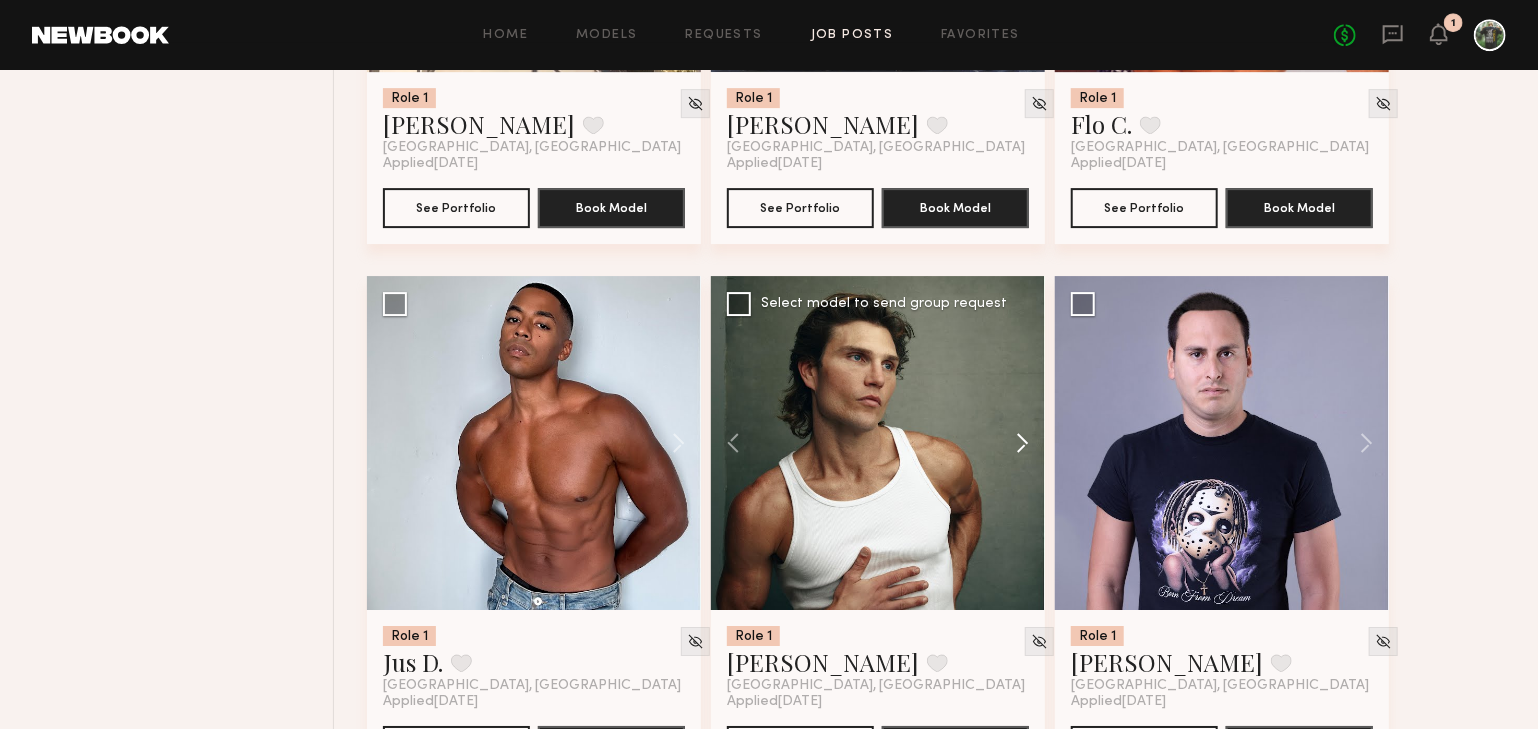 click 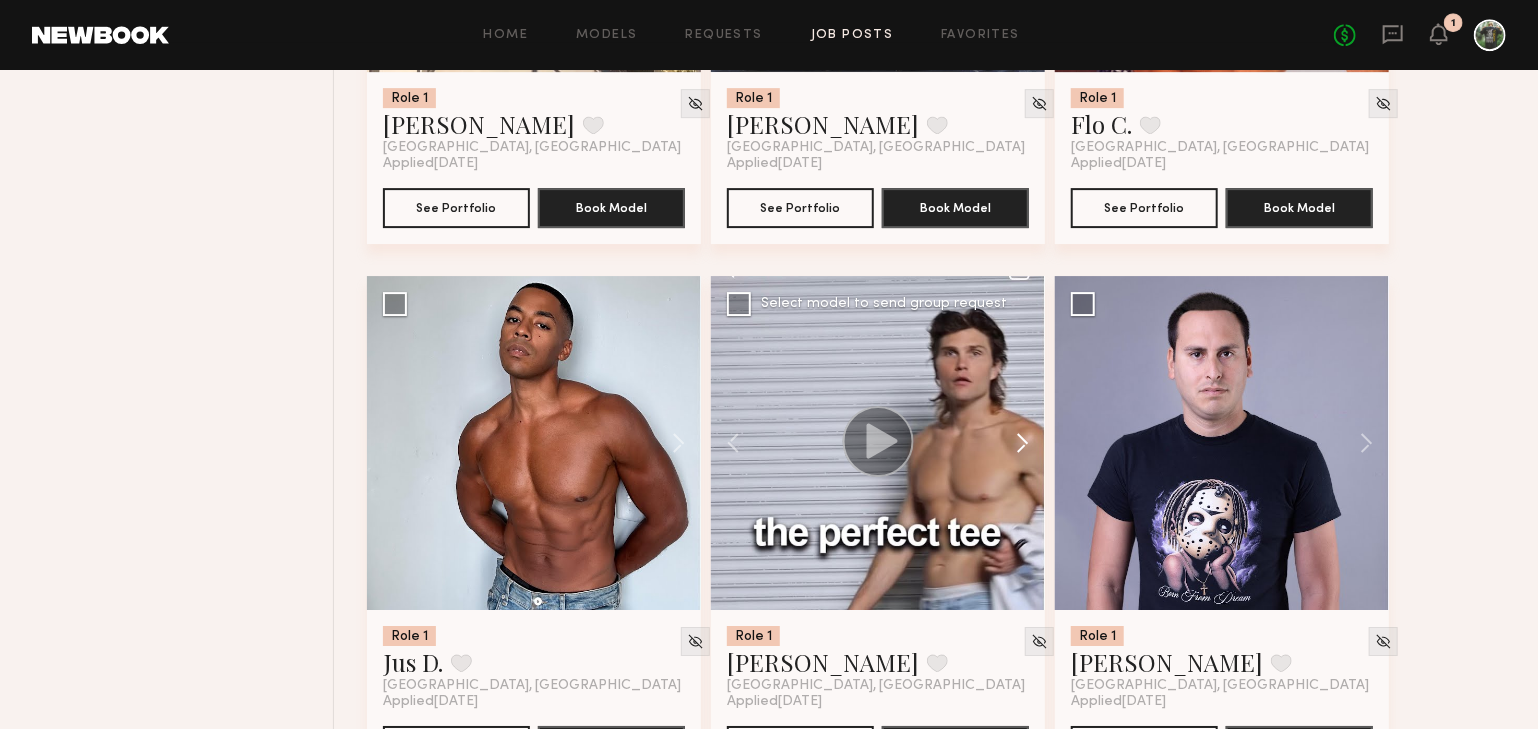 click 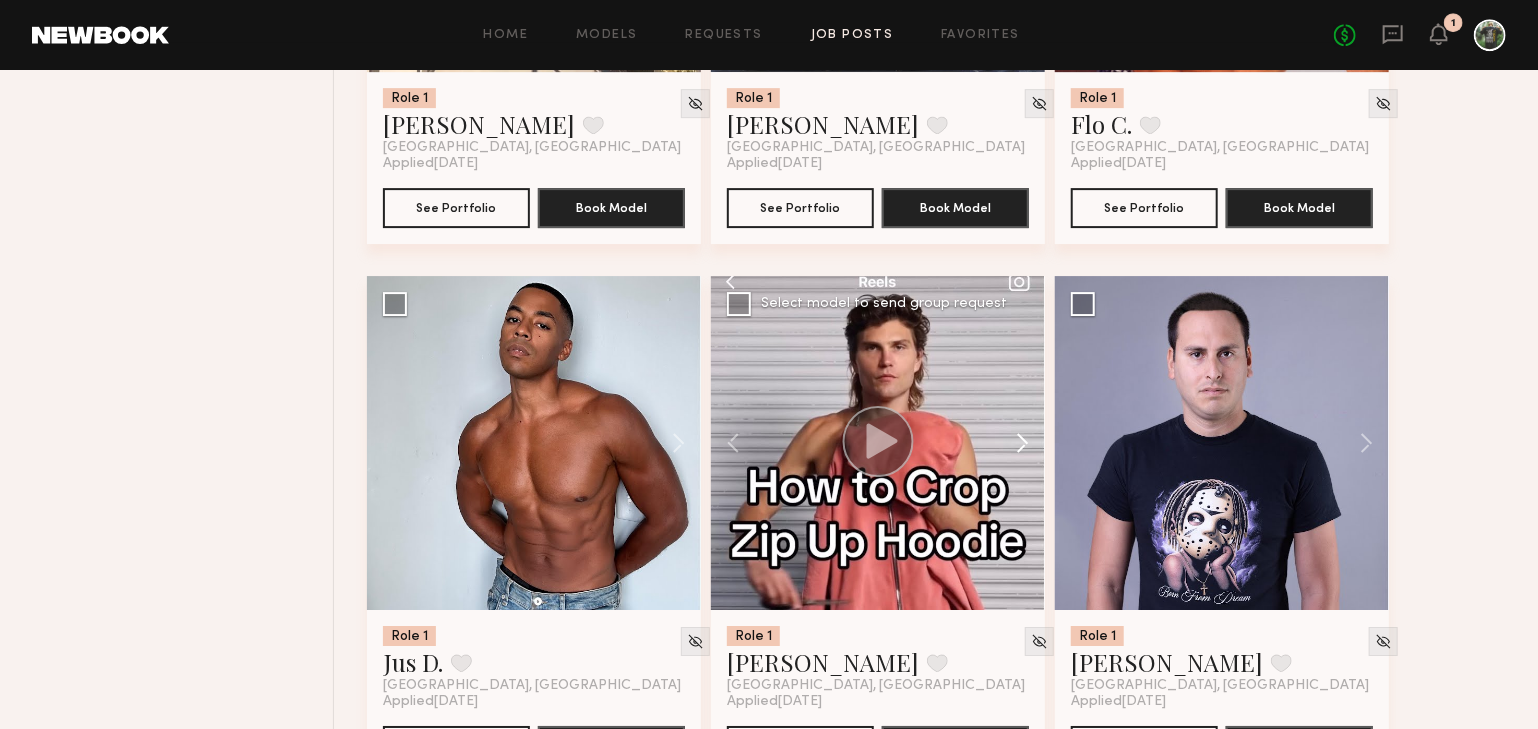 click 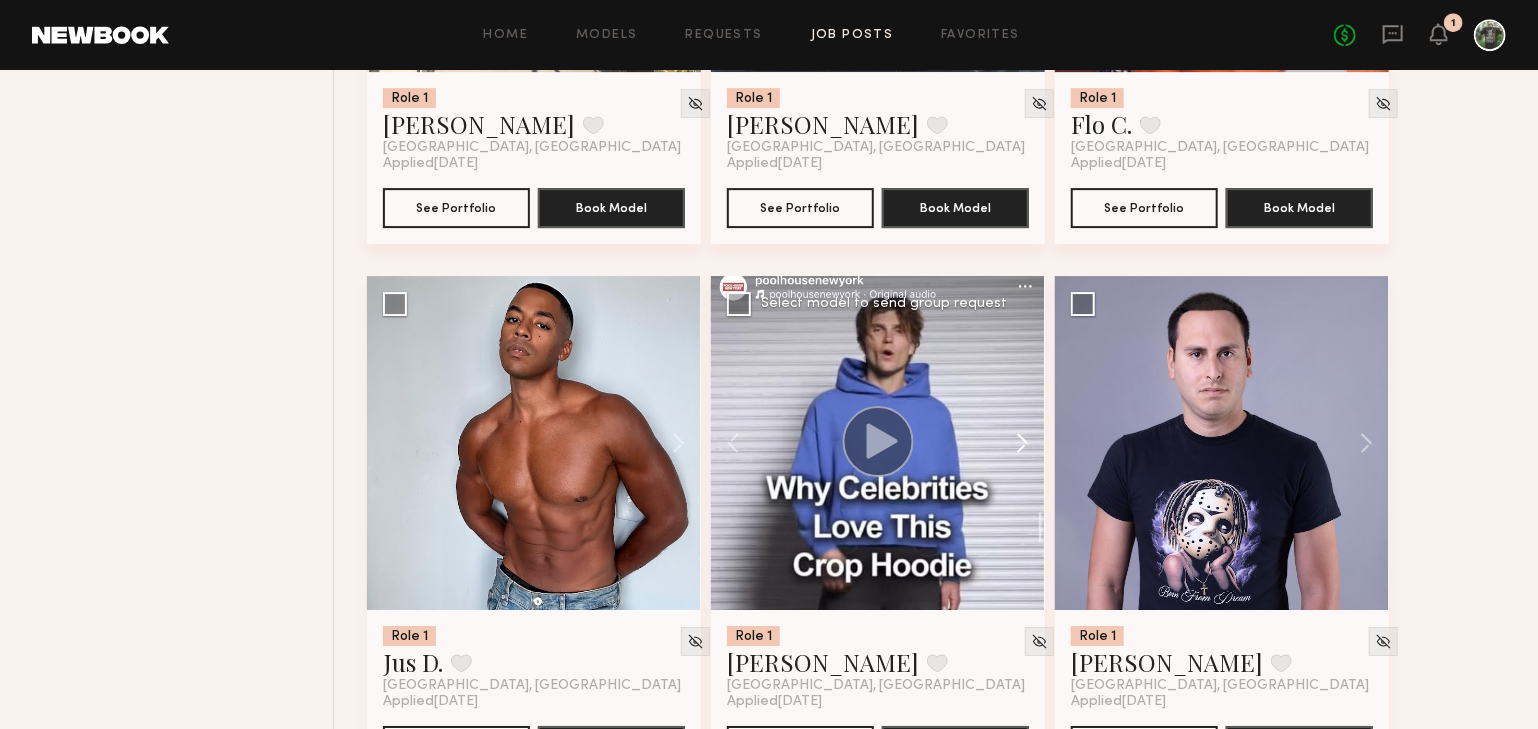 click 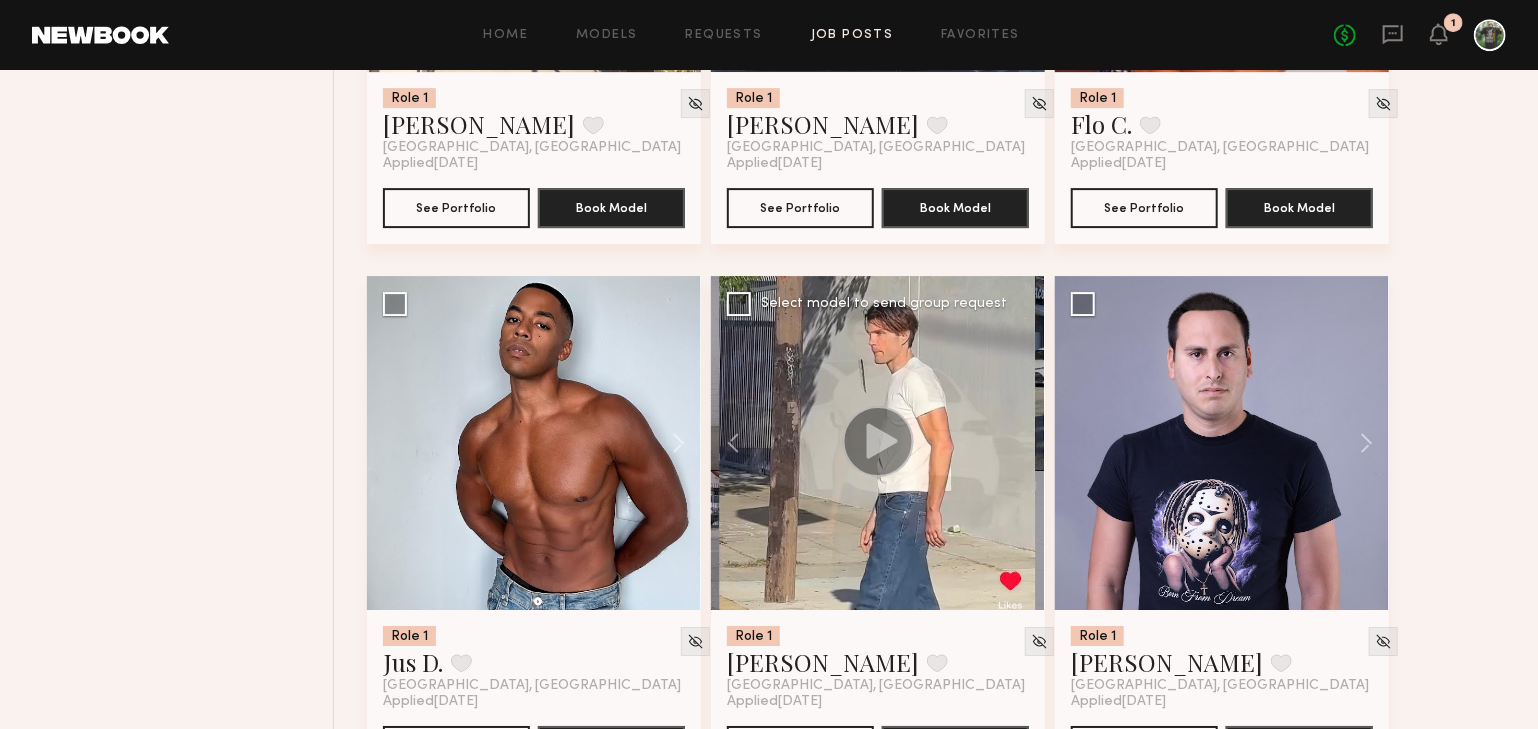 click 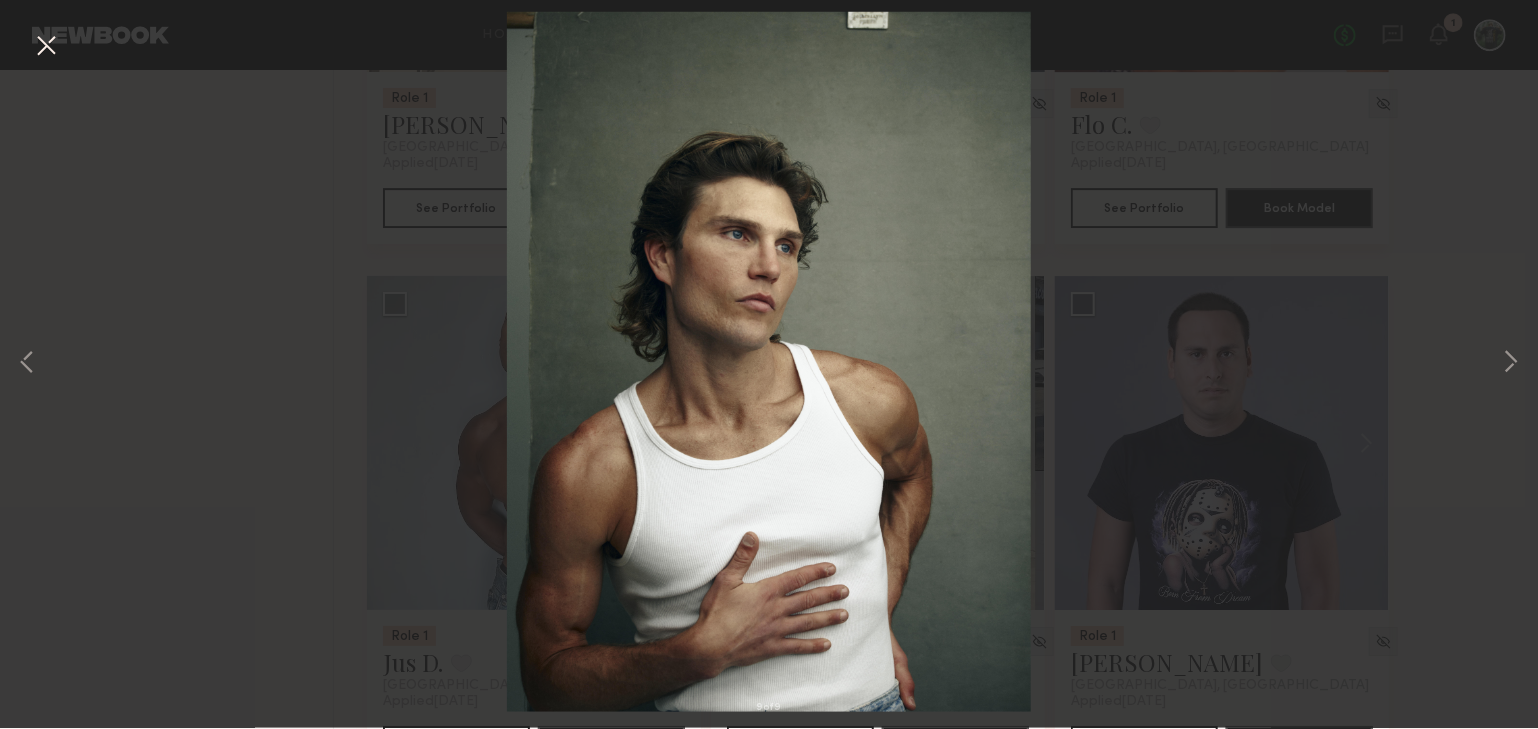 click on "9  of  9" at bounding box center (769, 364) 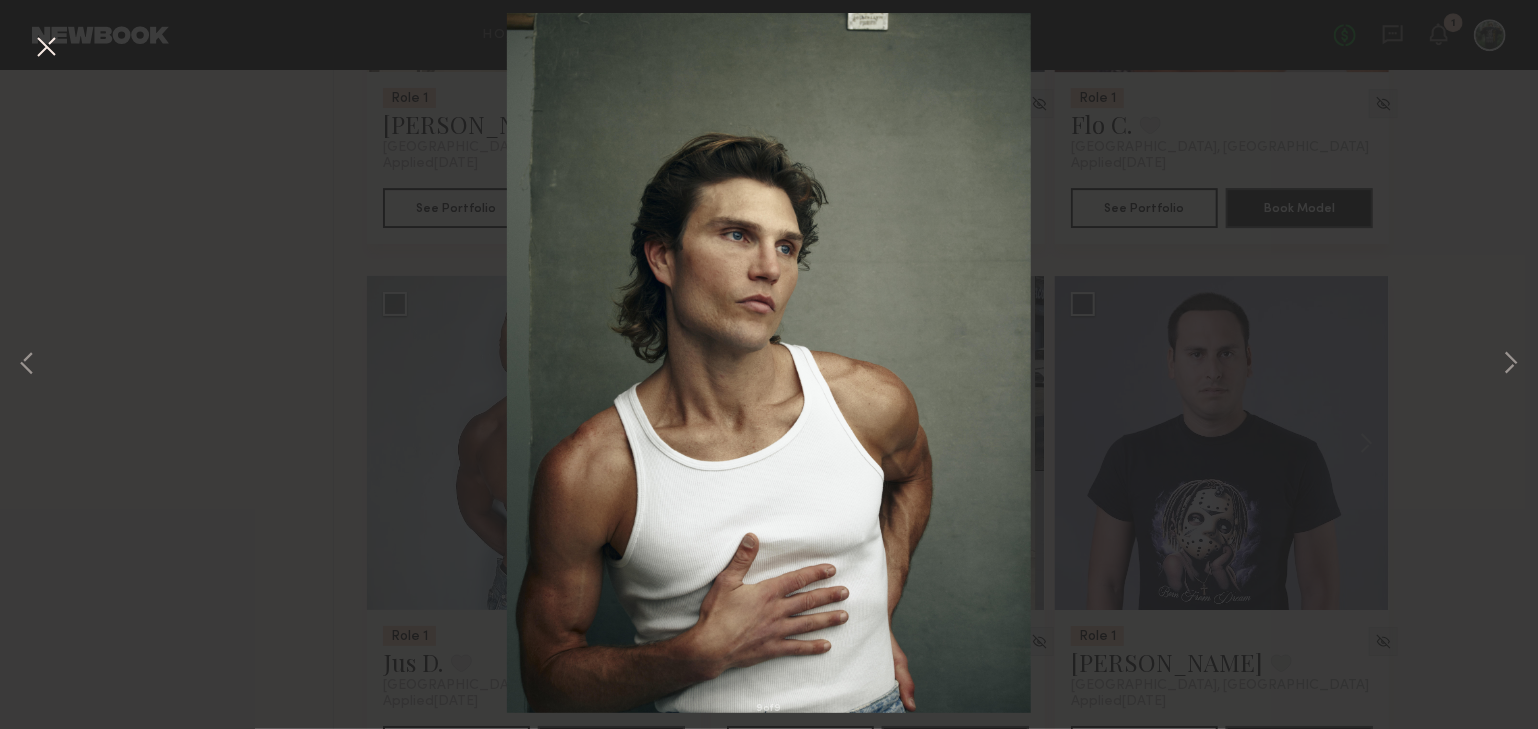 click at bounding box center (46, 48) 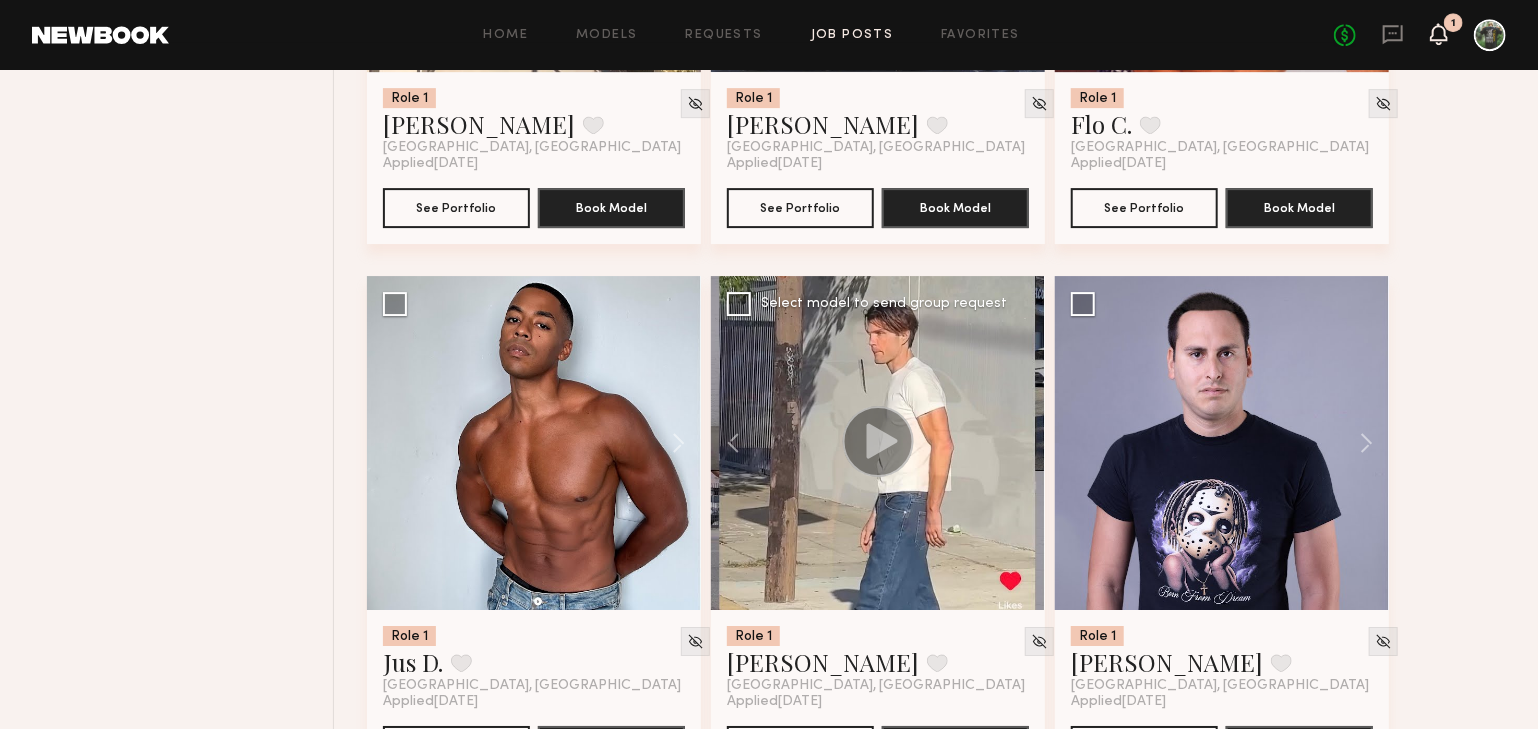 click 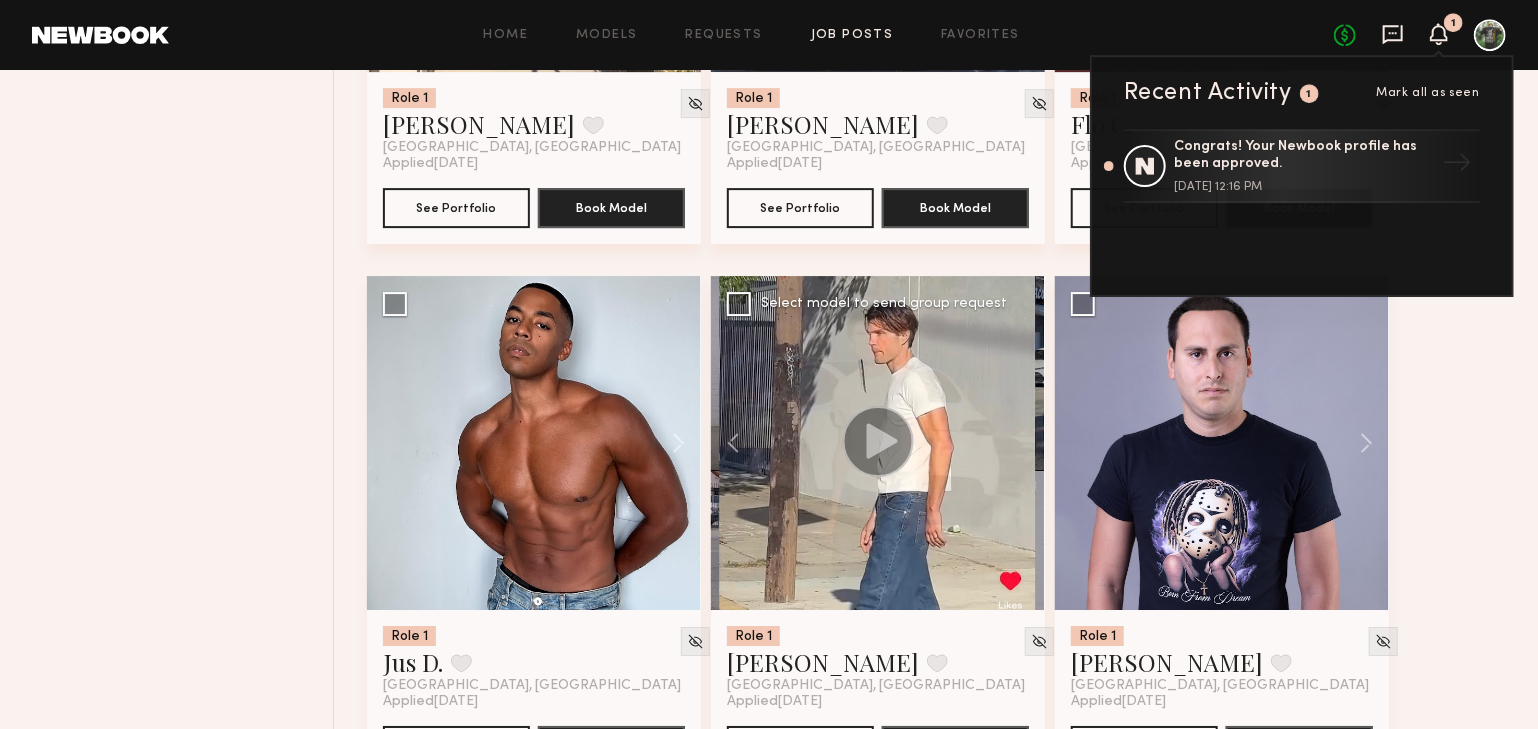 click 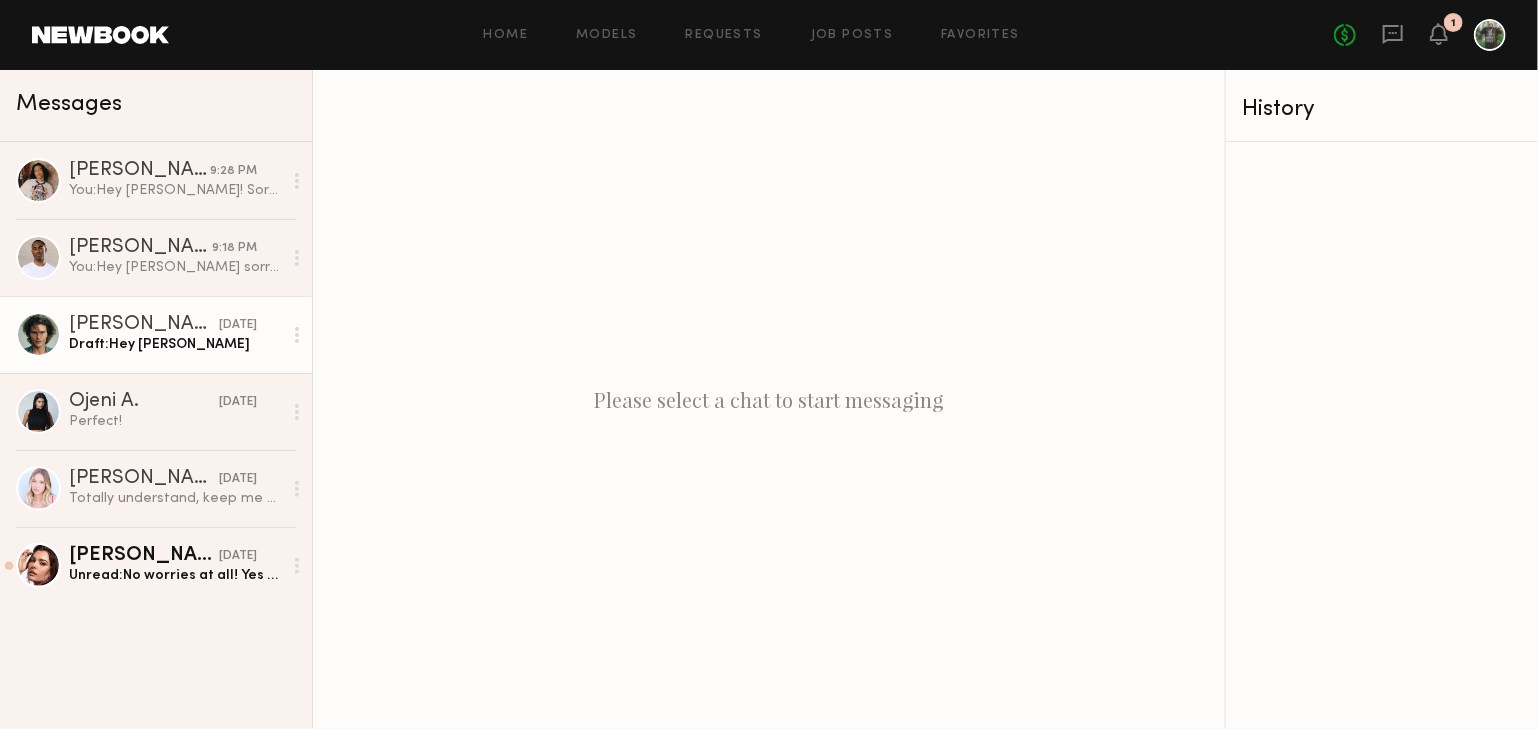 click on "Draft:  Hey Daniel" 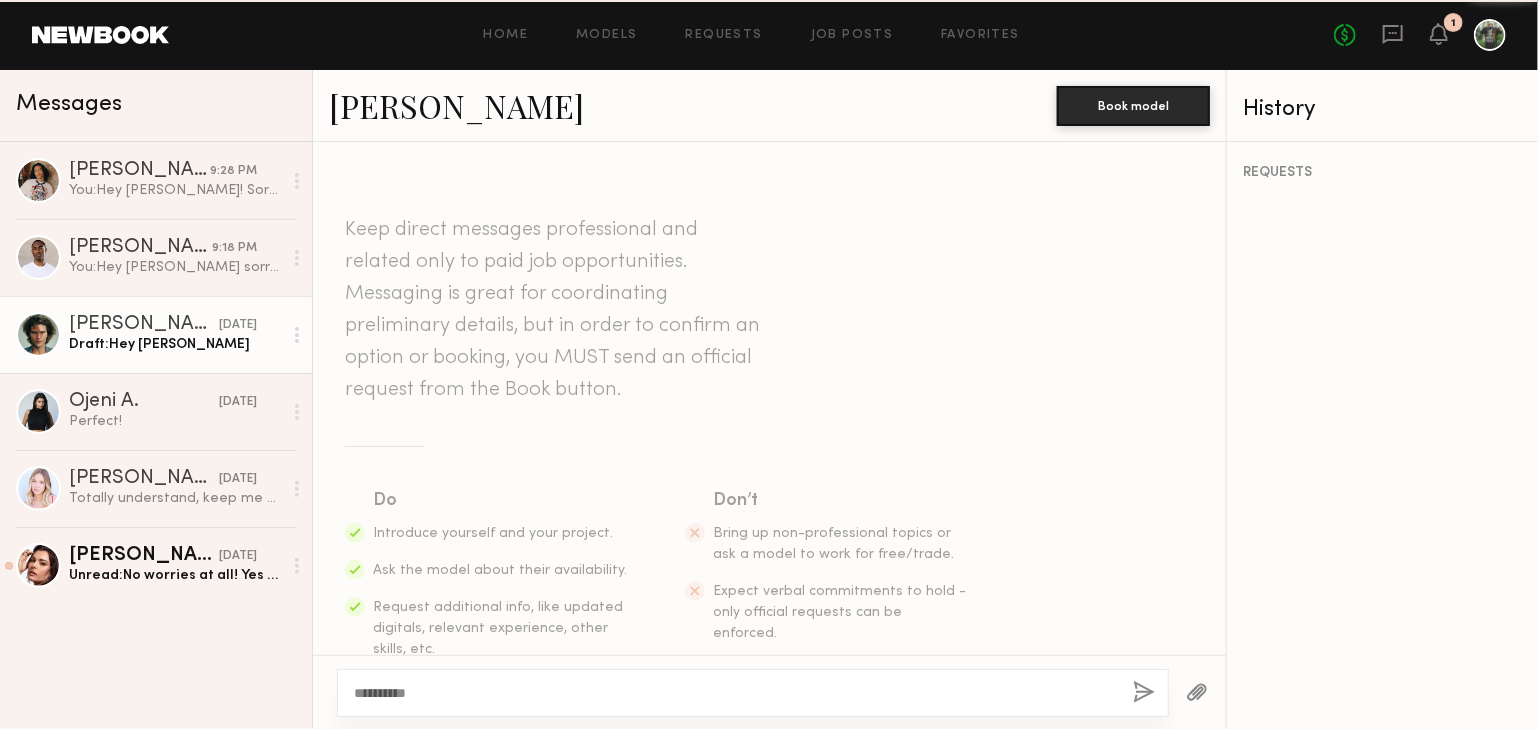 scroll, scrollTop: 808, scrollLeft: 0, axis: vertical 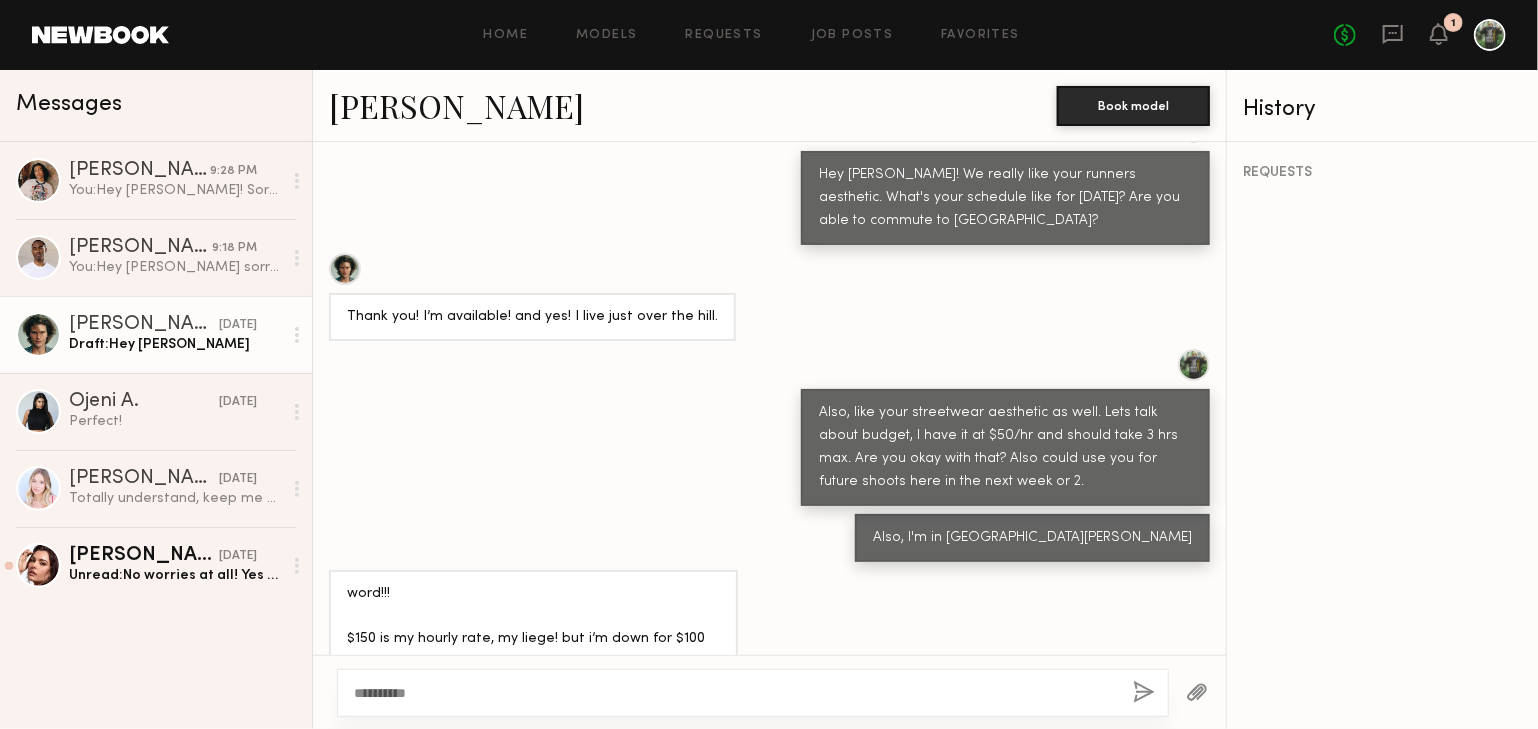 click on "**********" 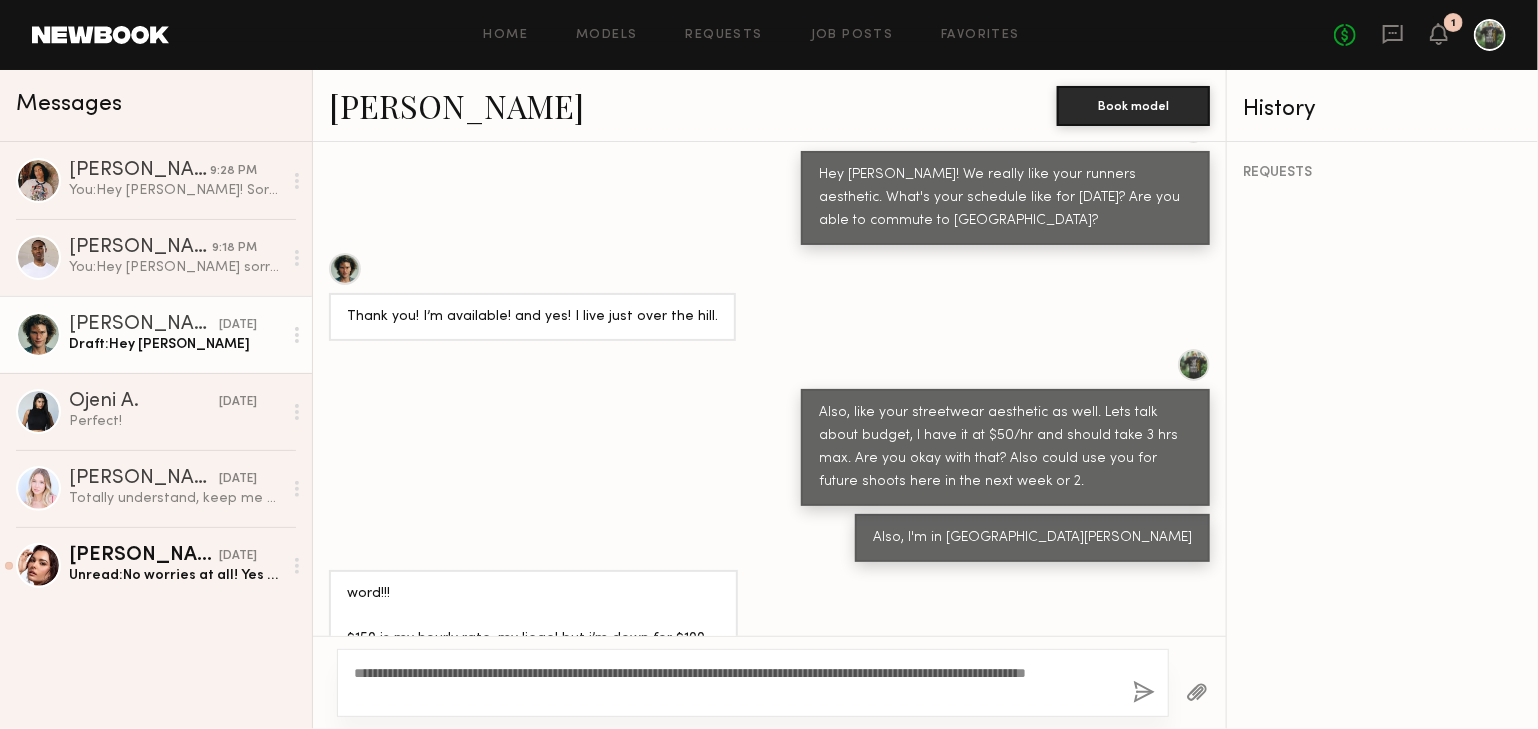 type on "**********" 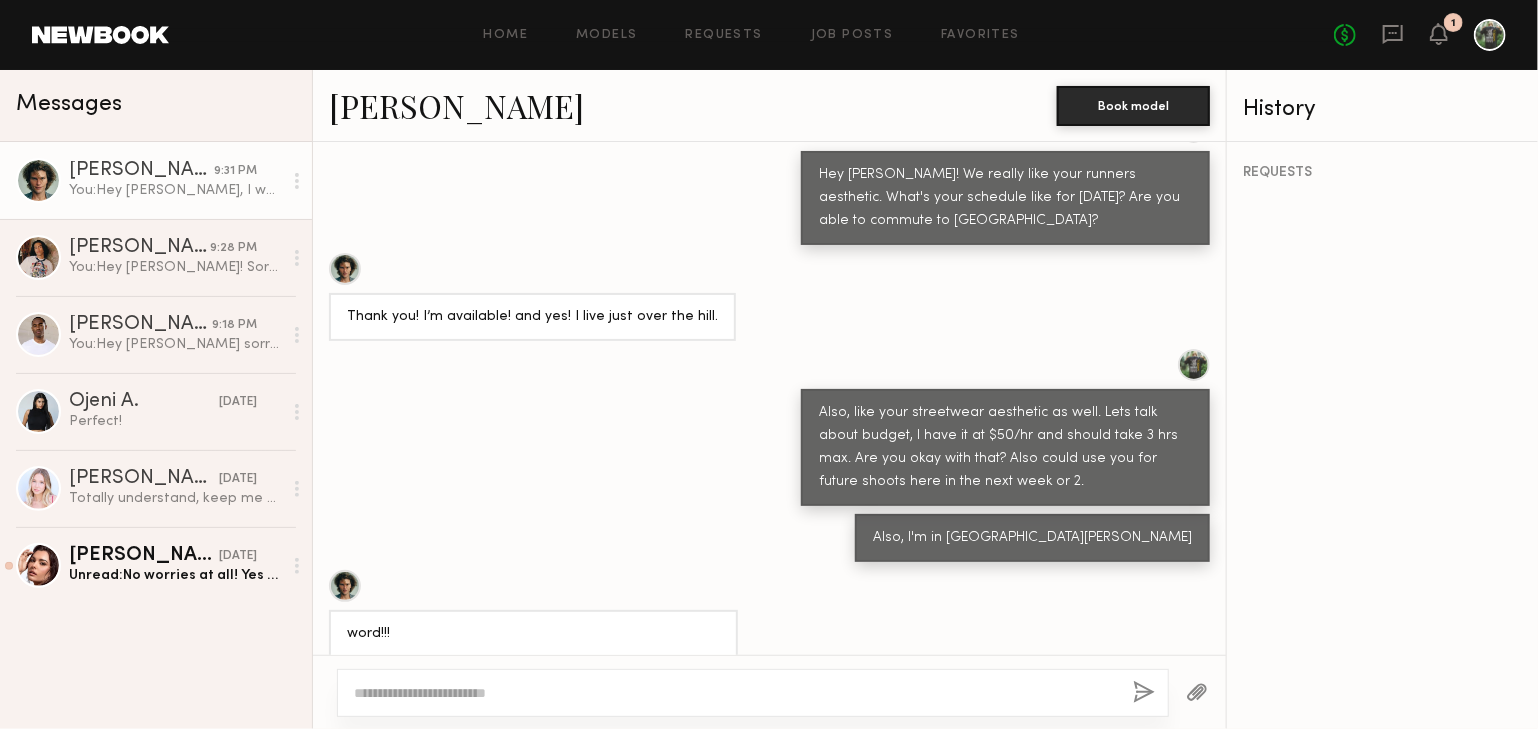 scroll, scrollTop: 1253, scrollLeft: 0, axis: vertical 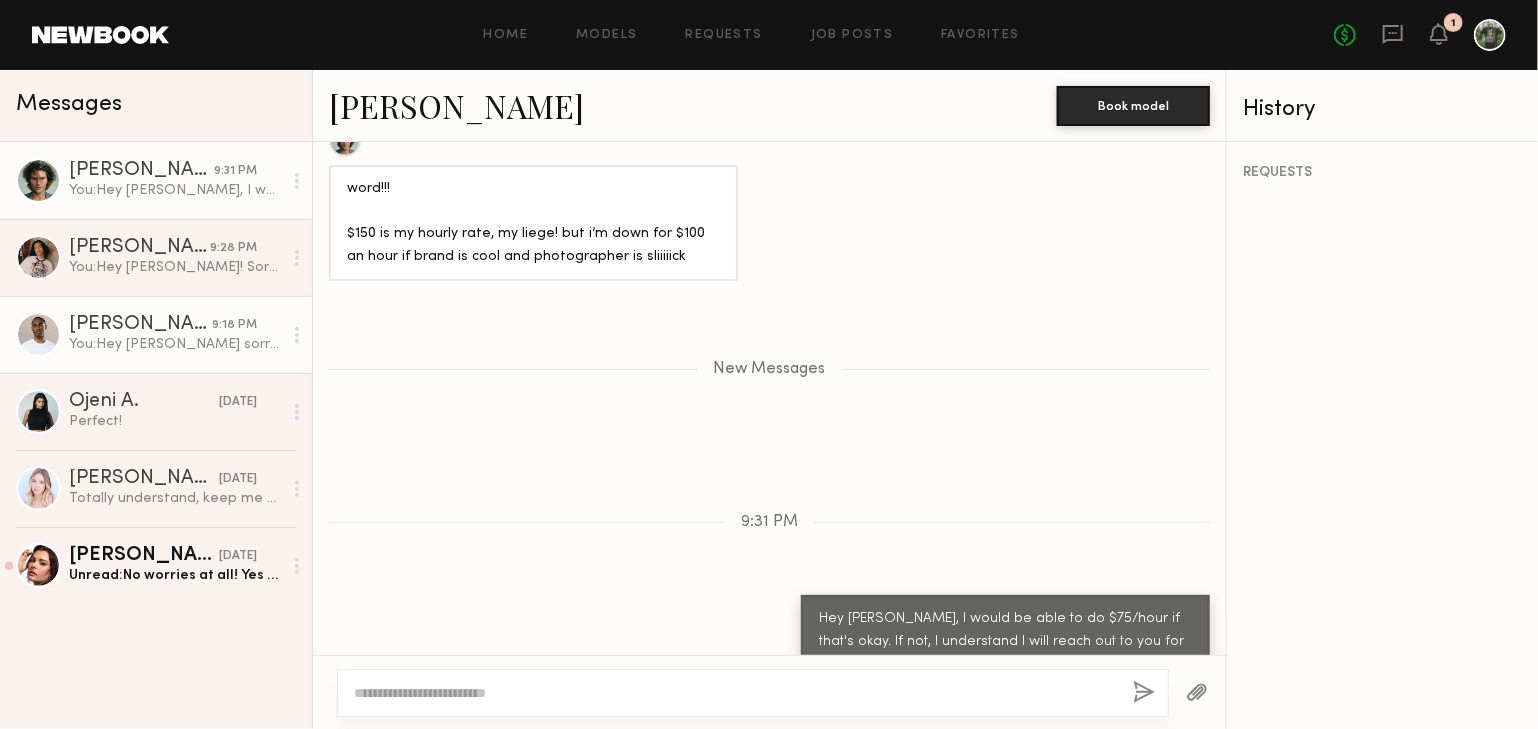 click on "[PERSON_NAME]" 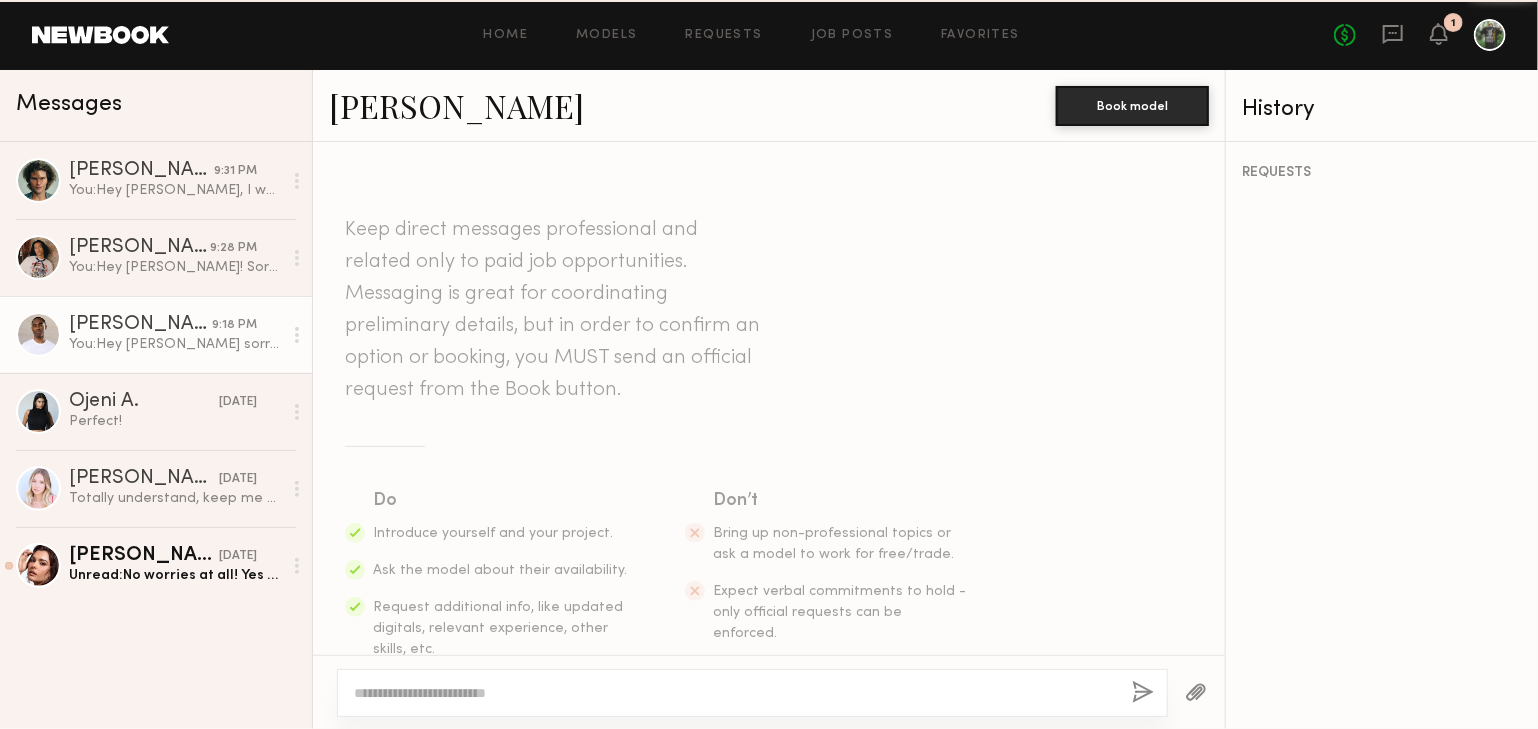 scroll, scrollTop: 1772, scrollLeft: 0, axis: vertical 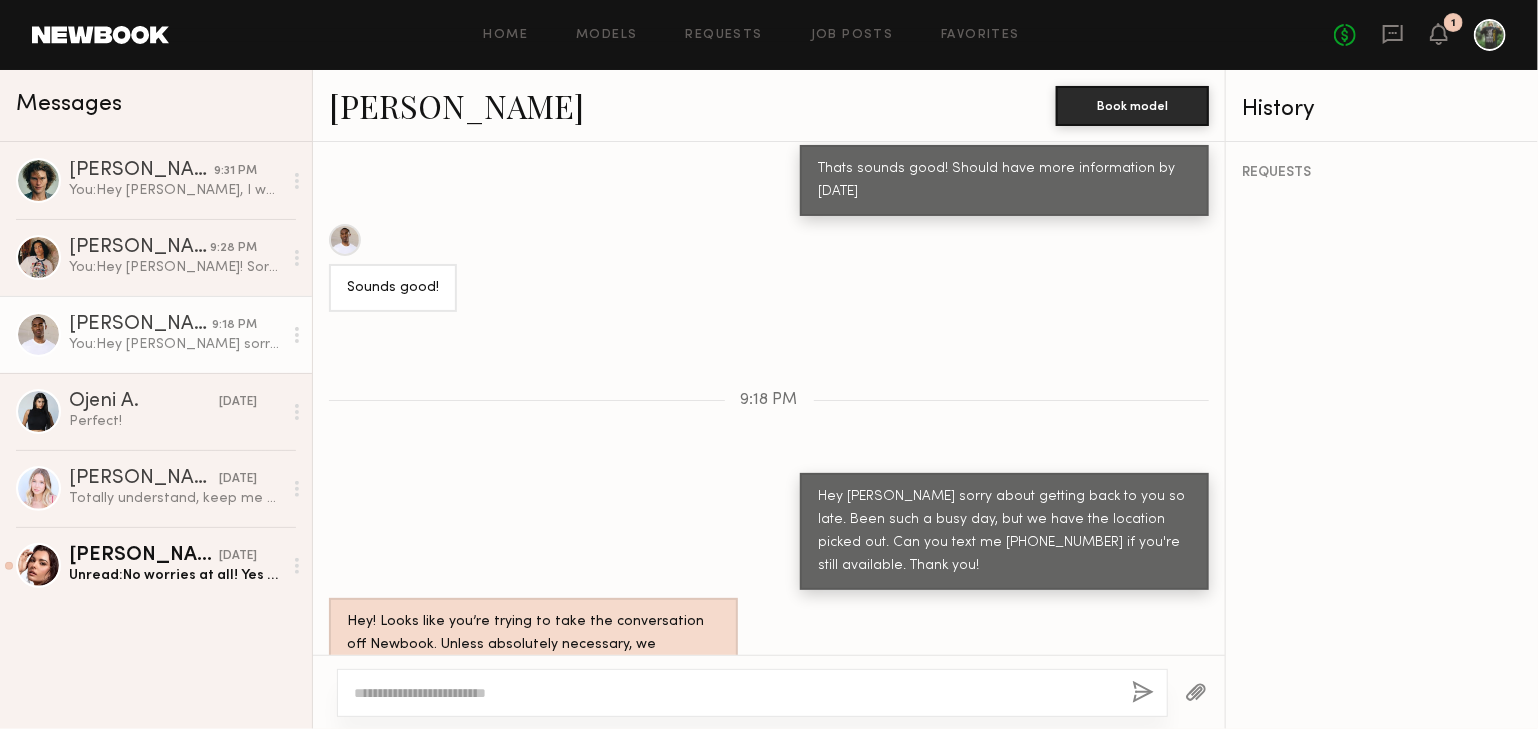 click 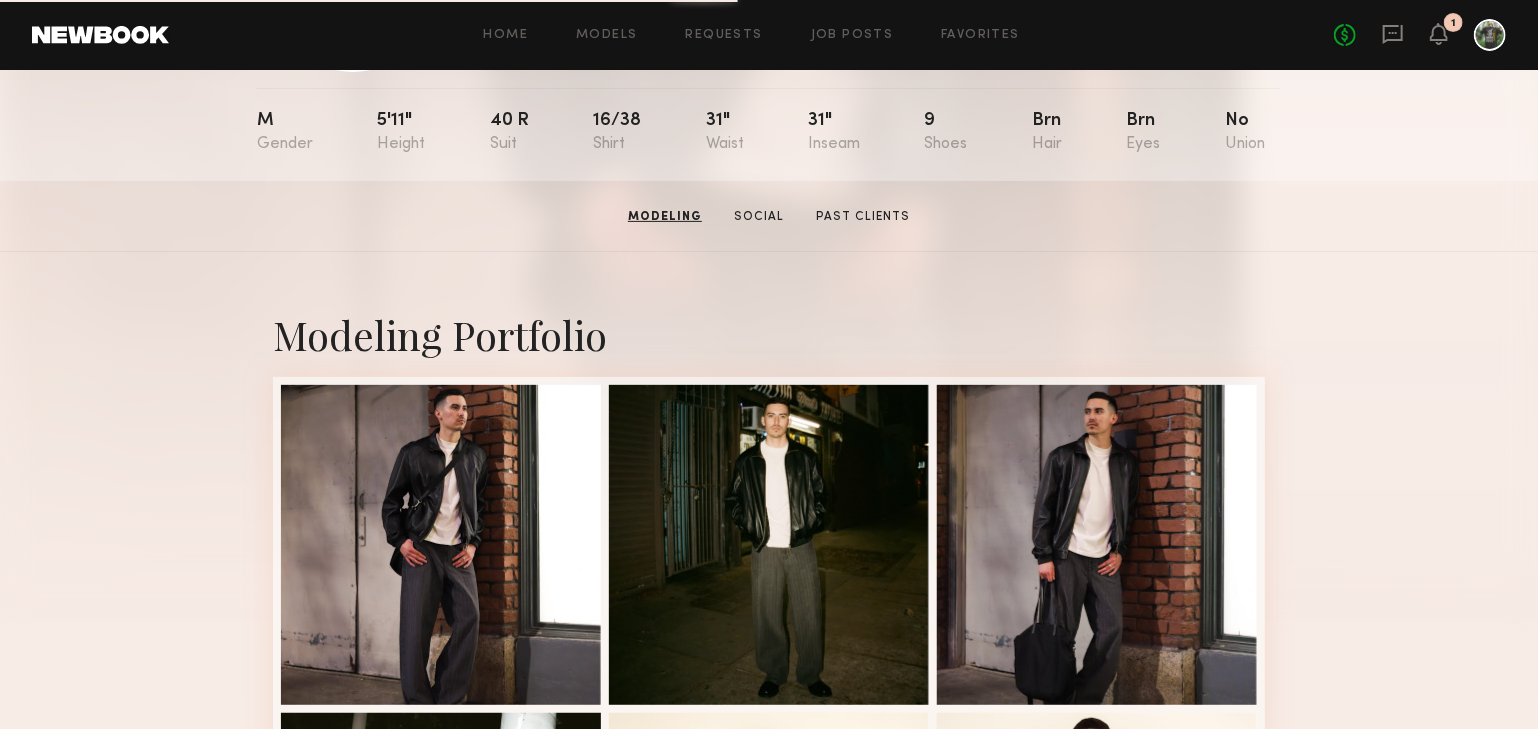 scroll, scrollTop: 0, scrollLeft: 0, axis: both 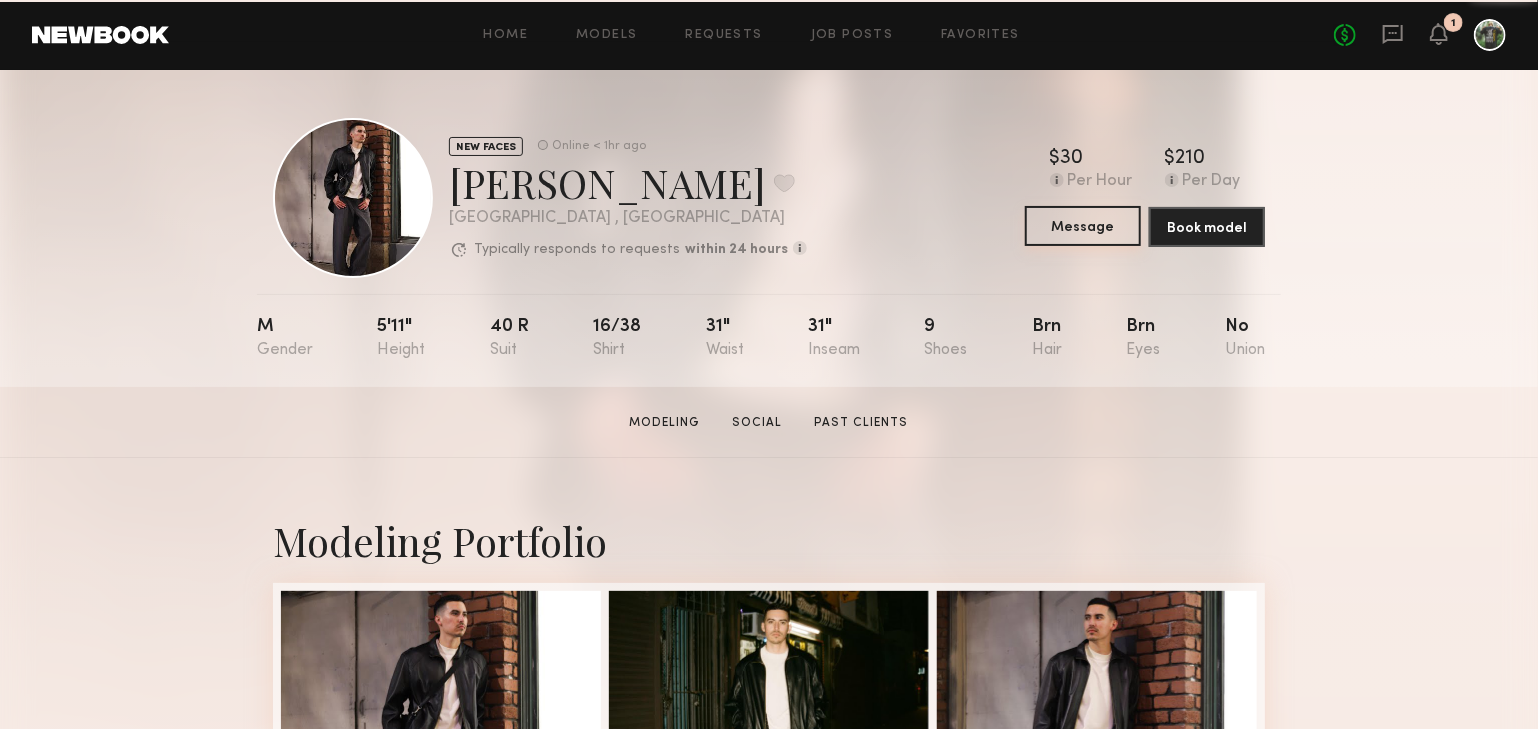 click on "Message" 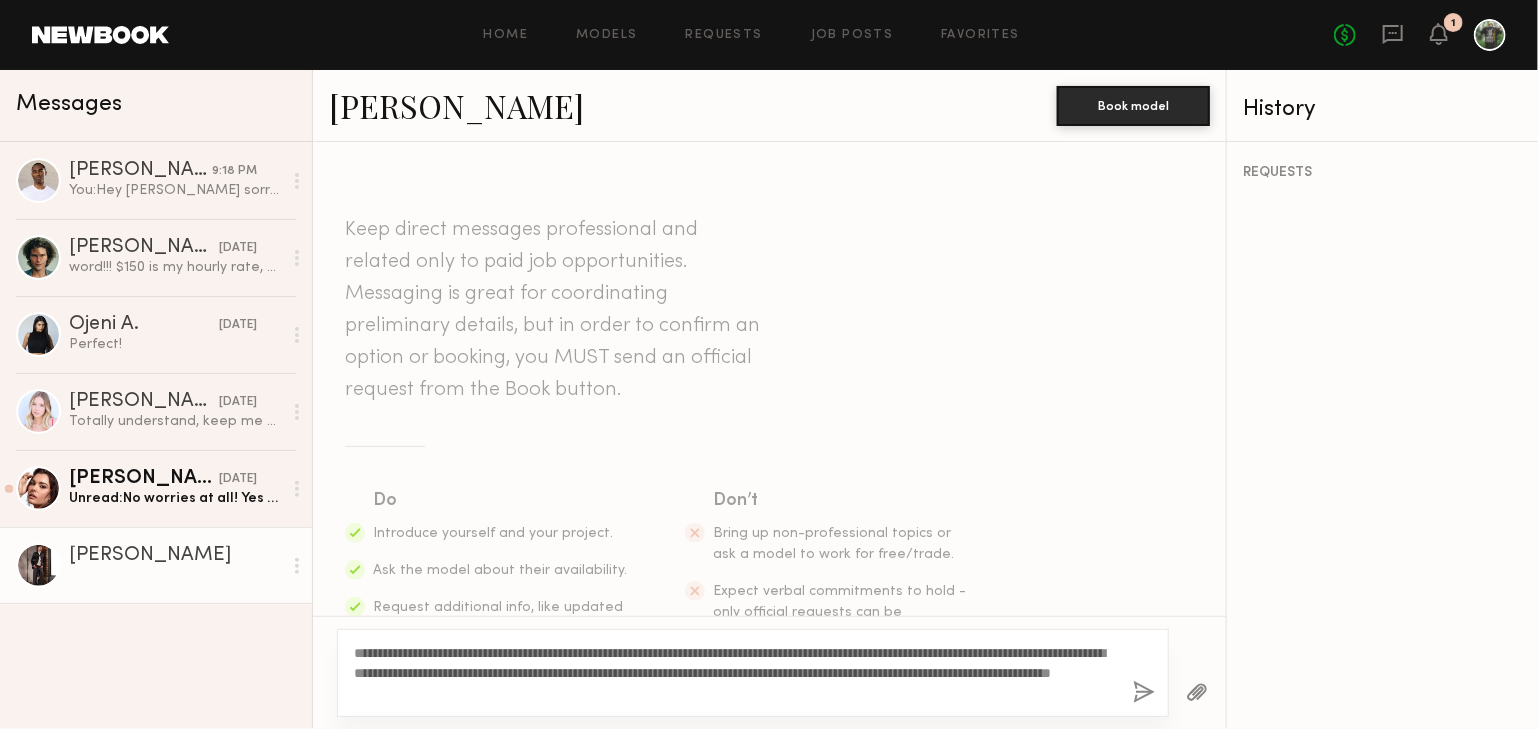 type on "**********" 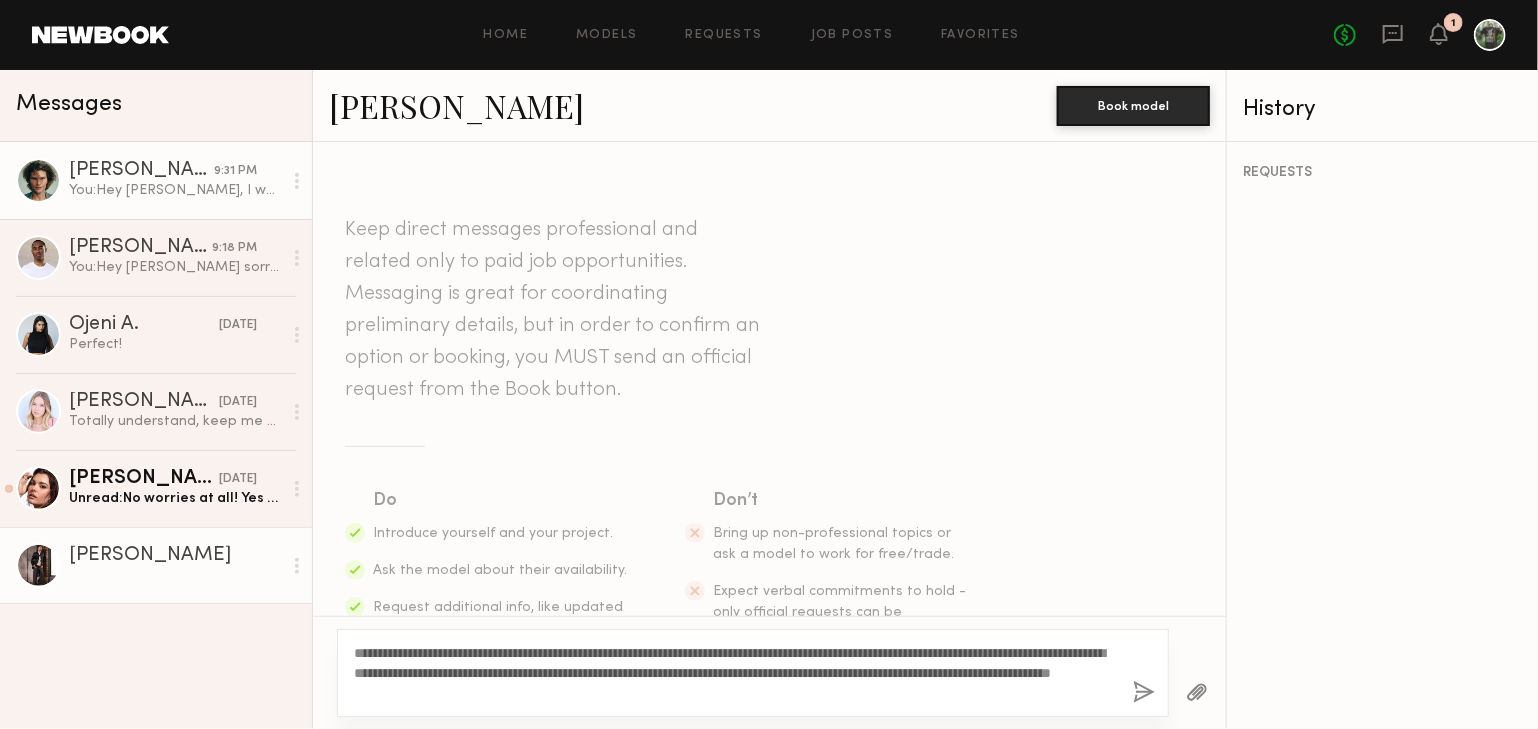 click on "Daniel L. 9:31 PM You:  Hey Daniel, I would be able to do $75/hour if that's okay.  If not, I understand I will reach out to you for the next shoot we have." 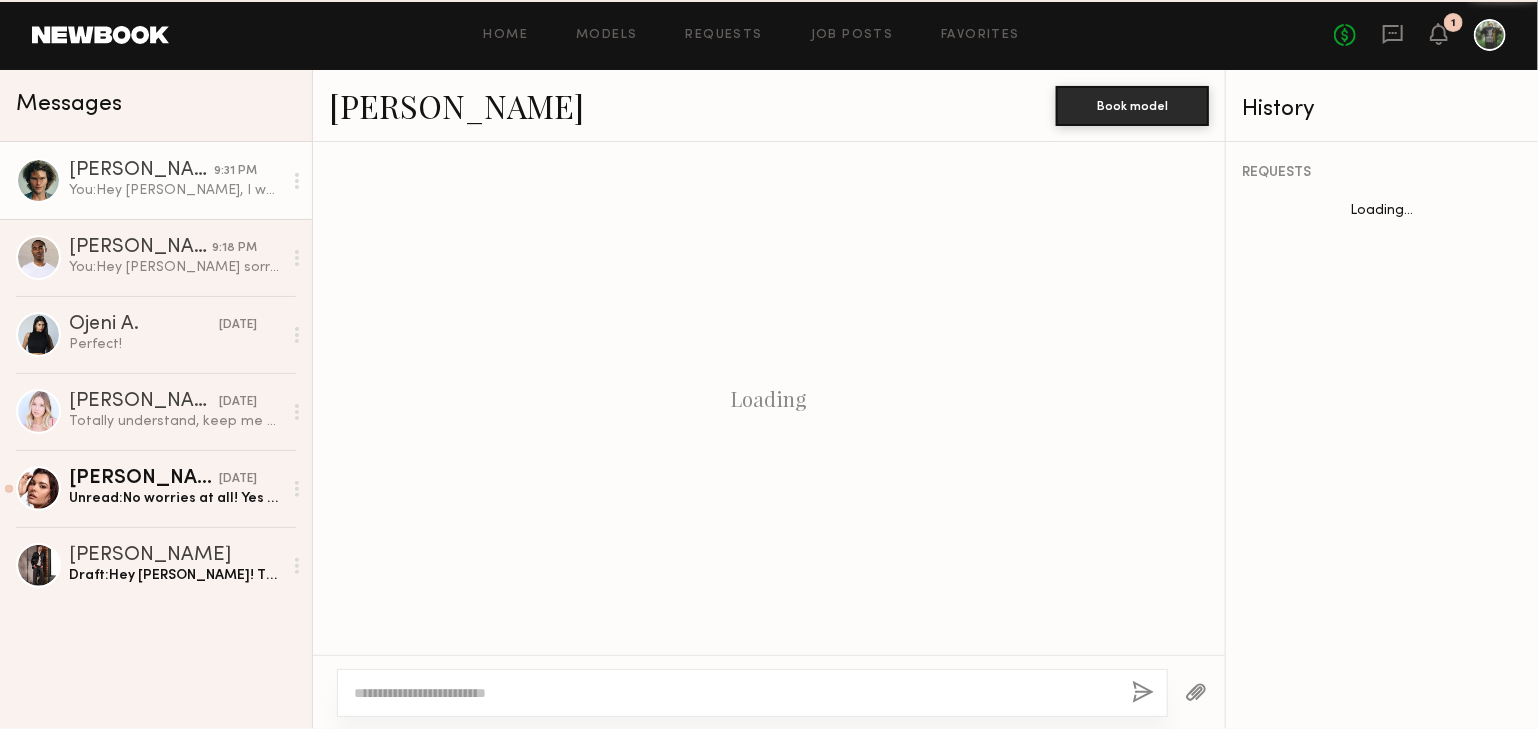 scroll, scrollTop: 1101, scrollLeft: 0, axis: vertical 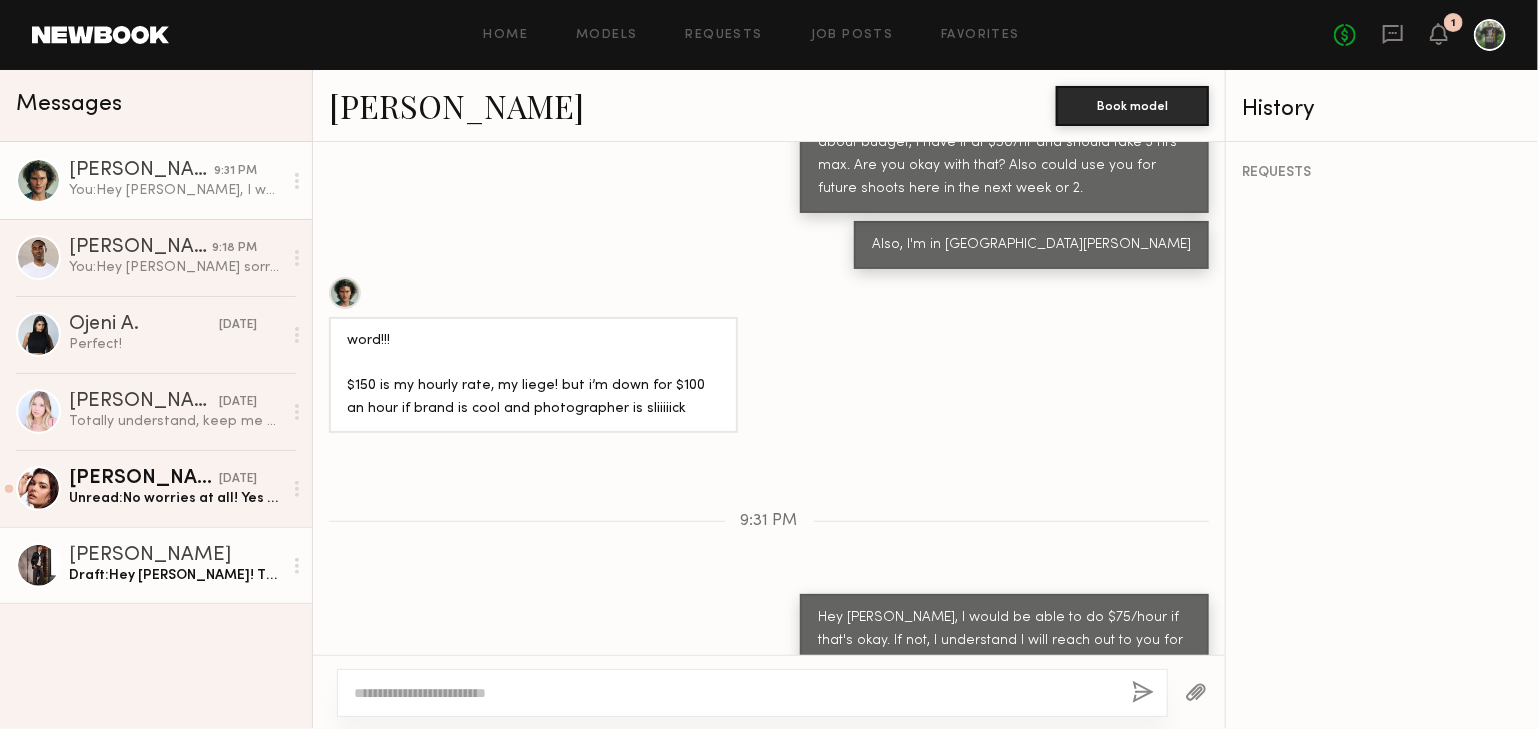 click on "Kyle A. Draft:  Hey Kyle! Thank you for reaching out. Question, do you have gym wear? Pretty simple just black running shorts, running shorts, shades, etc.  We have a shirt that we'll be shooting.  Please let me know if you're avilable the shoot will be tomorrow night in Santa Monica at a running track." 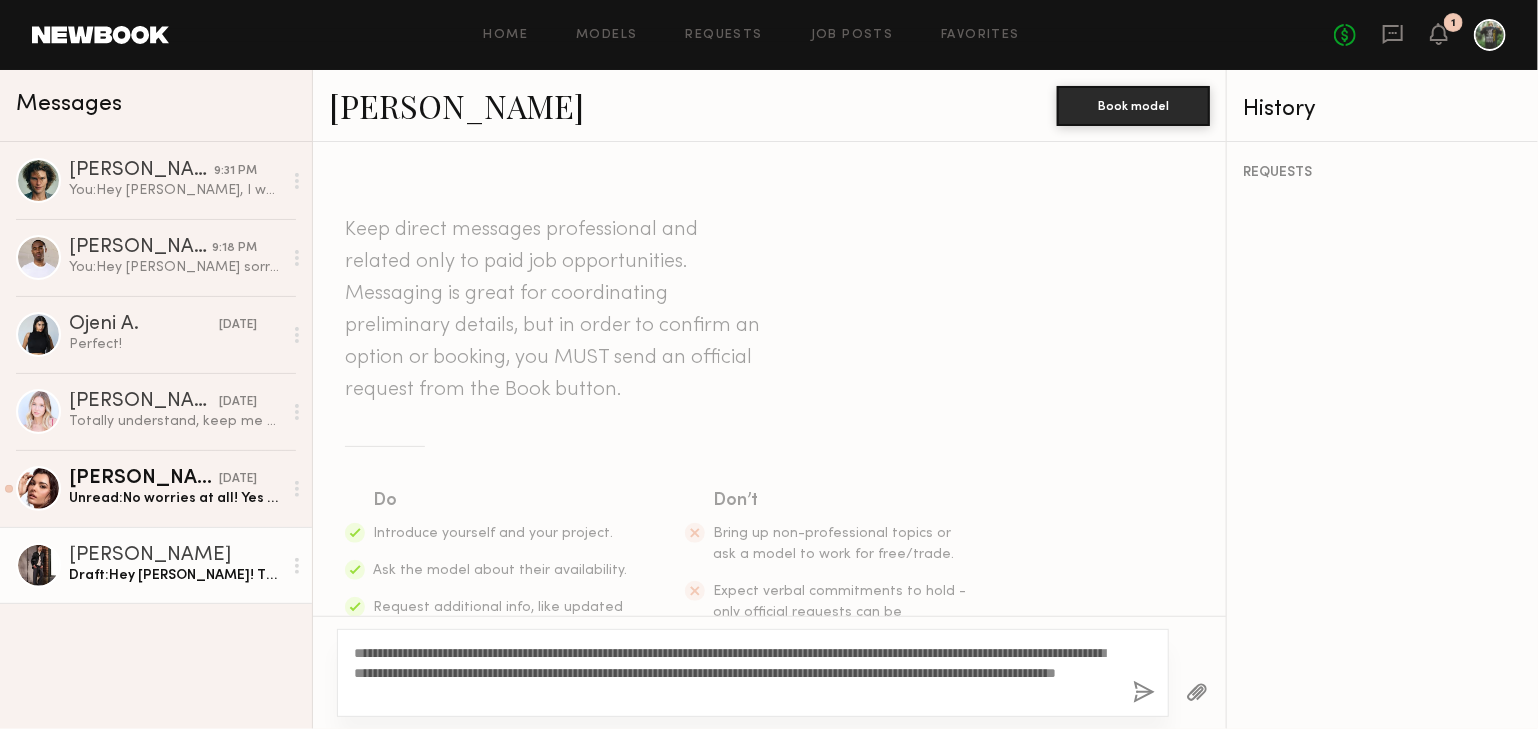drag, startPoint x: 563, startPoint y: 692, endPoint x: 342, endPoint y: 682, distance: 221.22614 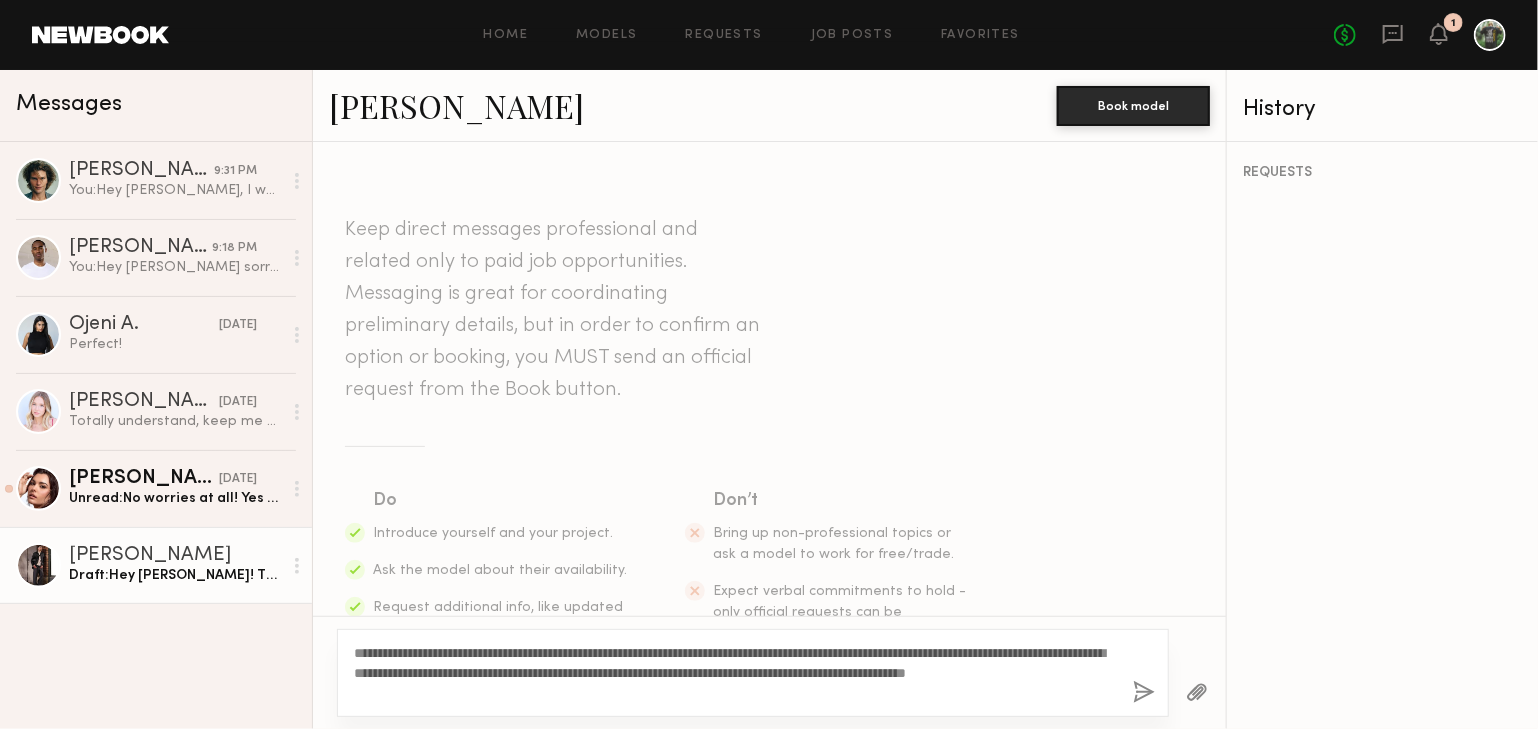 click on "**********" 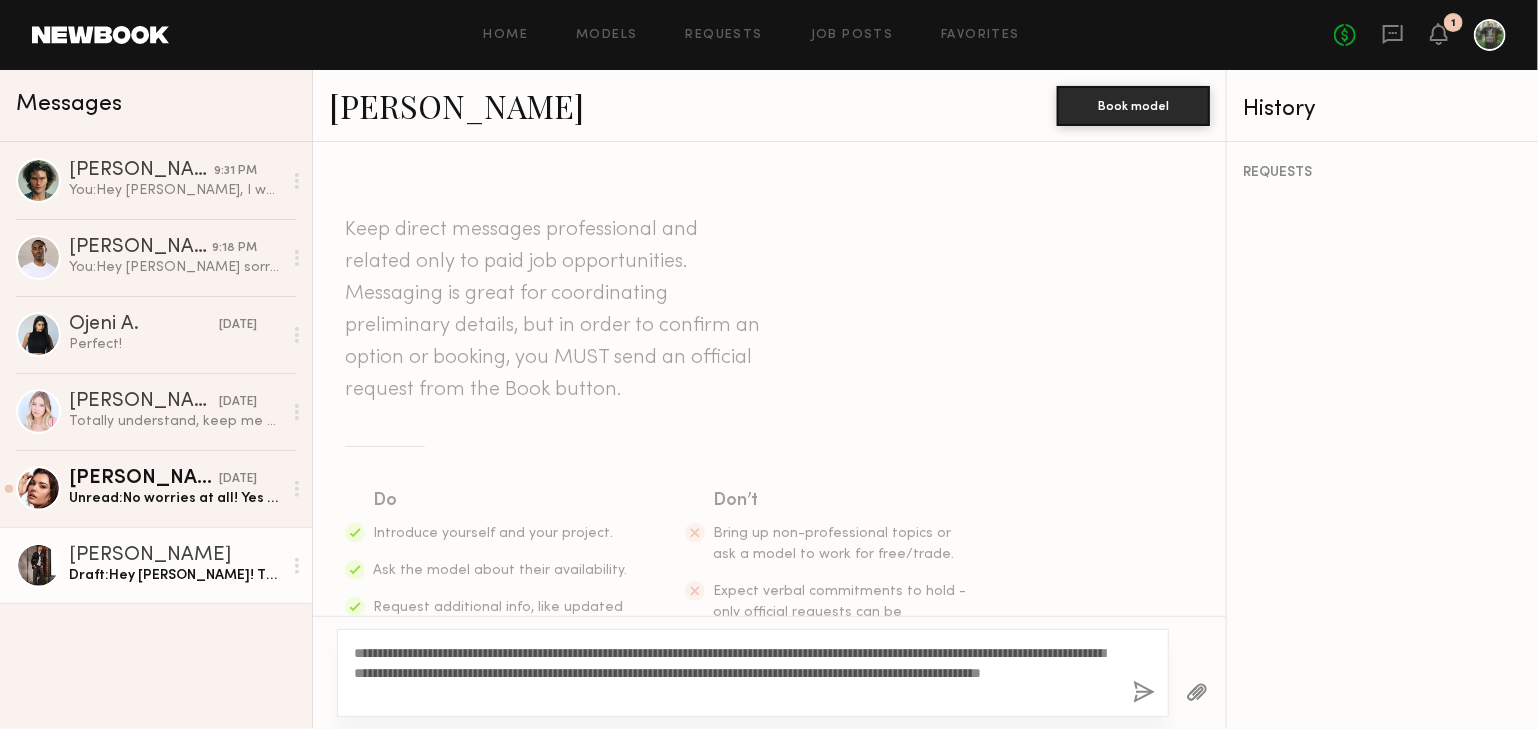 click on "**********" 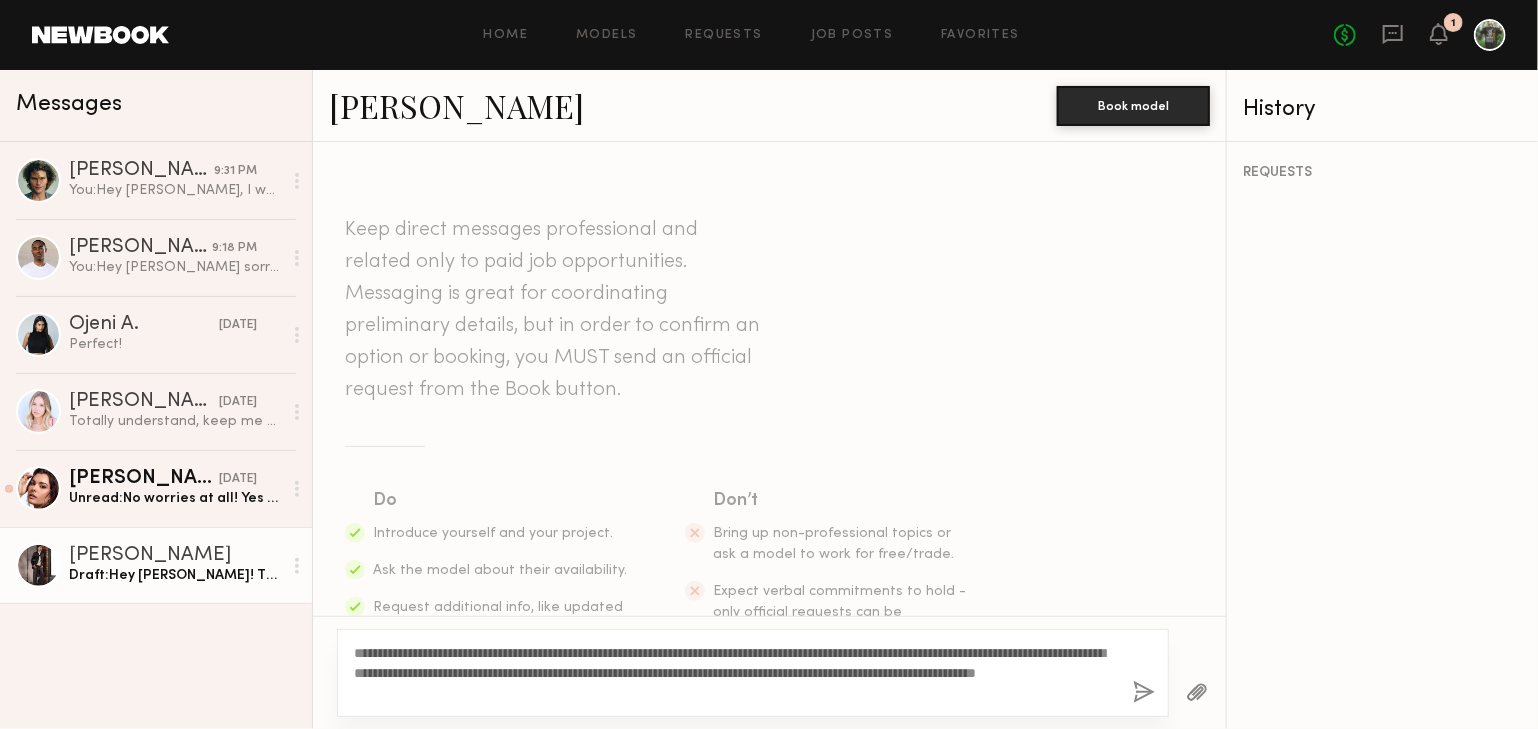 type on "**********" 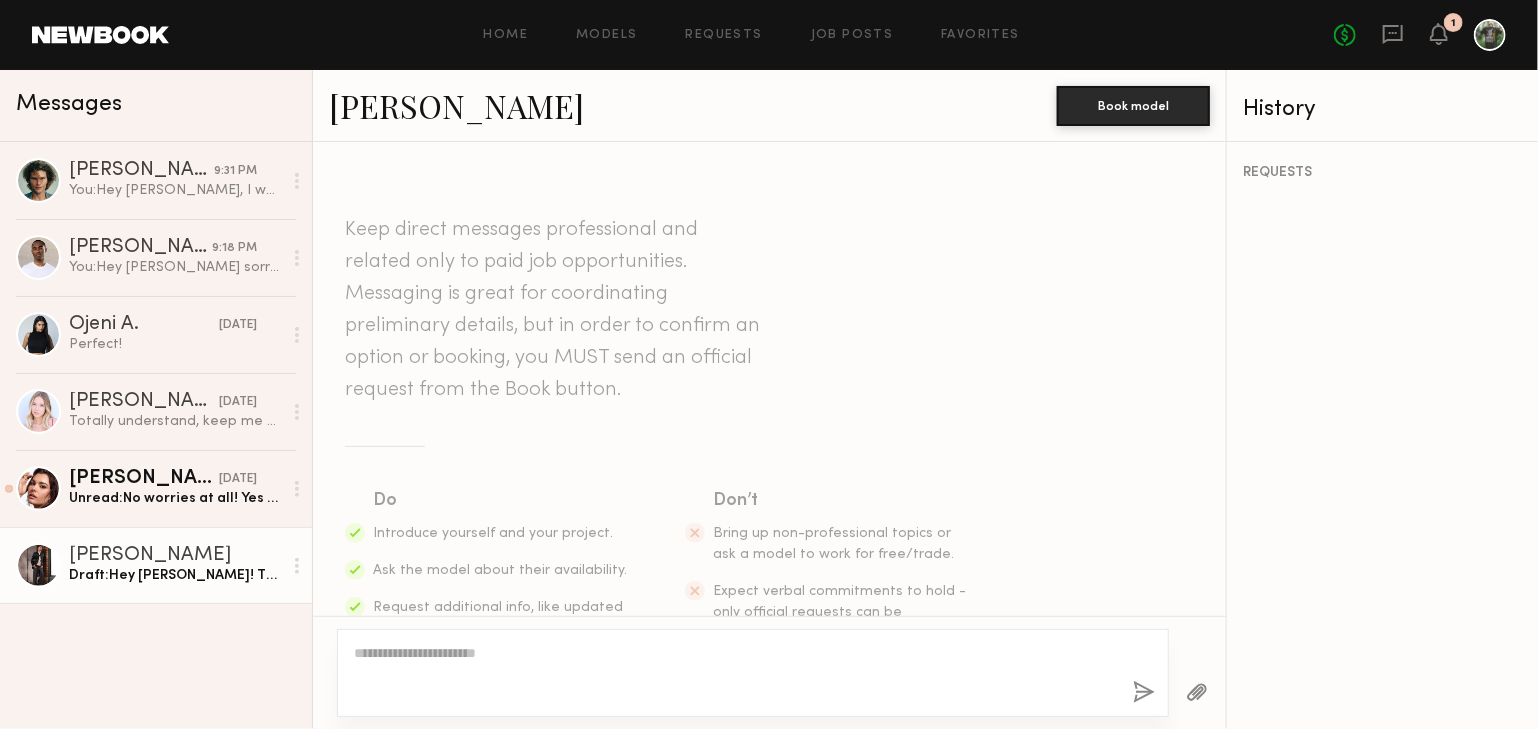 scroll, scrollTop: 416, scrollLeft: 0, axis: vertical 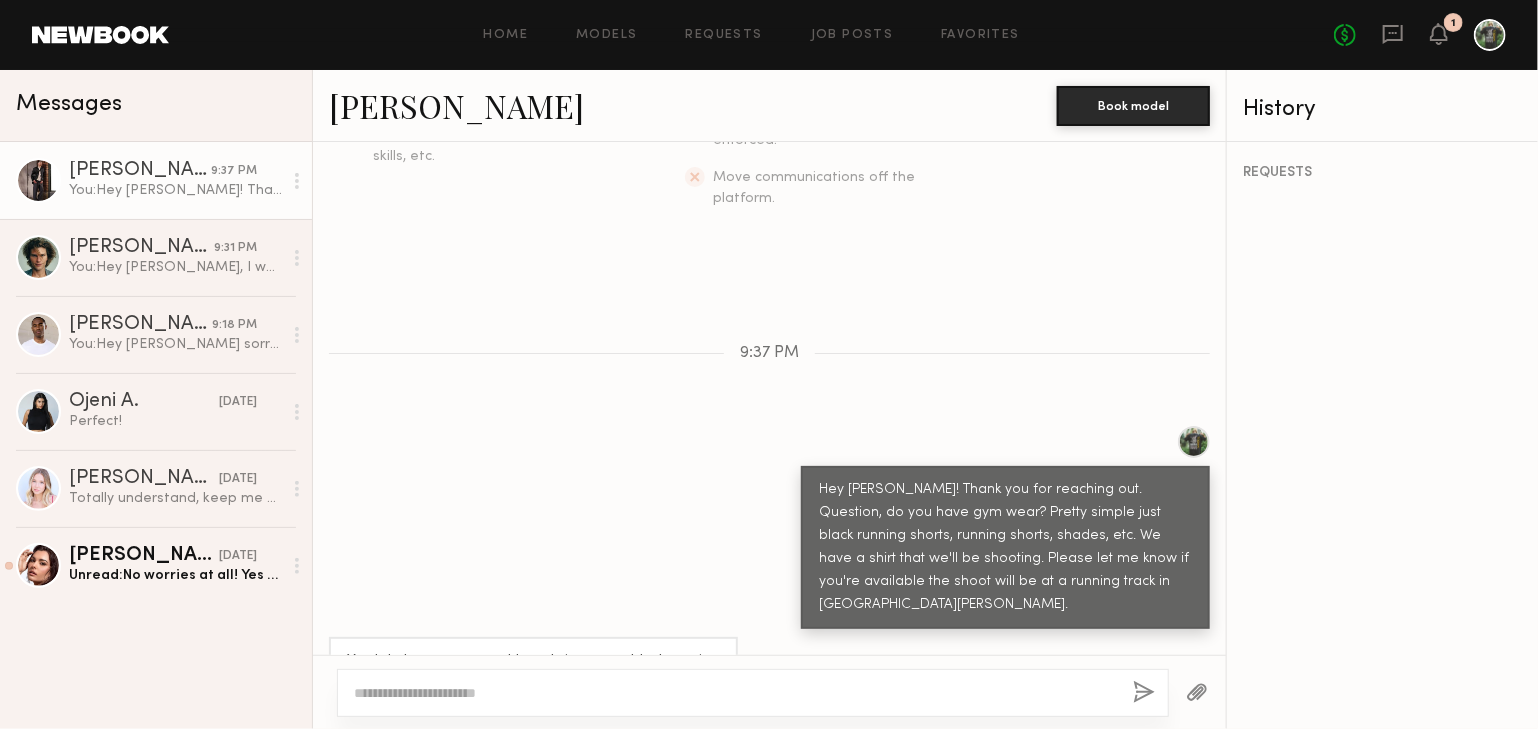 click 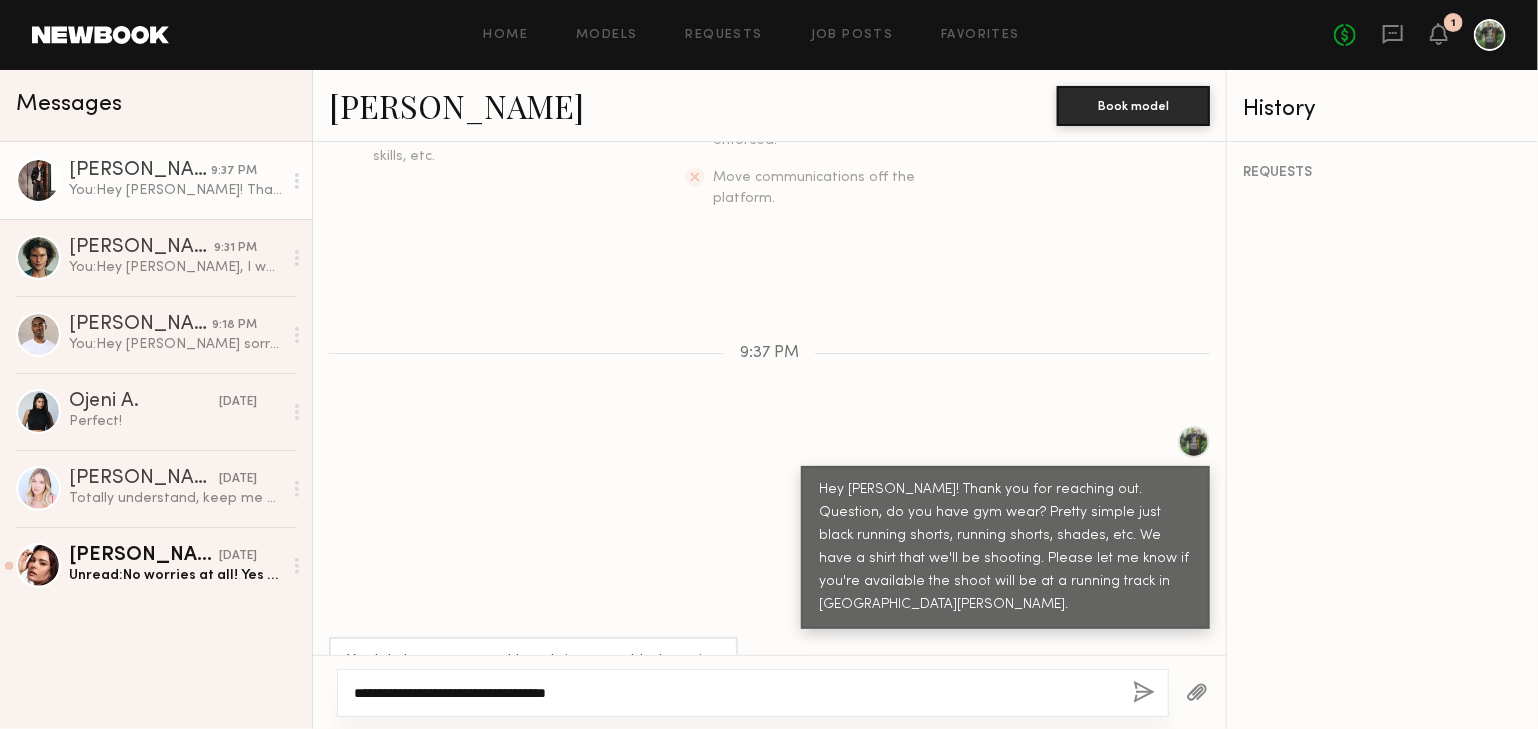 type on "**********" 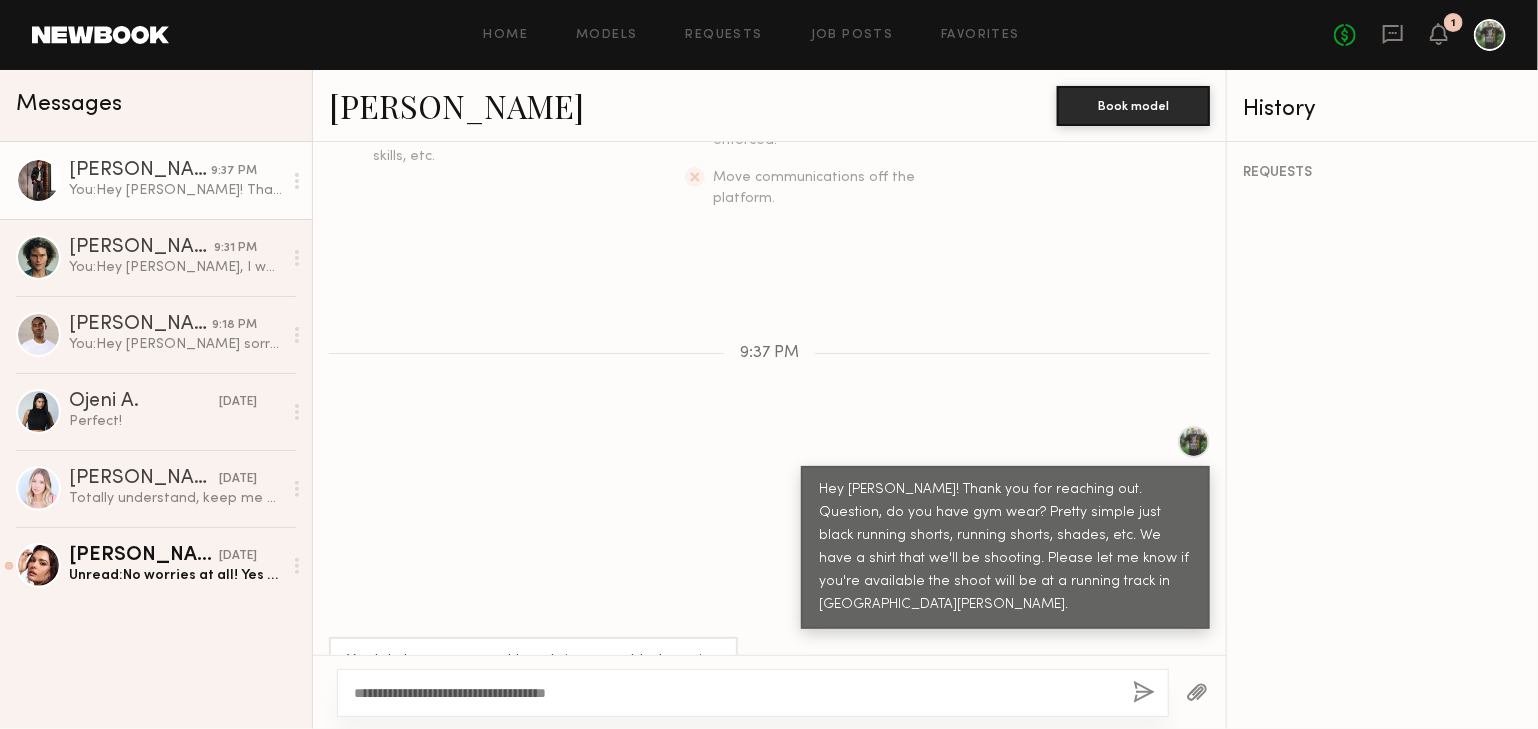 click 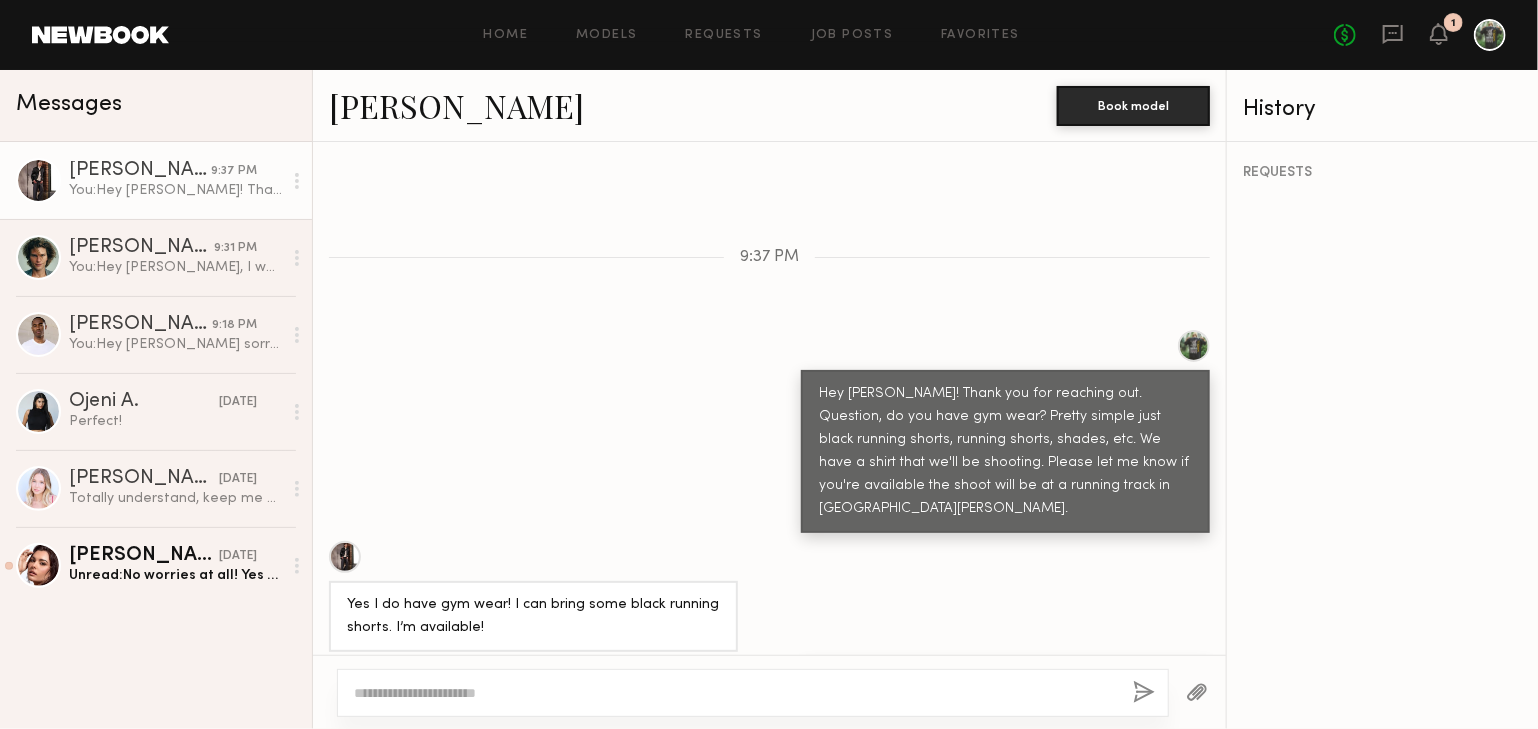 scroll, scrollTop: 713, scrollLeft: 0, axis: vertical 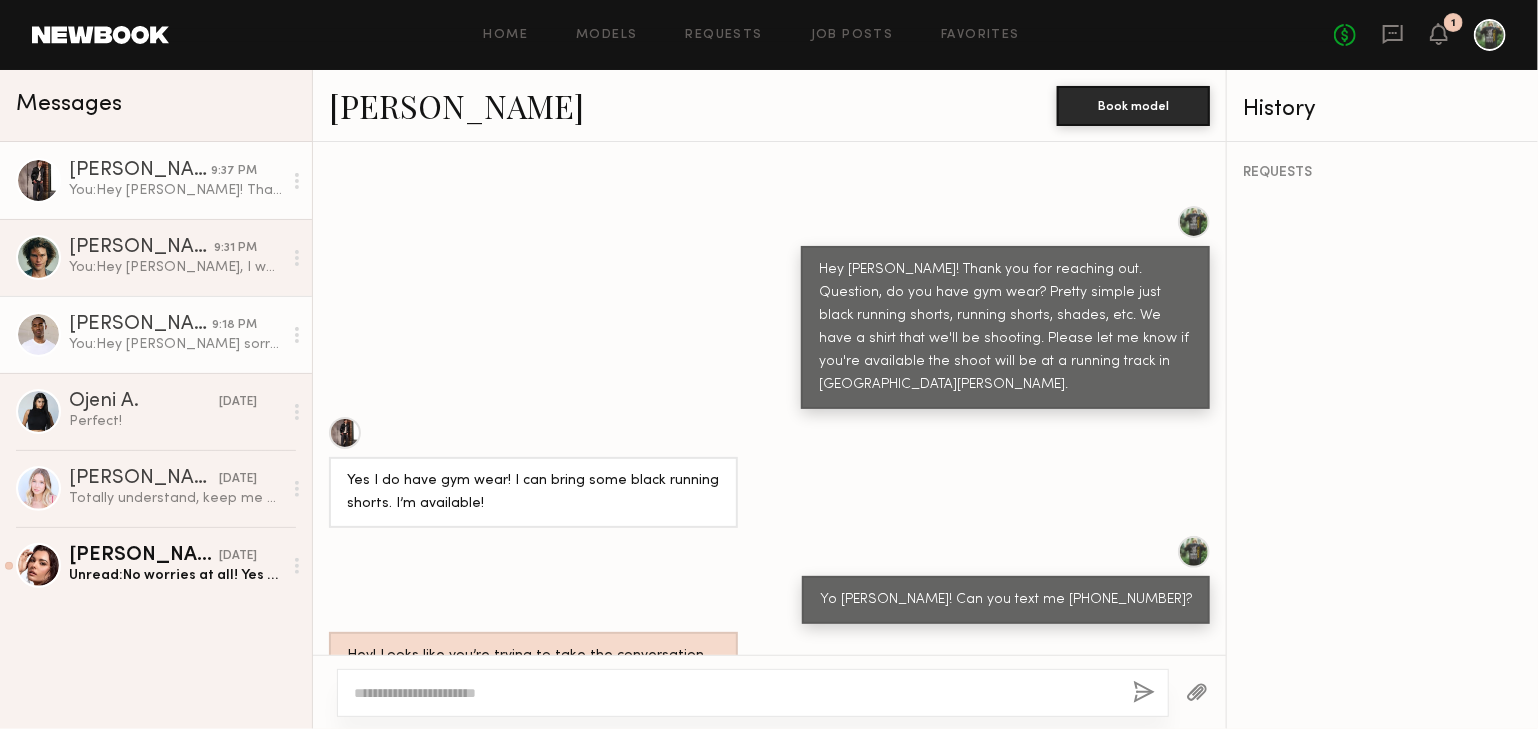click on "[PERSON_NAME] 9:18 PM You:  Hey [PERSON_NAME] sorry about getting back to you so late. Been such a busy day, but we have the location picked out.  Can you text me [PHONE_NUMBER] if you're still available. Thank you!" 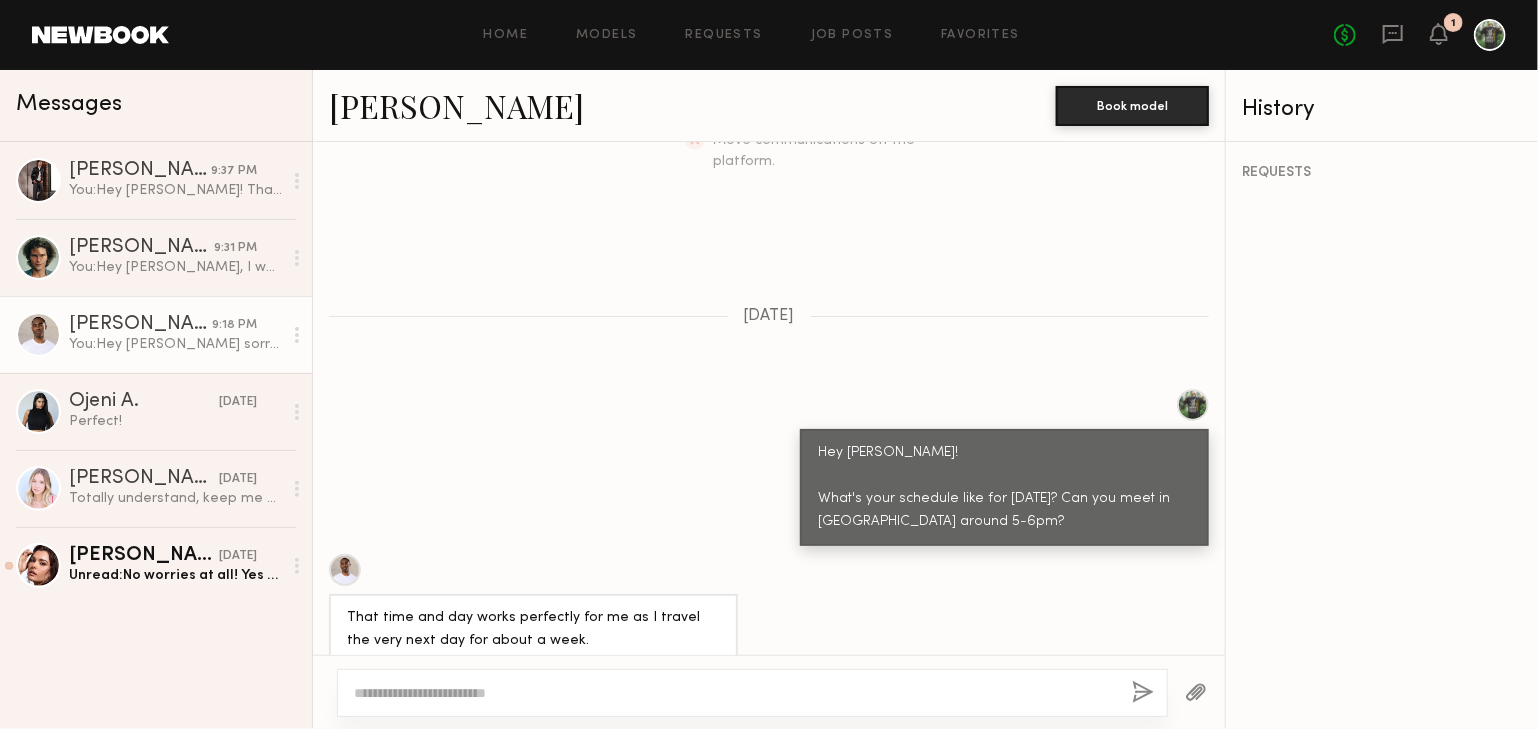 scroll, scrollTop: 608, scrollLeft: 0, axis: vertical 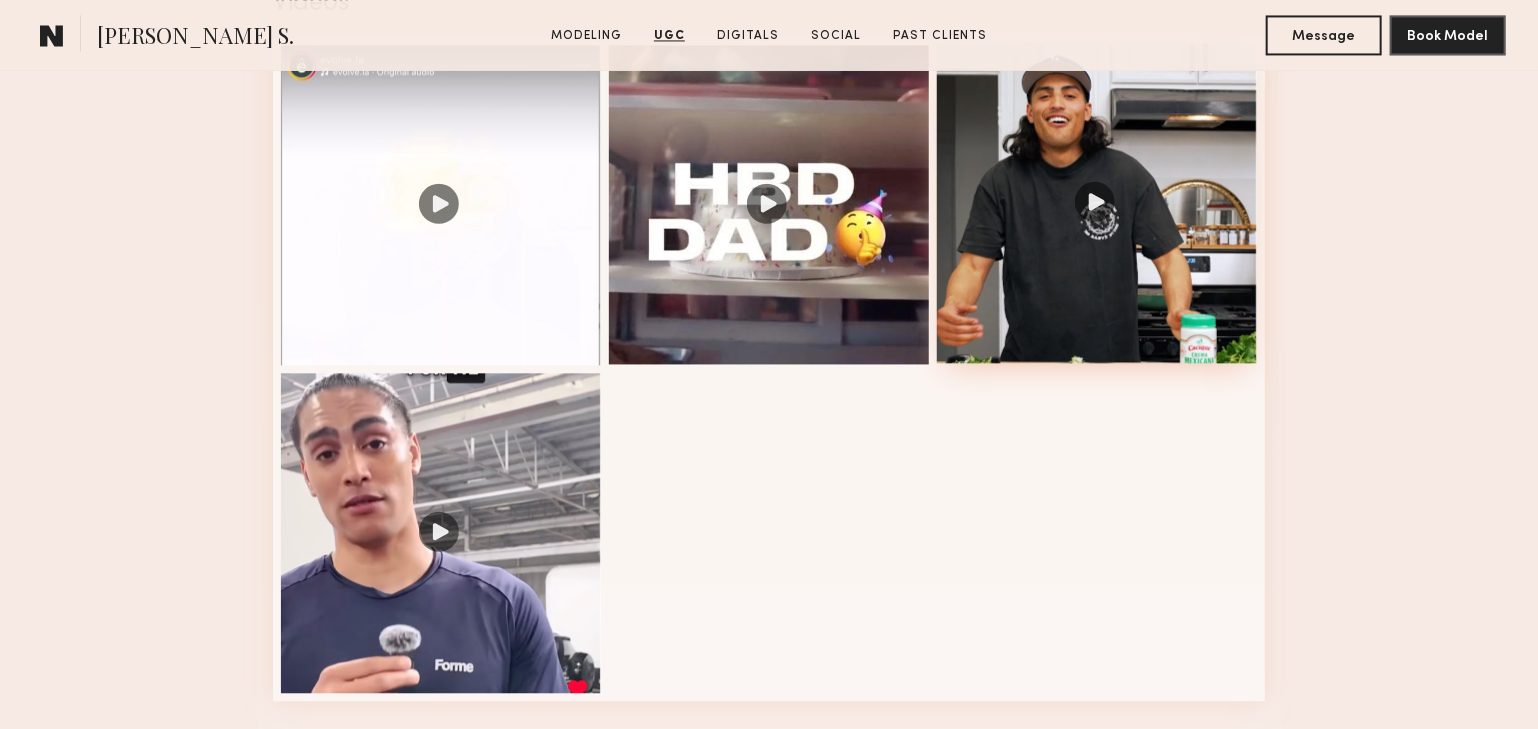 click at bounding box center (1097, 203) 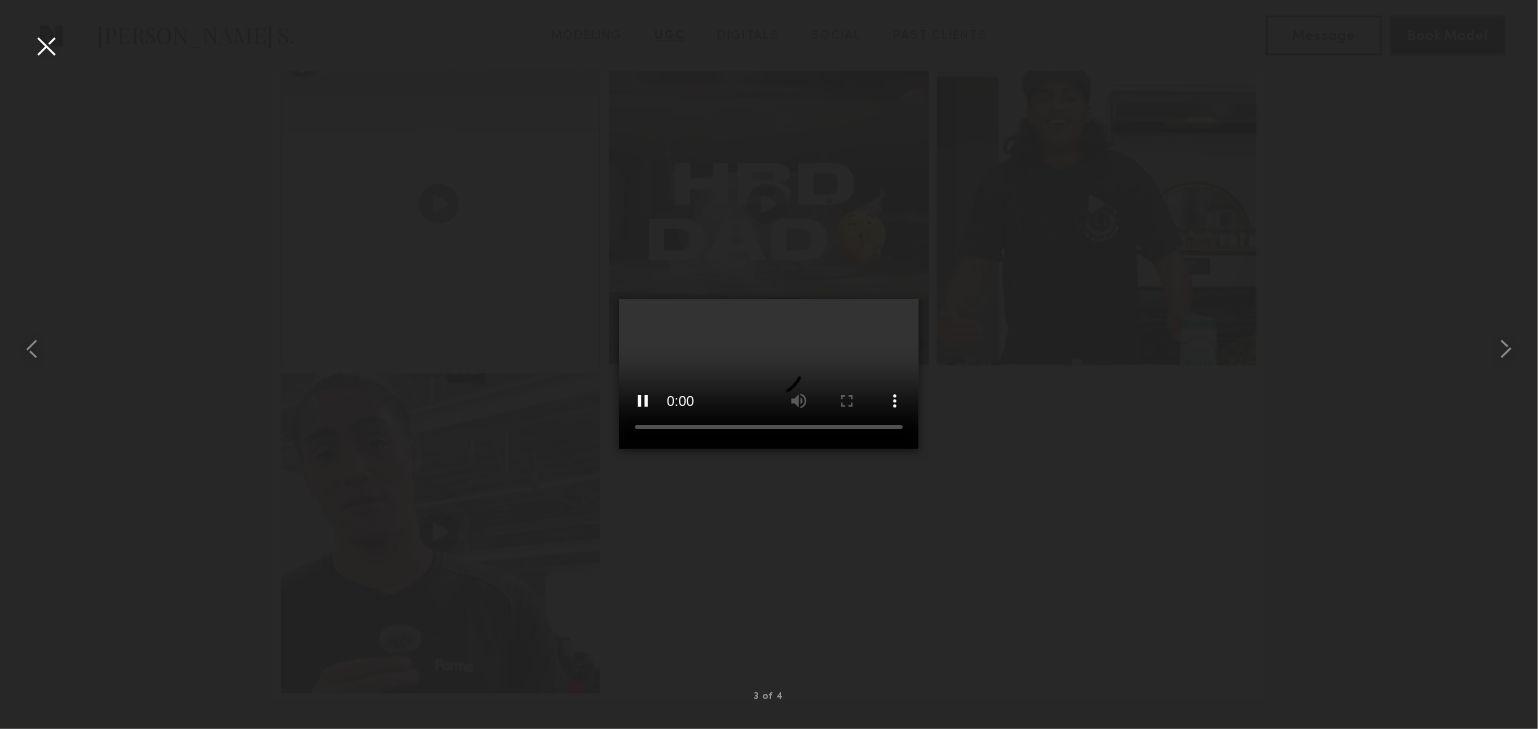 drag, startPoint x: 42, startPoint y: 48, endPoint x: 177, endPoint y: 113, distance: 149.83324 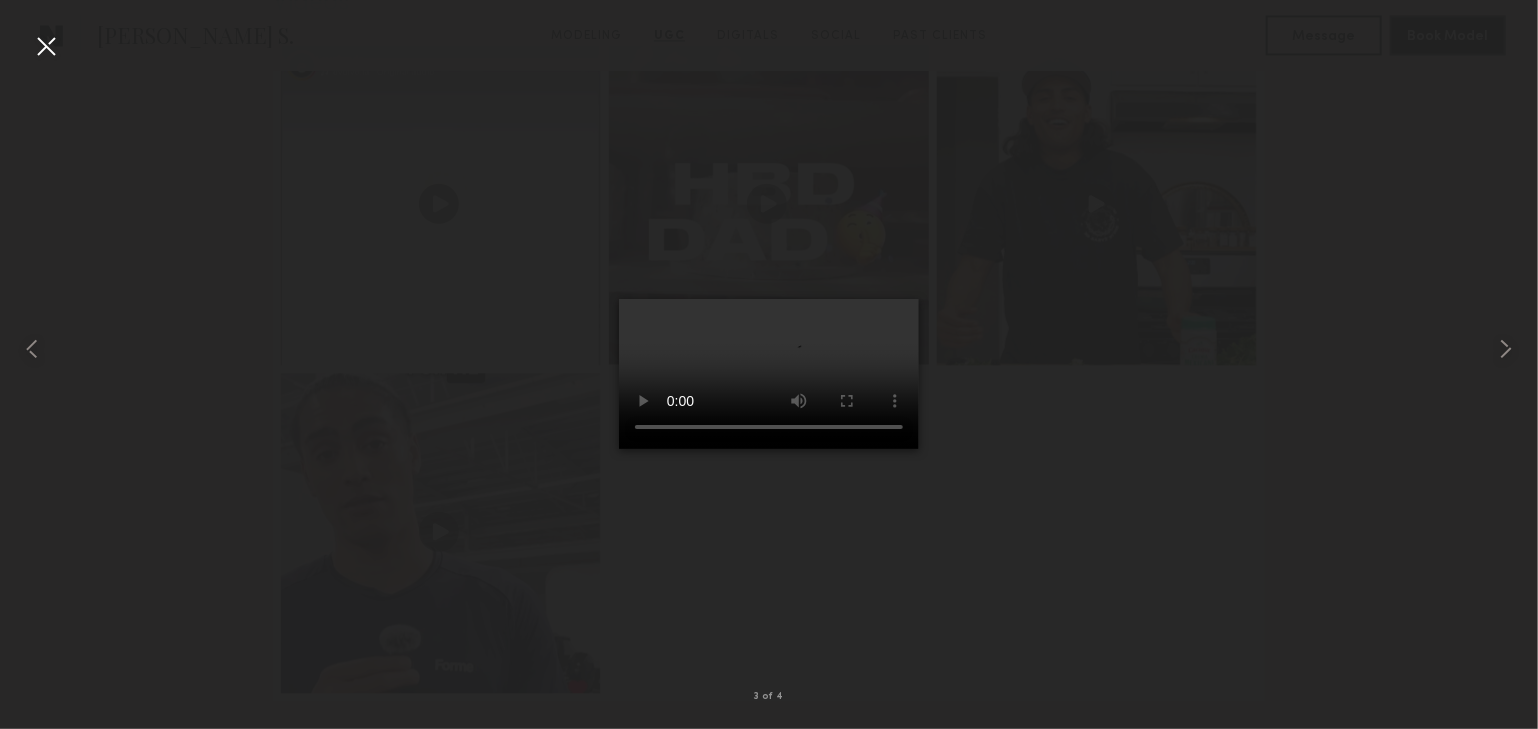 click at bounding box center (46, 46) 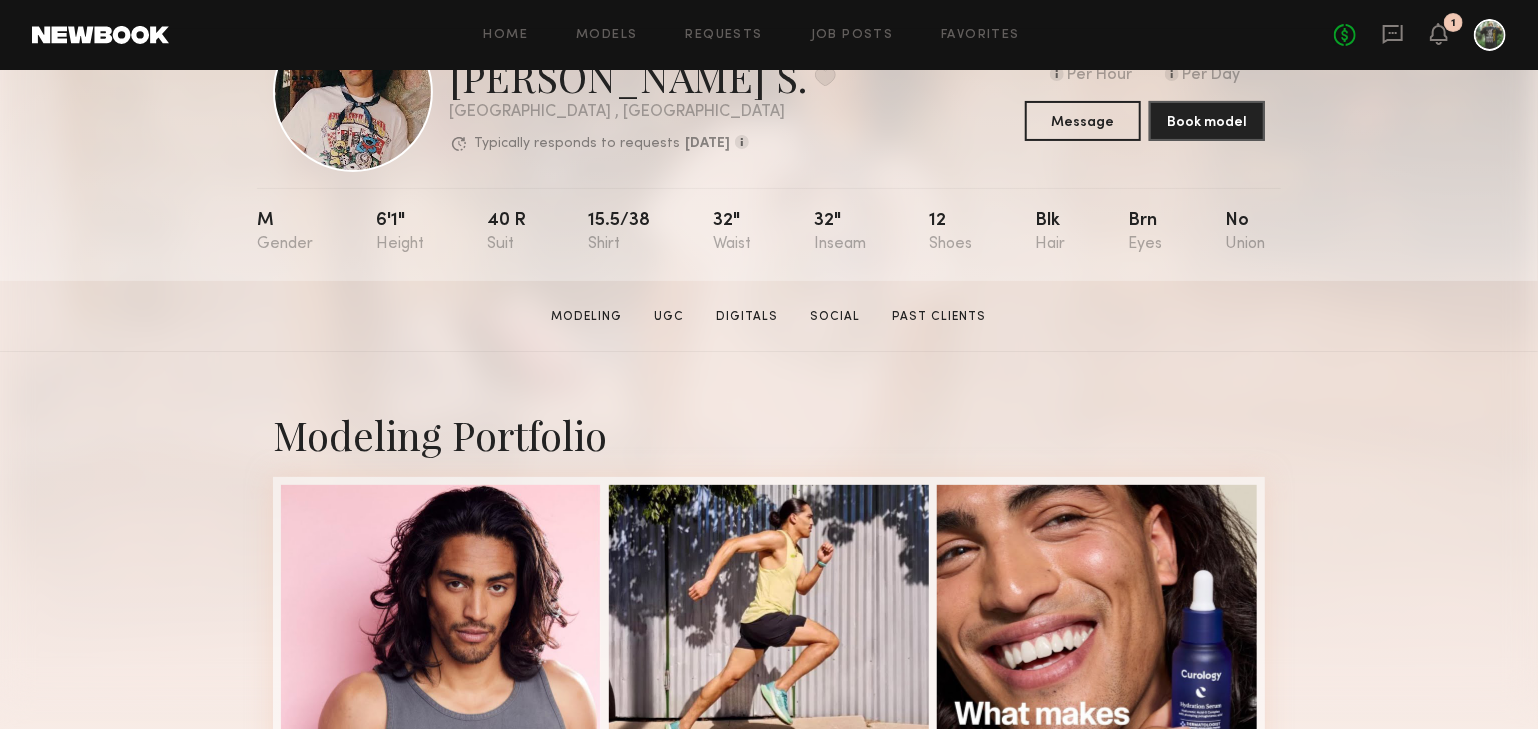 scroll, scrollTop: 0, scrollLeft: 0, axis: both 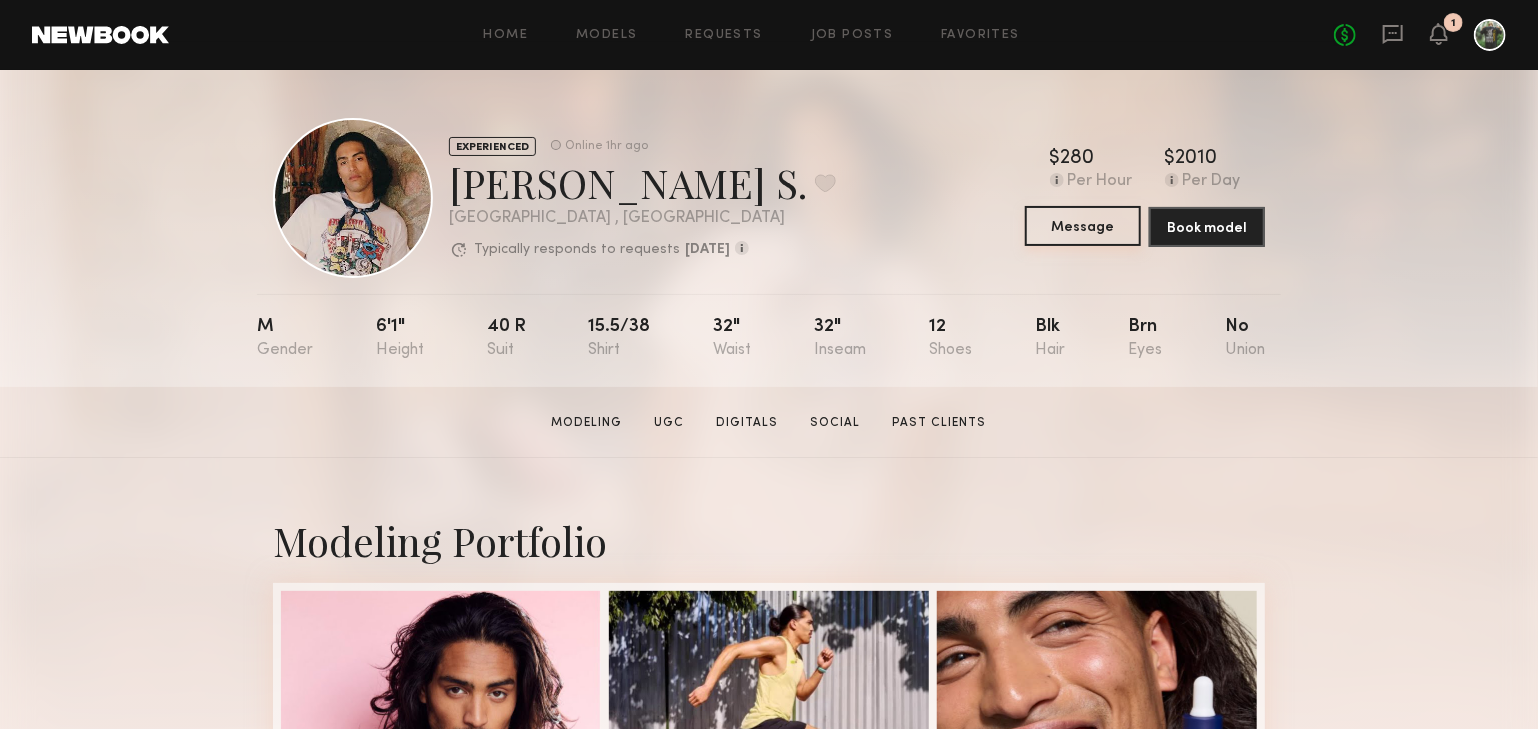 click on "Message" 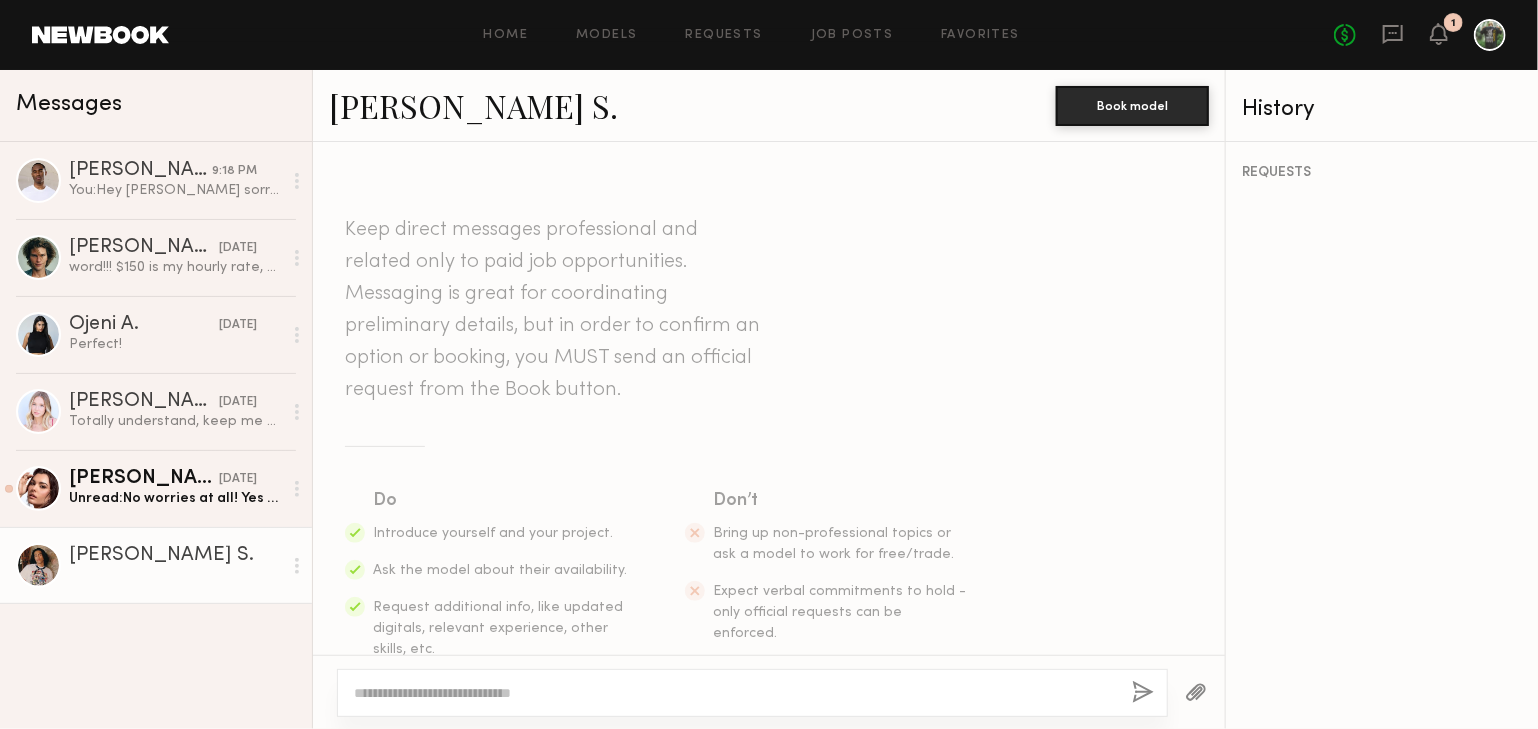 scroll, scrollTop: 76, scrollLeft: 0, axis: vertical 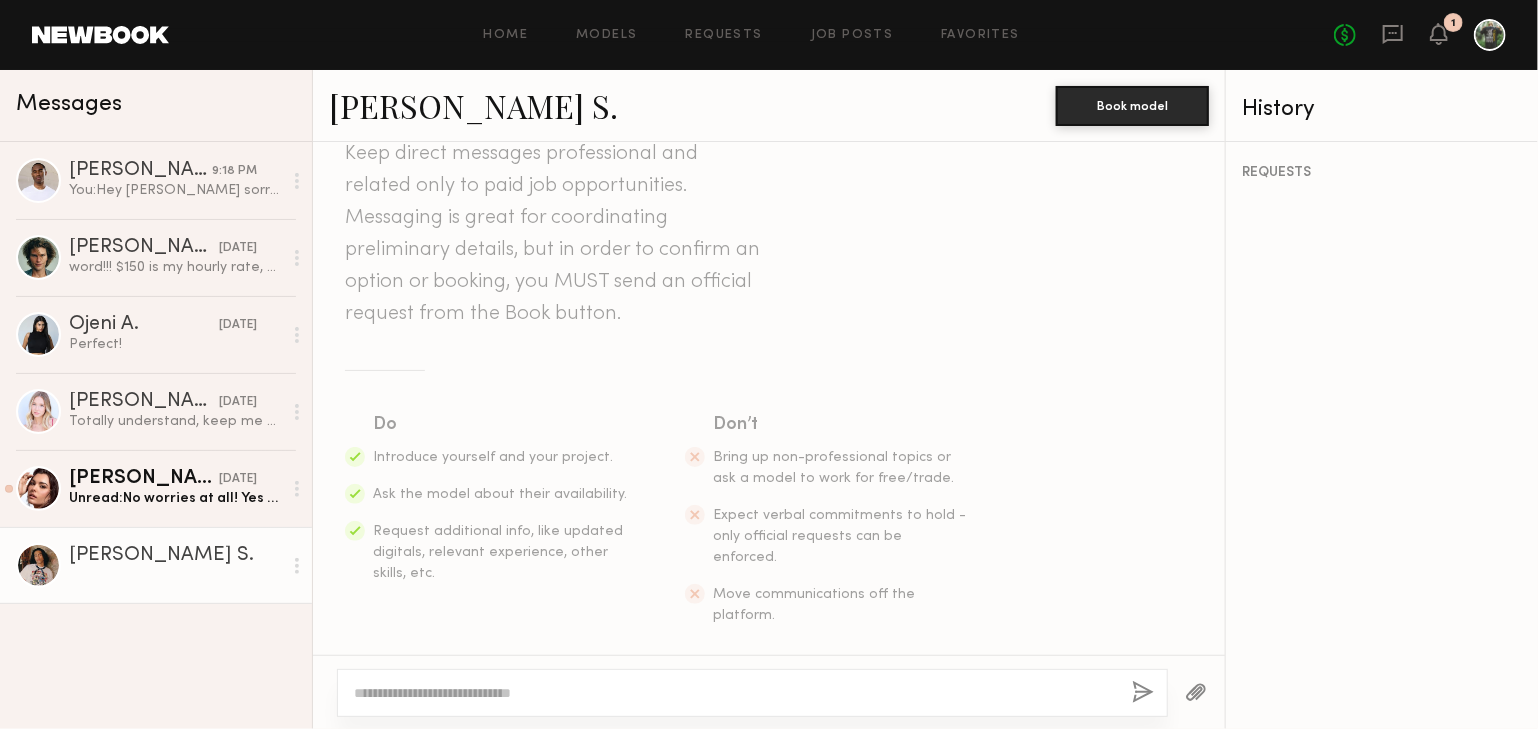 click 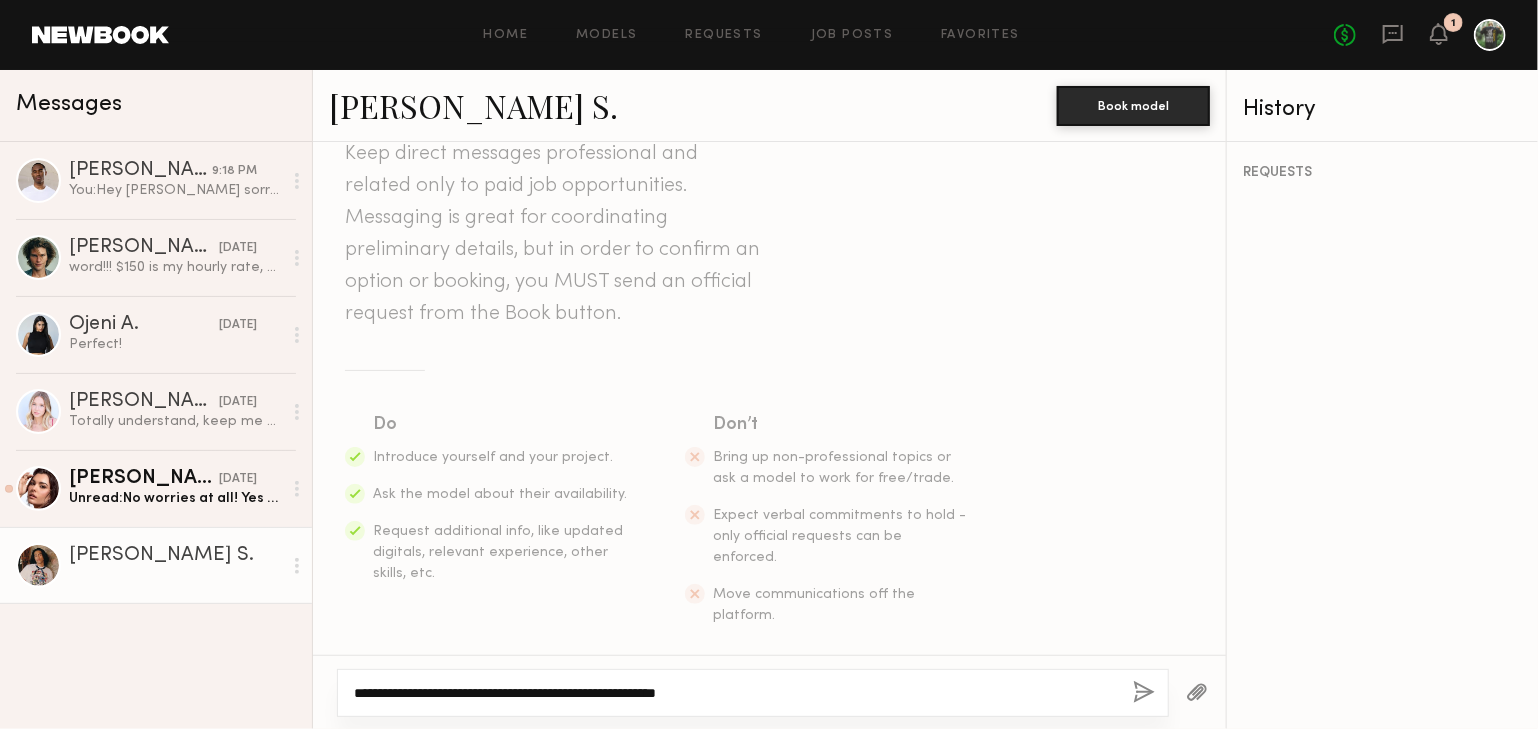 click on "**********" 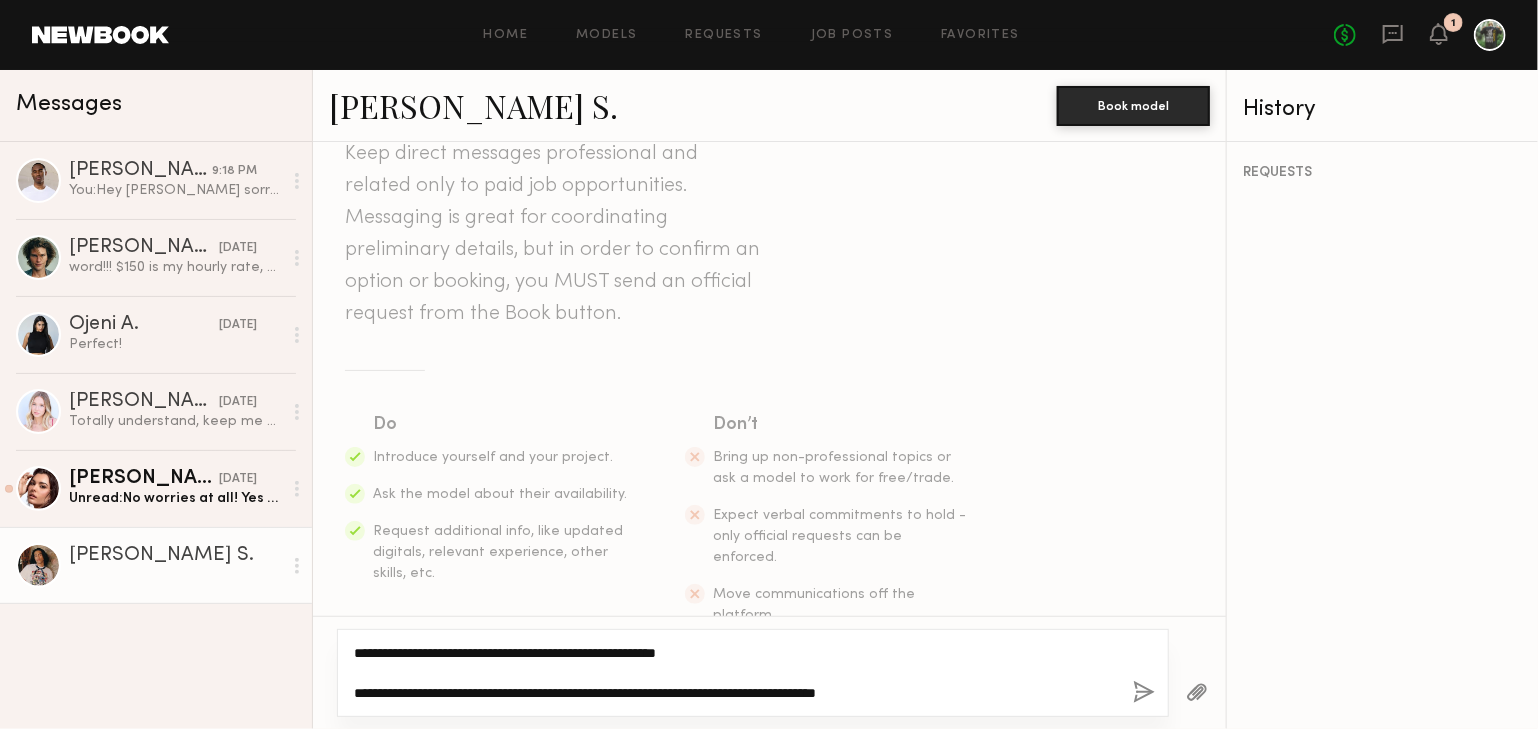 type on "**********" 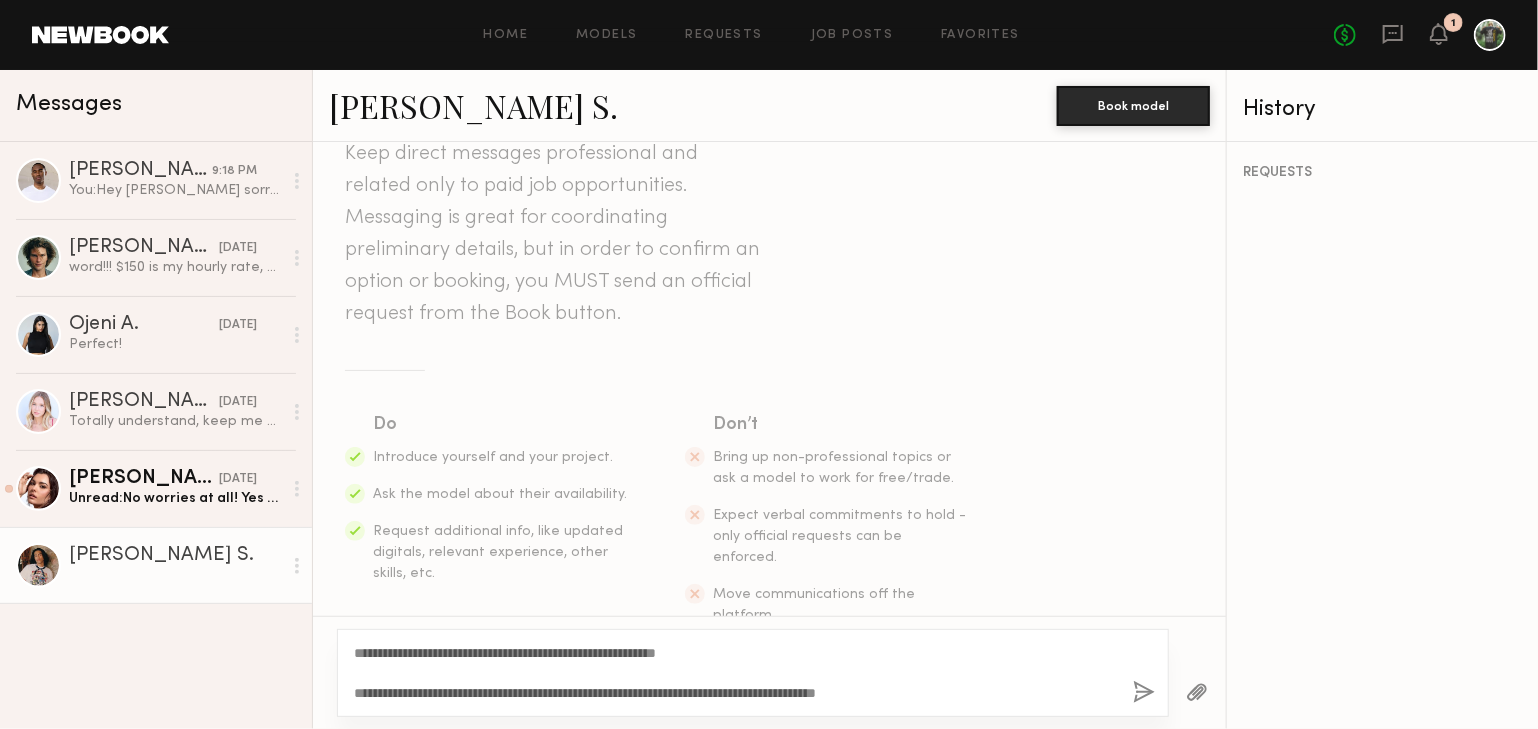 click 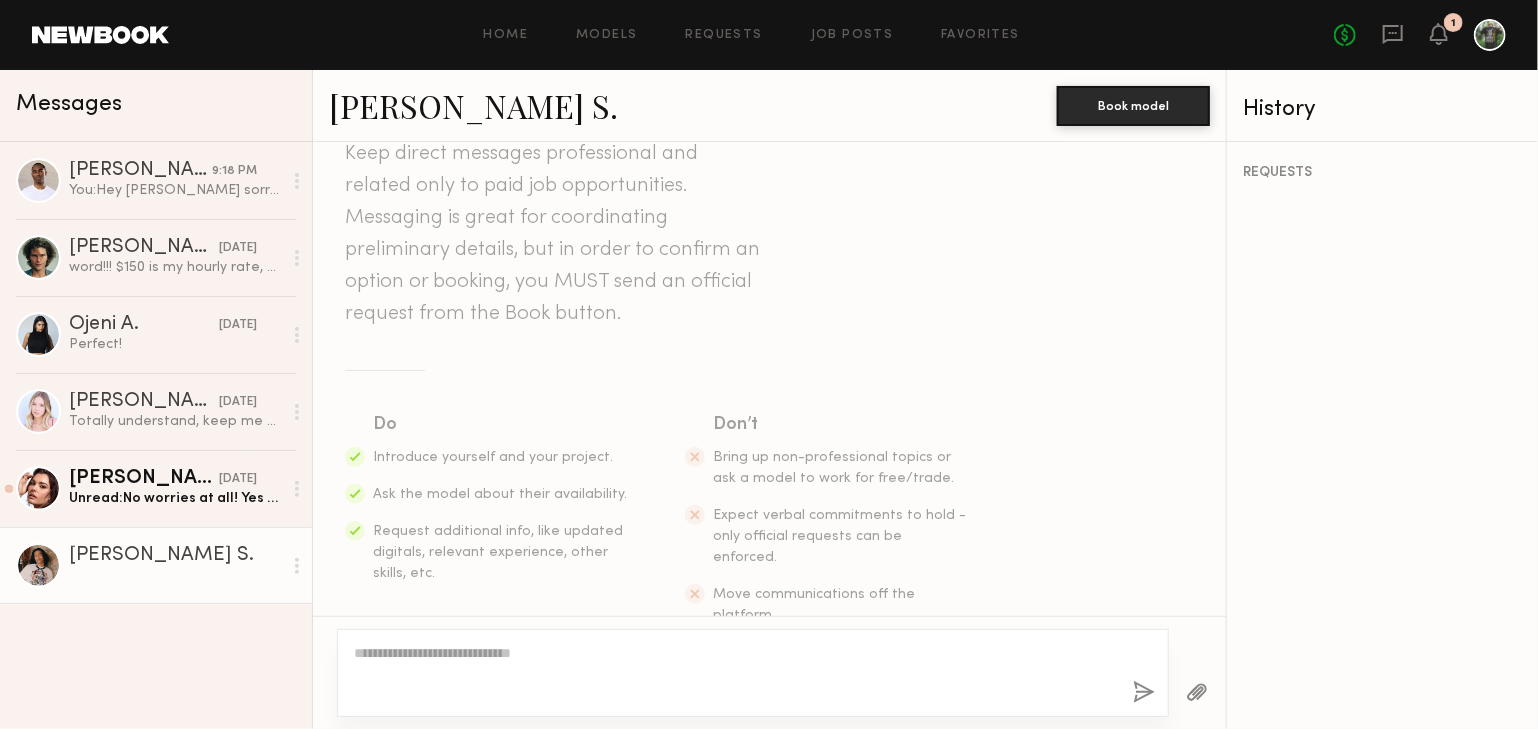 scroll, scrollTop: 416, scrollLeft: 0, axis: vertical 